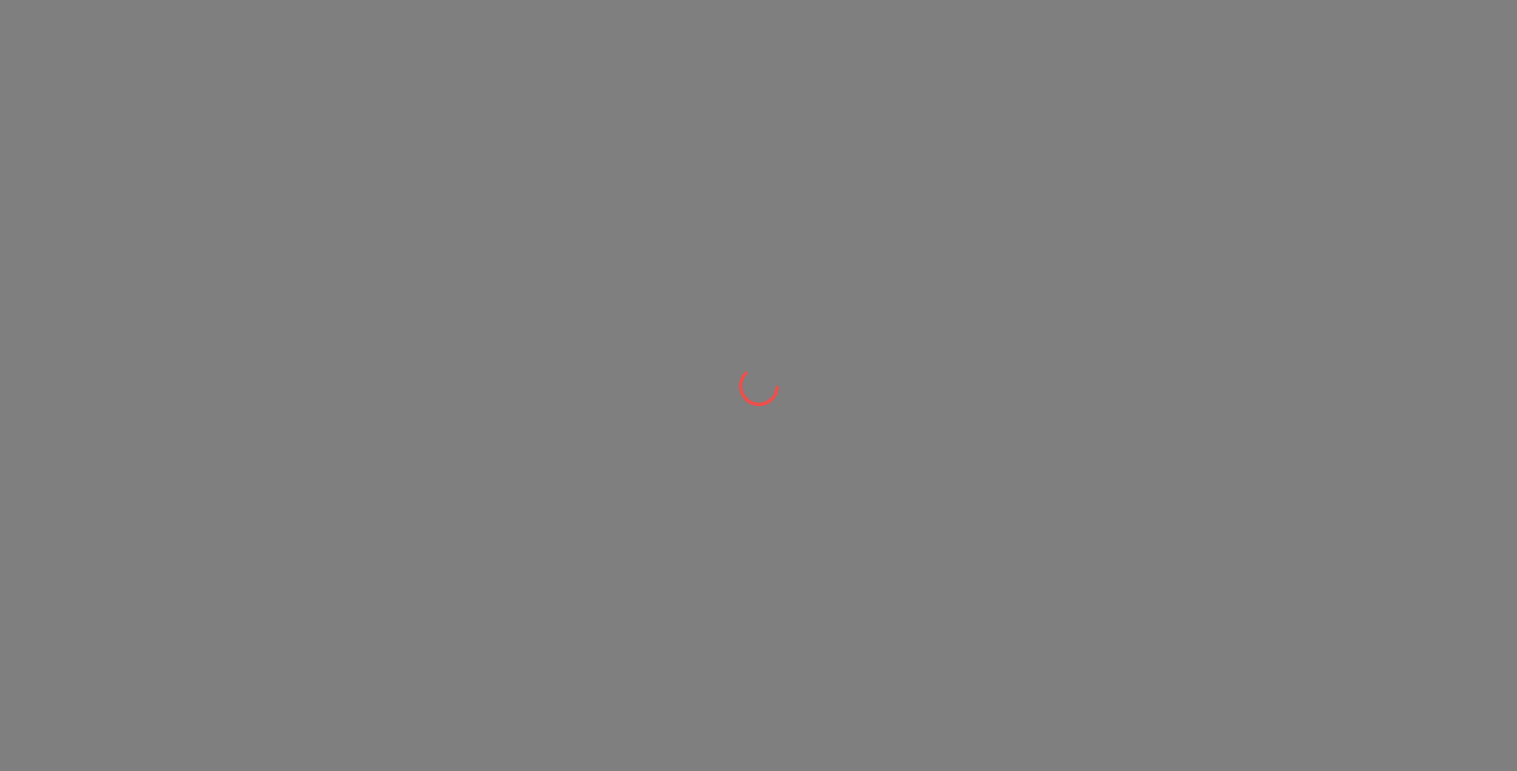scroll, scrollTop: 0, scrollLeft: 0, axis: both 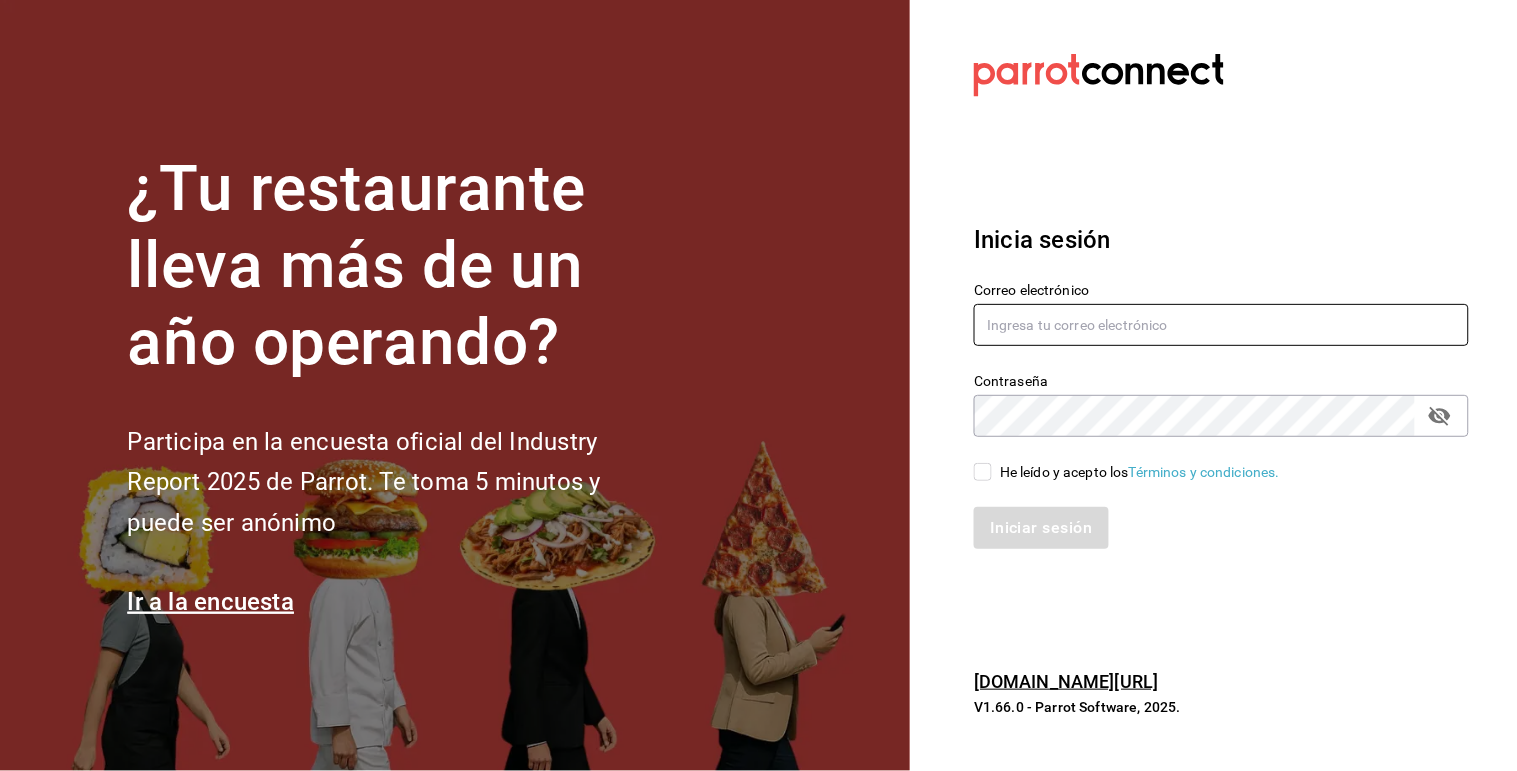 click at bounding box center (1221, 325) 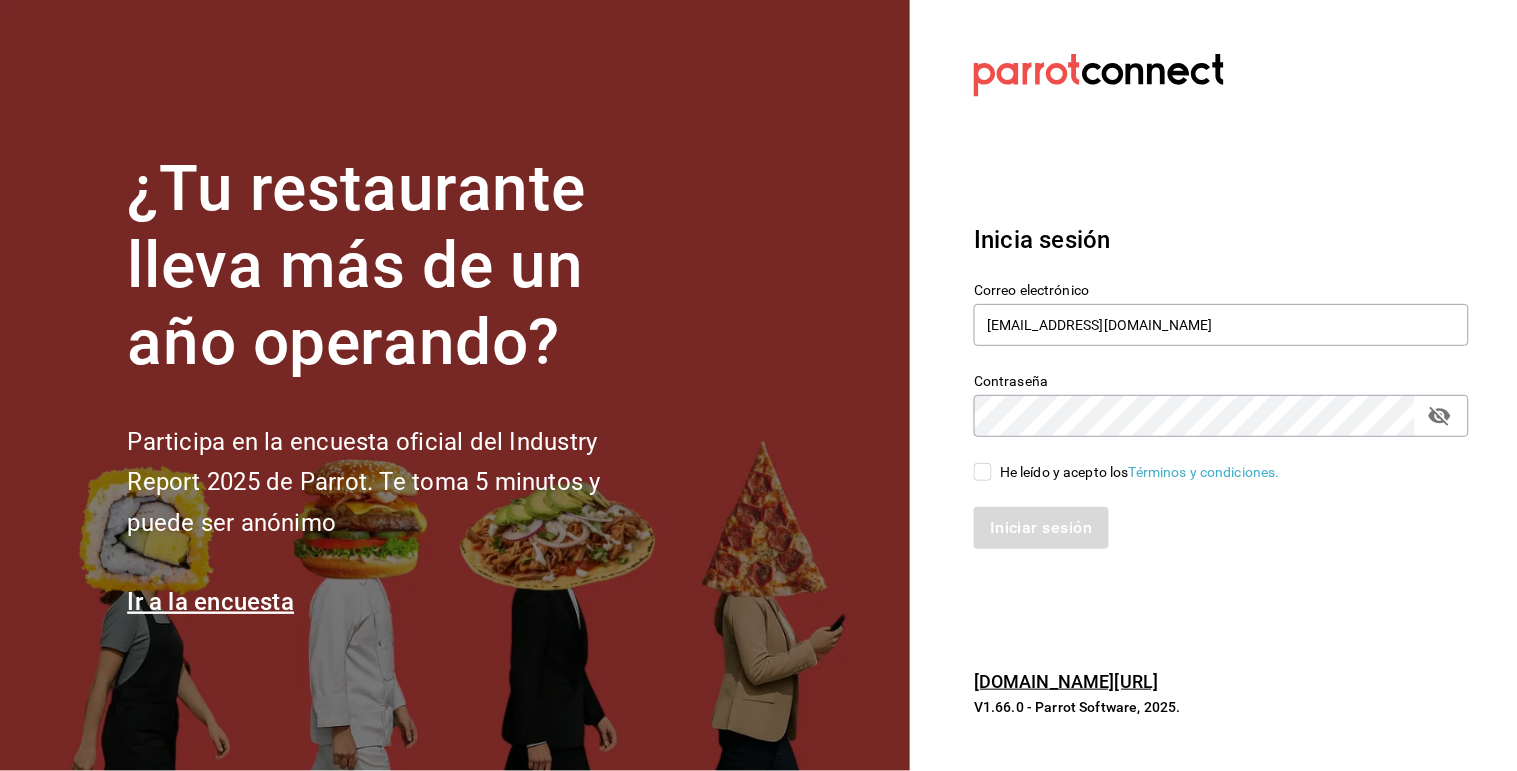 click on "He leído y acepto los  Términos y condiciones." at bounding box center (1127, 472) 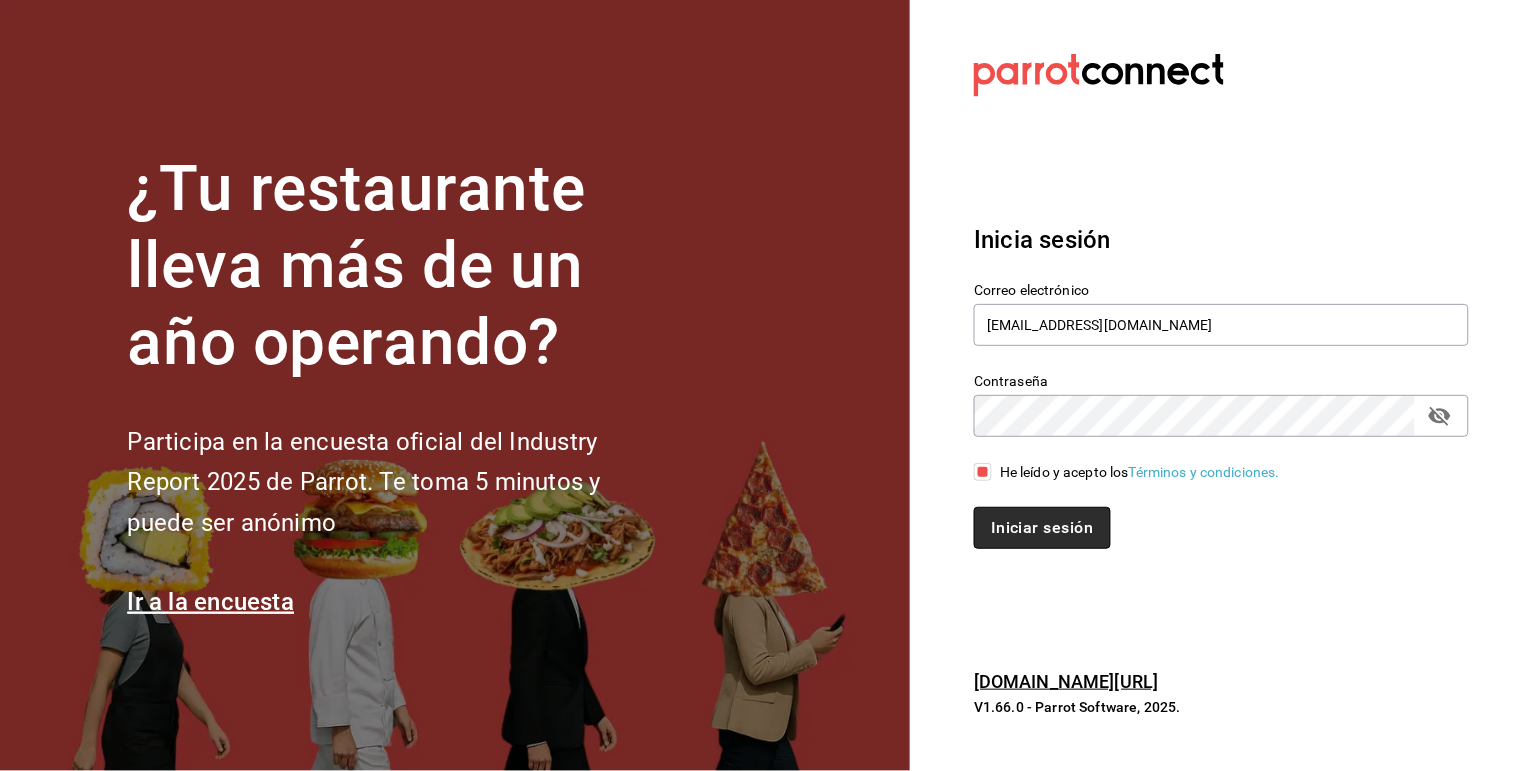 click on "Iniciar sesión" at bounding box center [1042, 528] 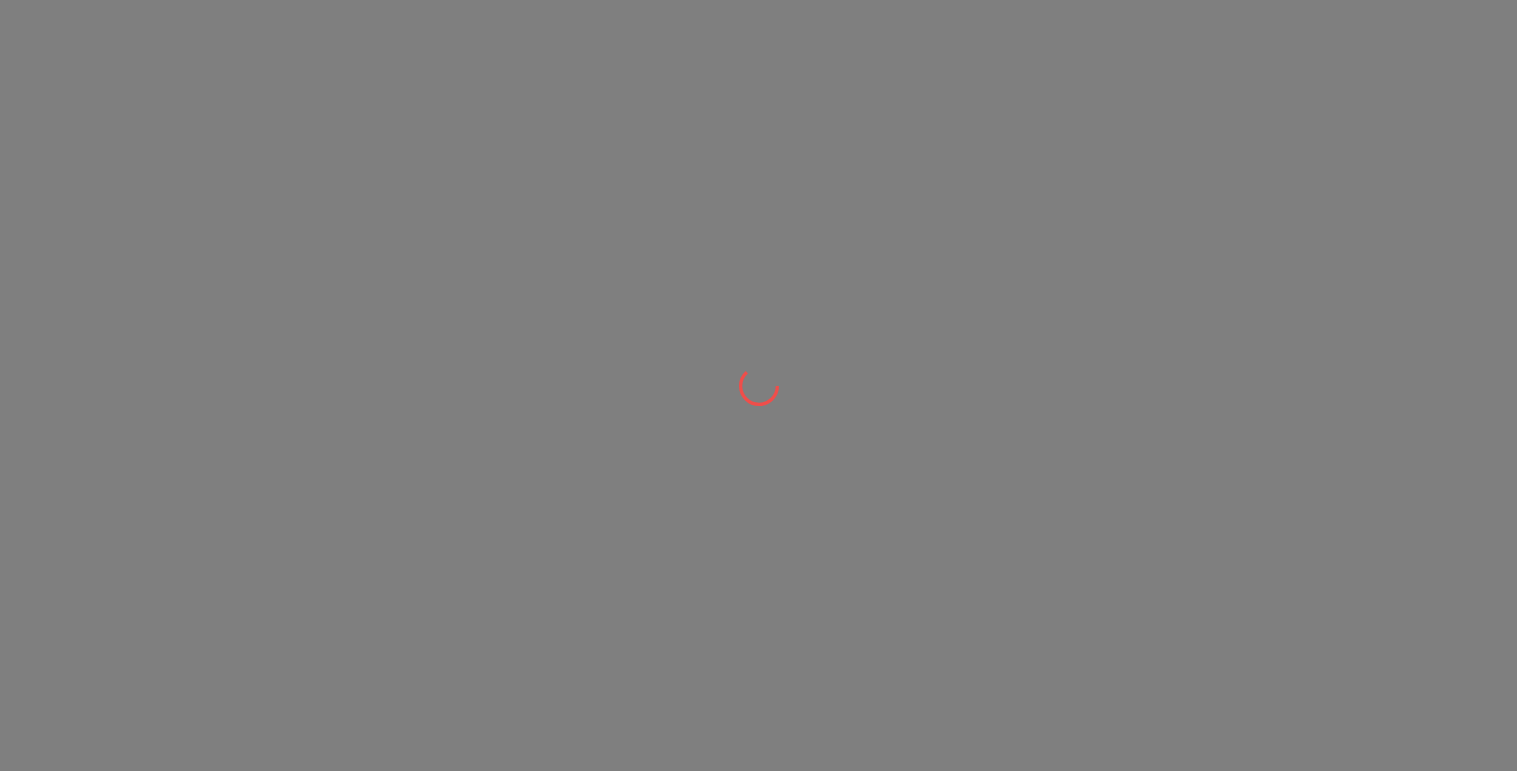scroll, scrollTop: 0, scrollLeft: 0, axis: both 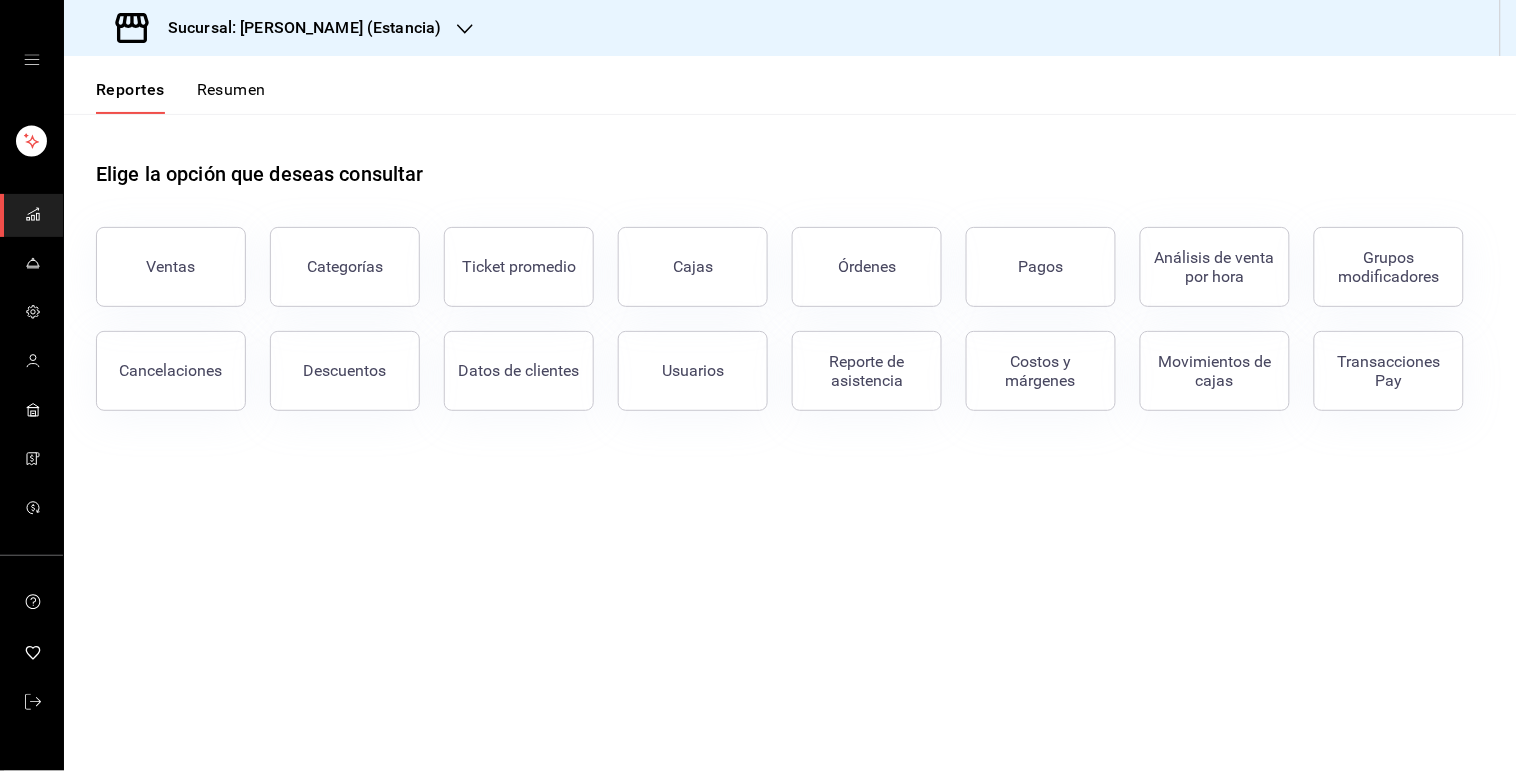click on "Sucursal: [PERSON_NAME] (Estancia)" at bounding box center (296, 28) 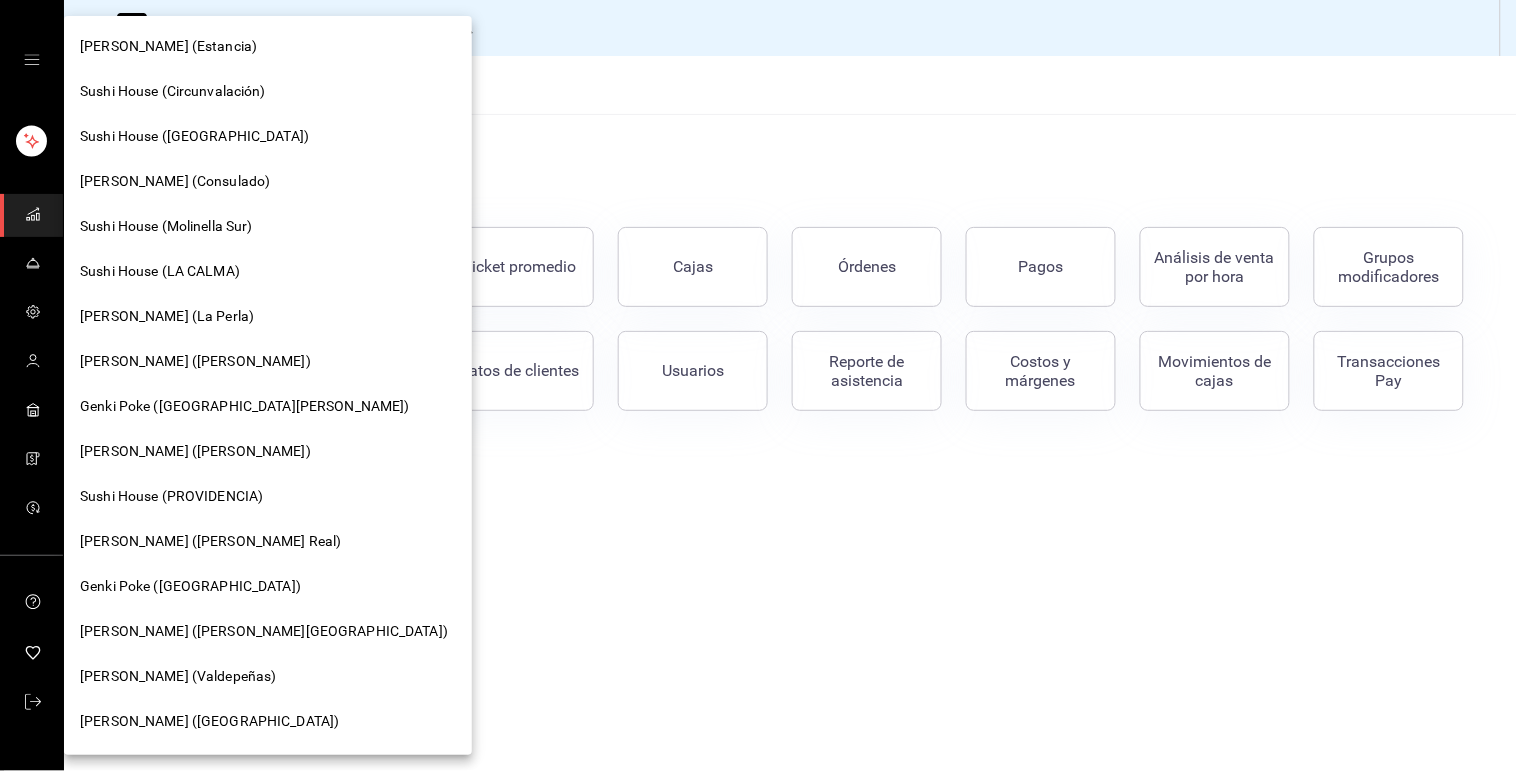 click on "[PERSON_NAME] (Consulado)" at bounding box center [268, 181] 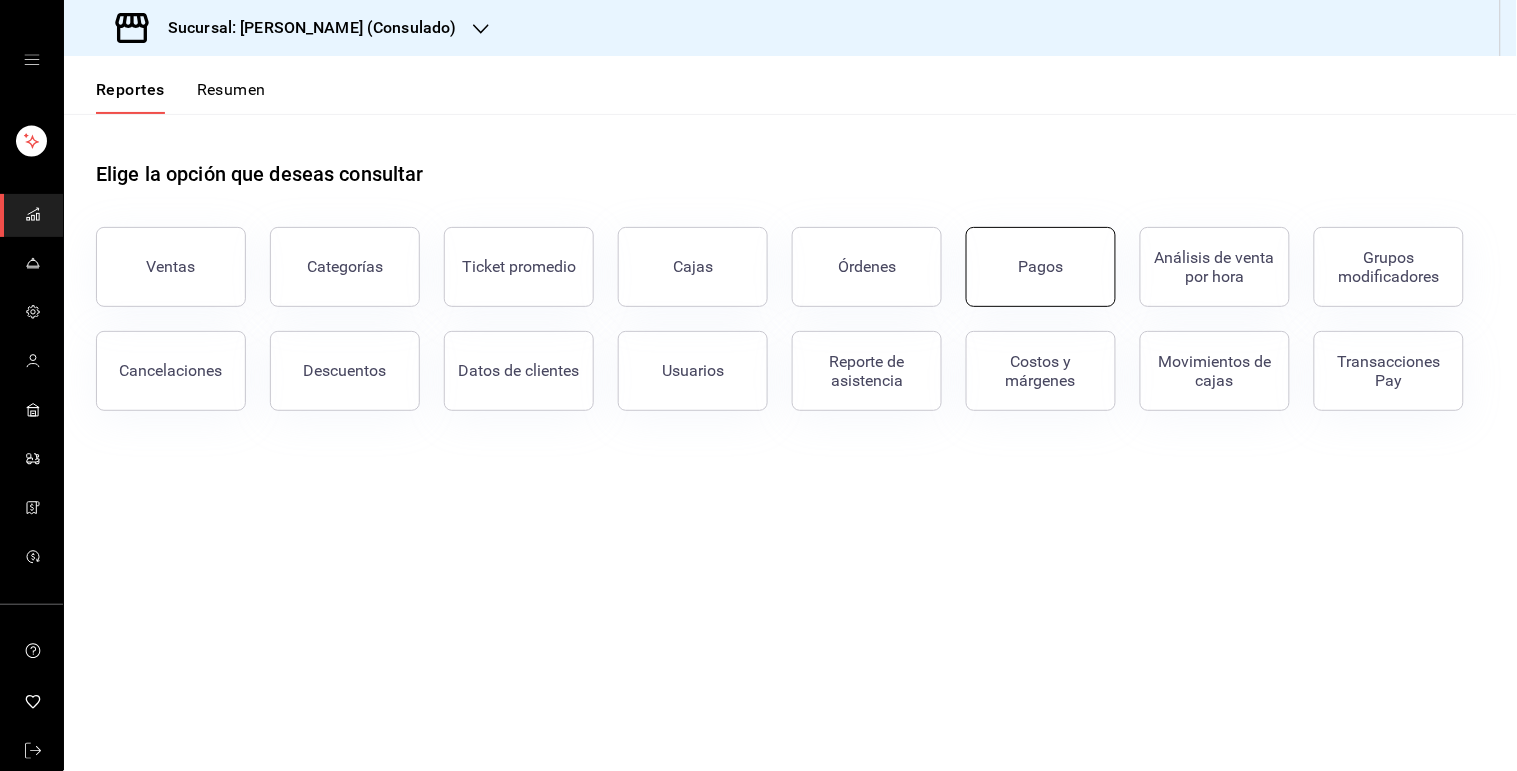 click on "Pagos" at bounding box center (1041, 267) 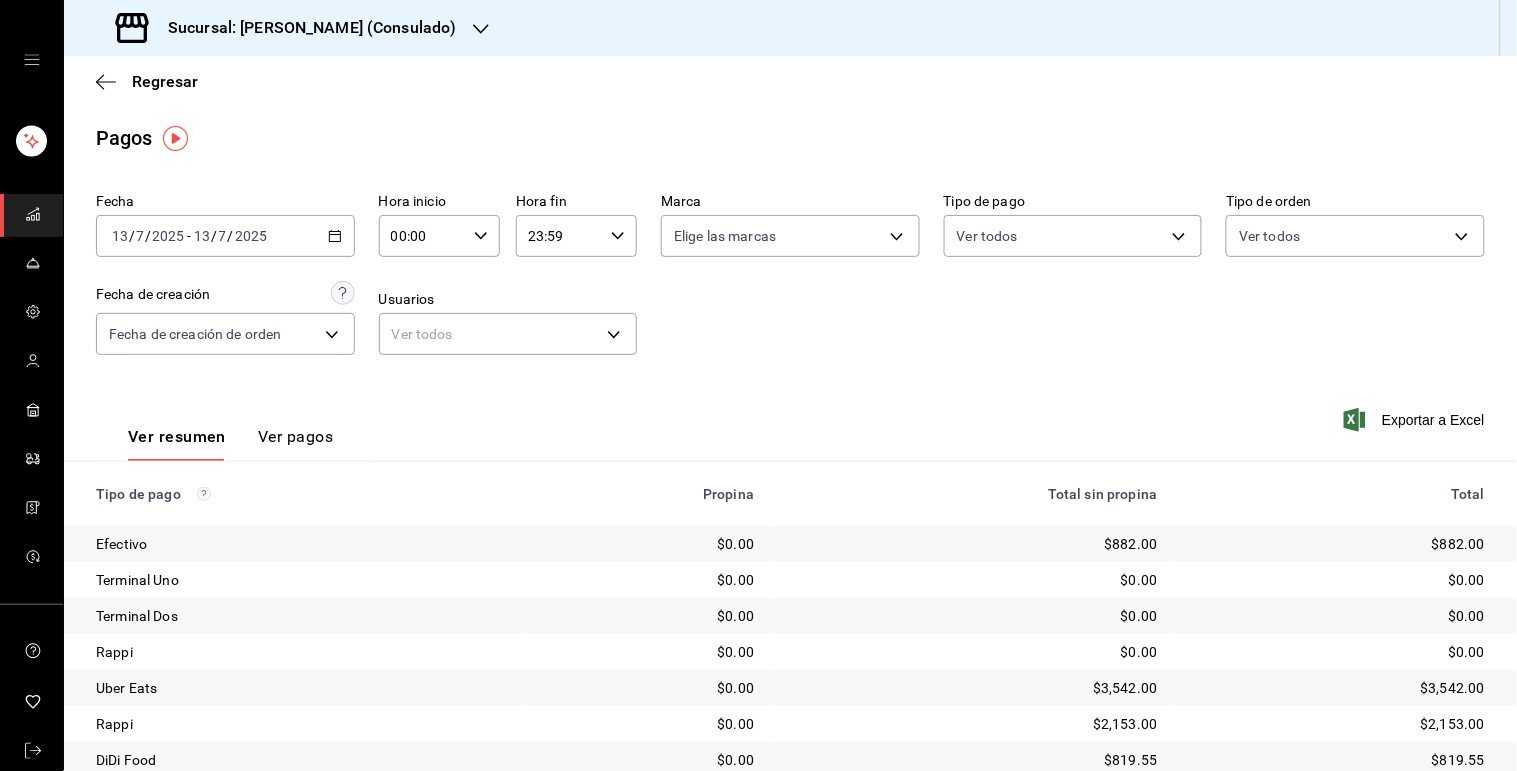 click 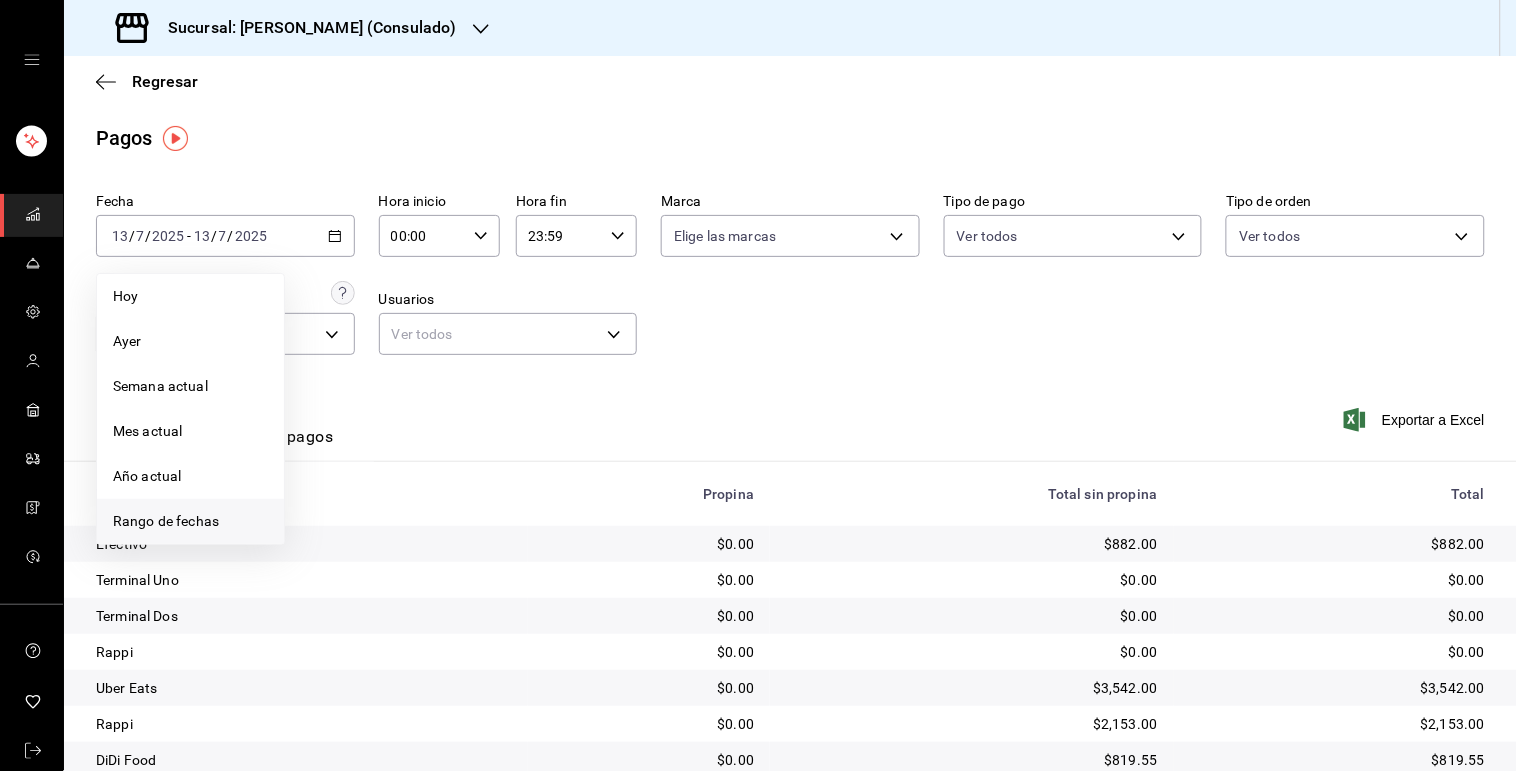 click on "Rango de fechas" at bounding box center [190, 521] 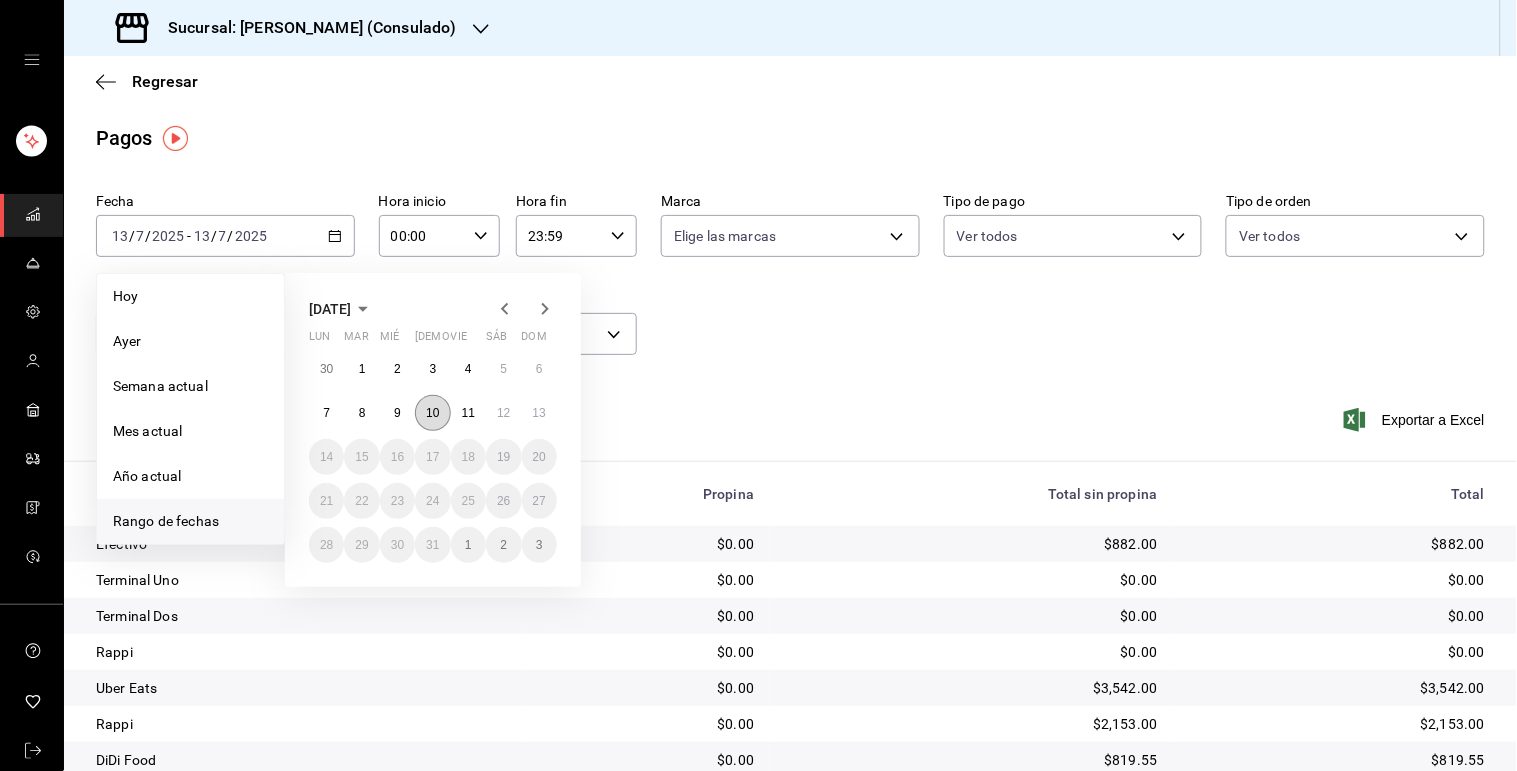 click on "10" at bounding box center [432, 413] 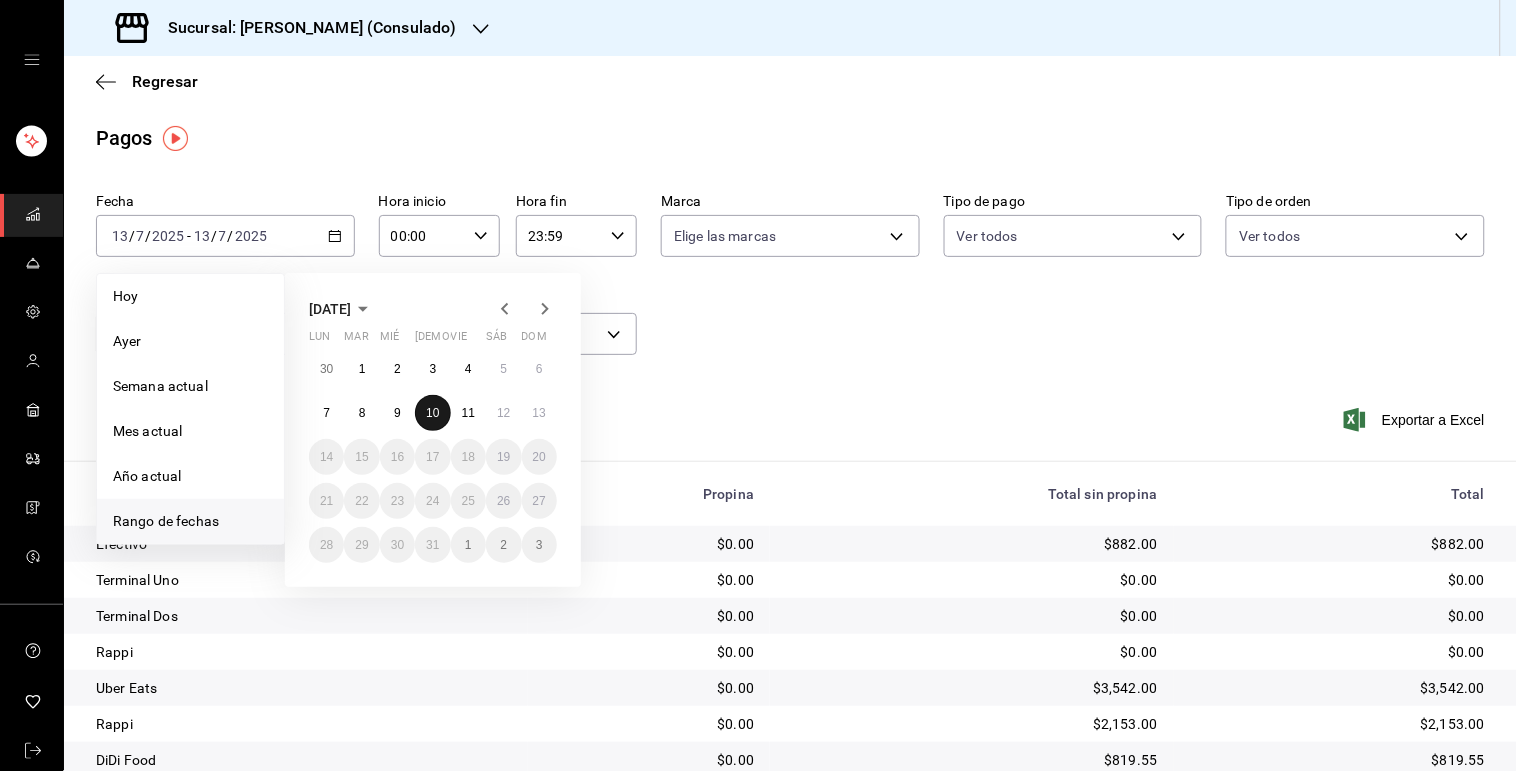 click on "10" at bounding box center [432, 413] 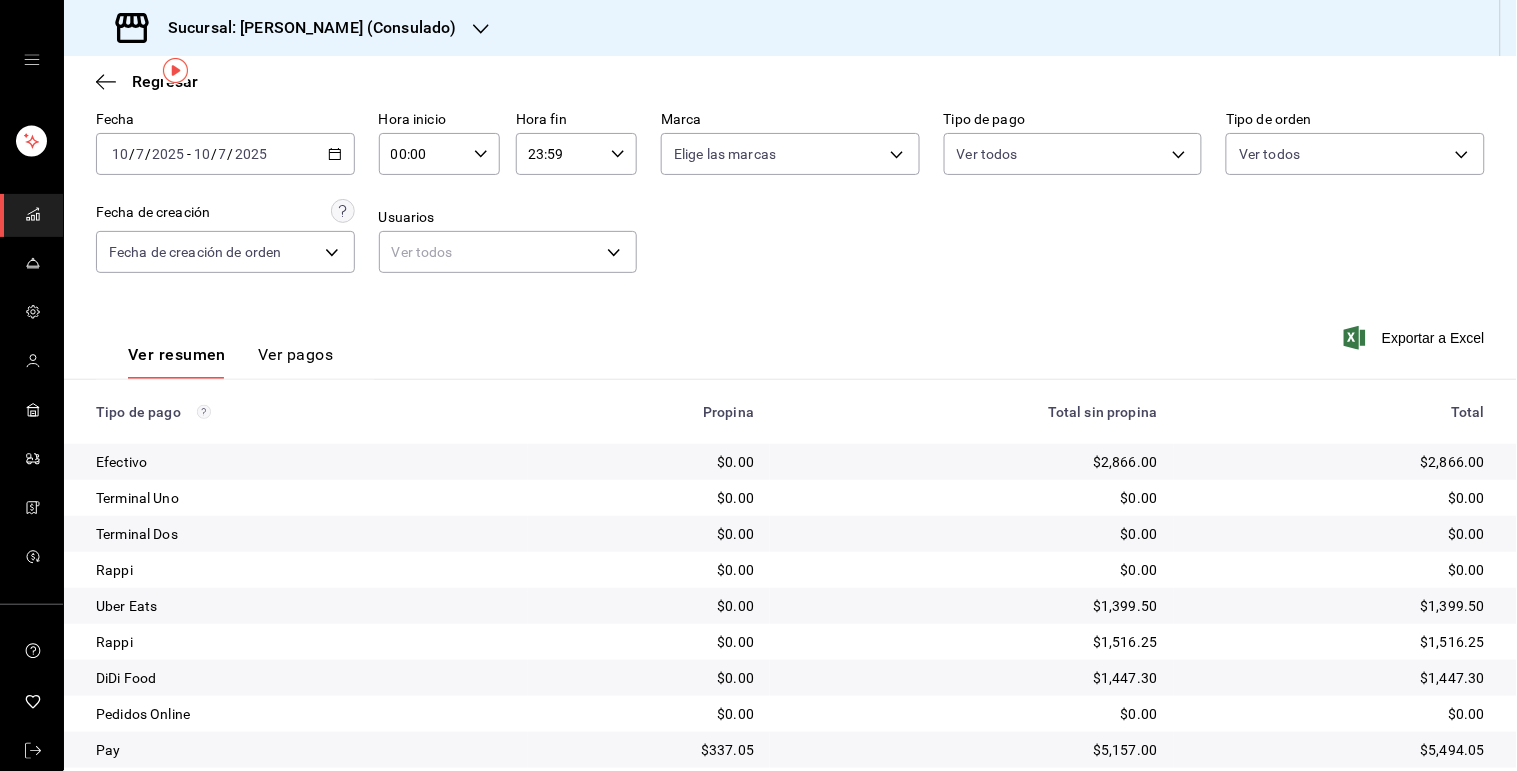 scroll, scrollTop: 68, scrollLeft: 0, axis: vertical 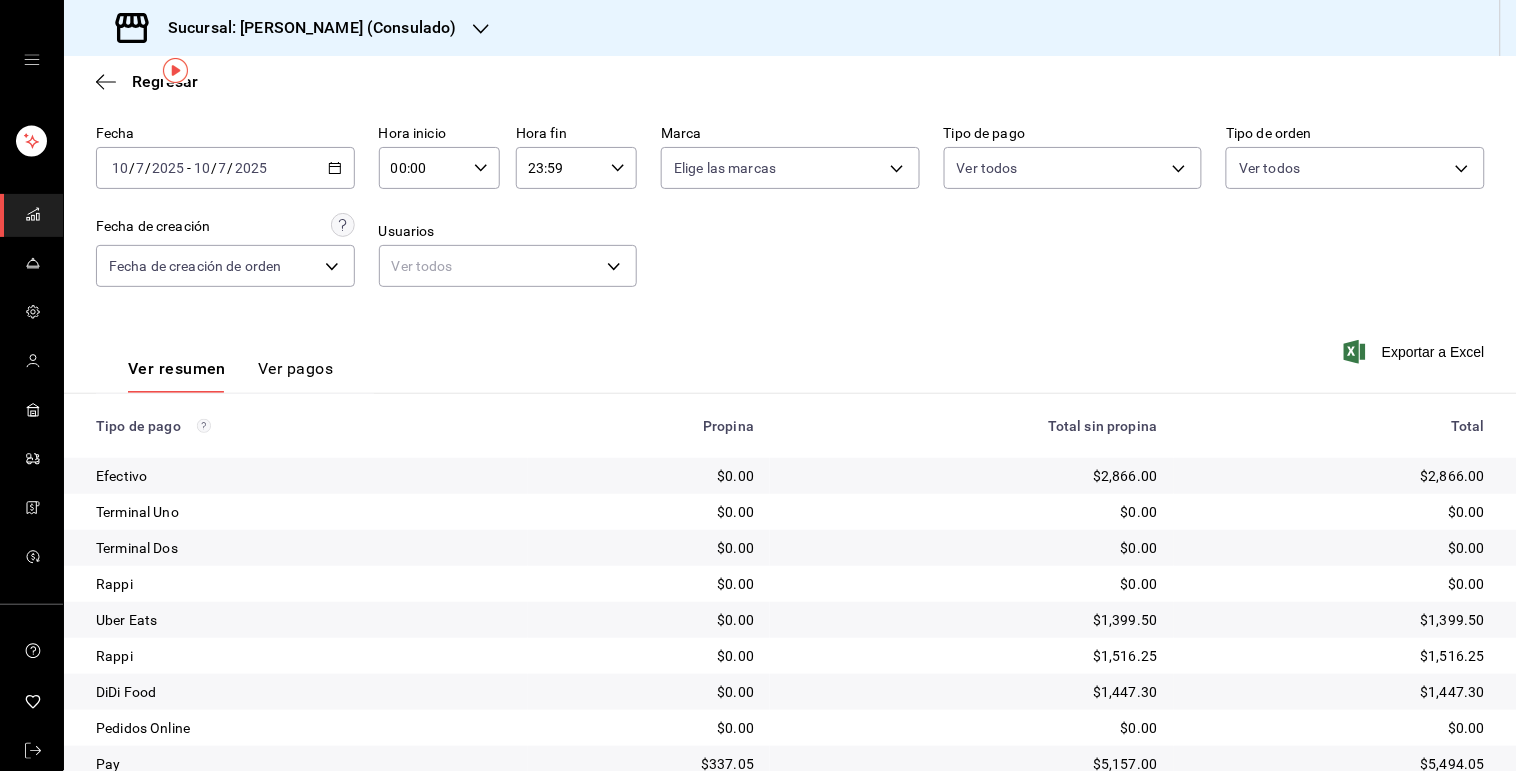 click 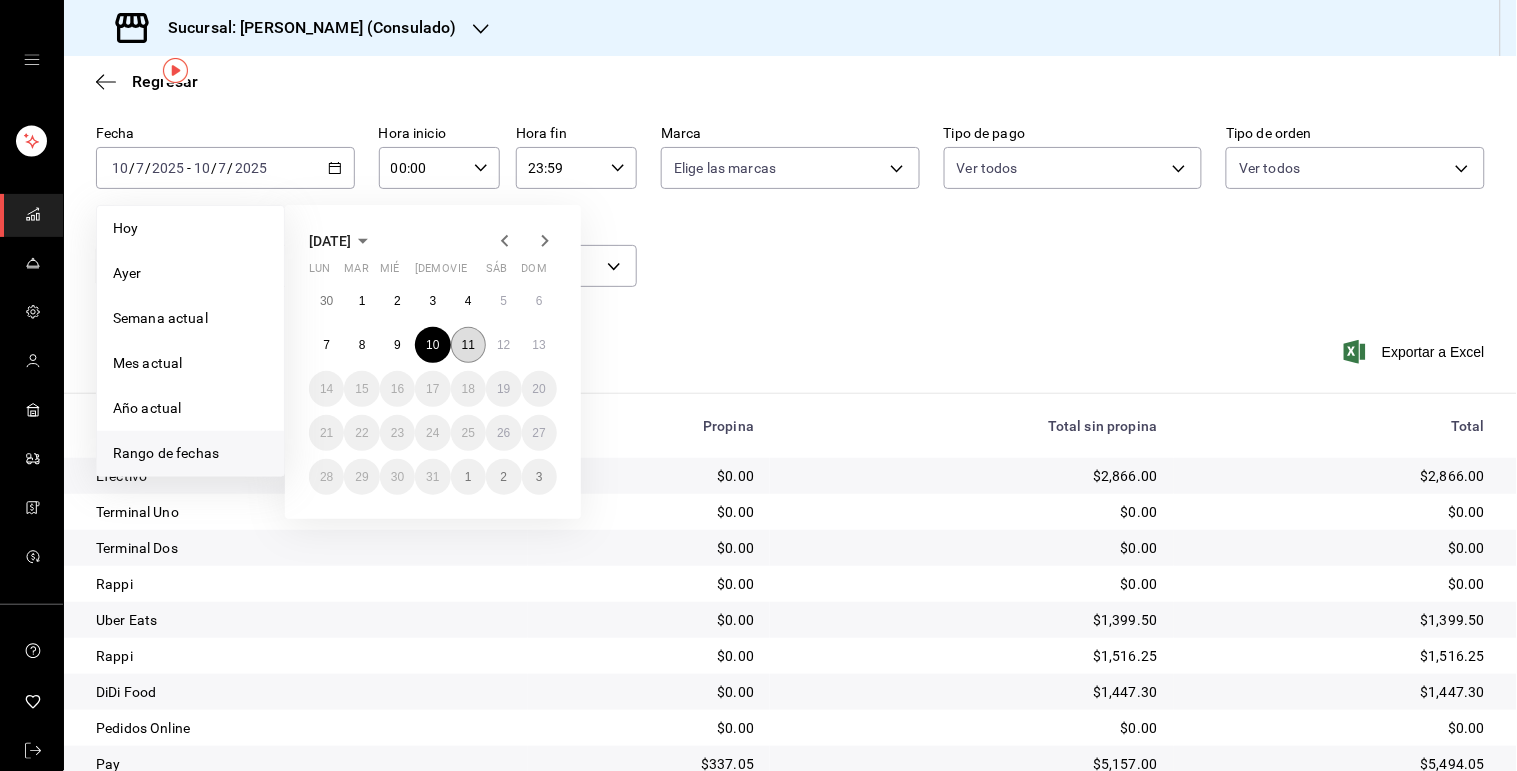 click on "11" at bounding box center [468, 345] 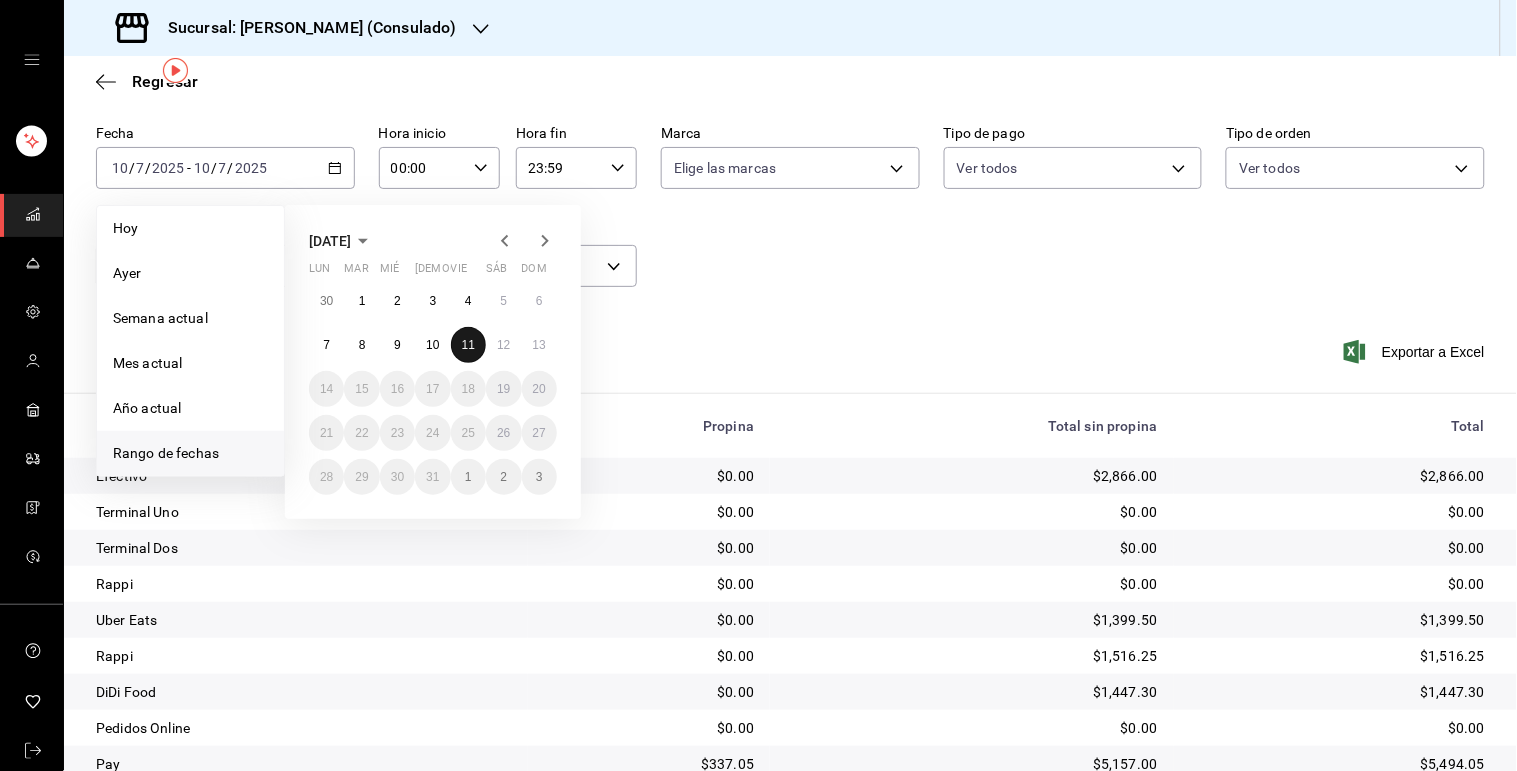 click on "11" at bounding box center [468, 345] 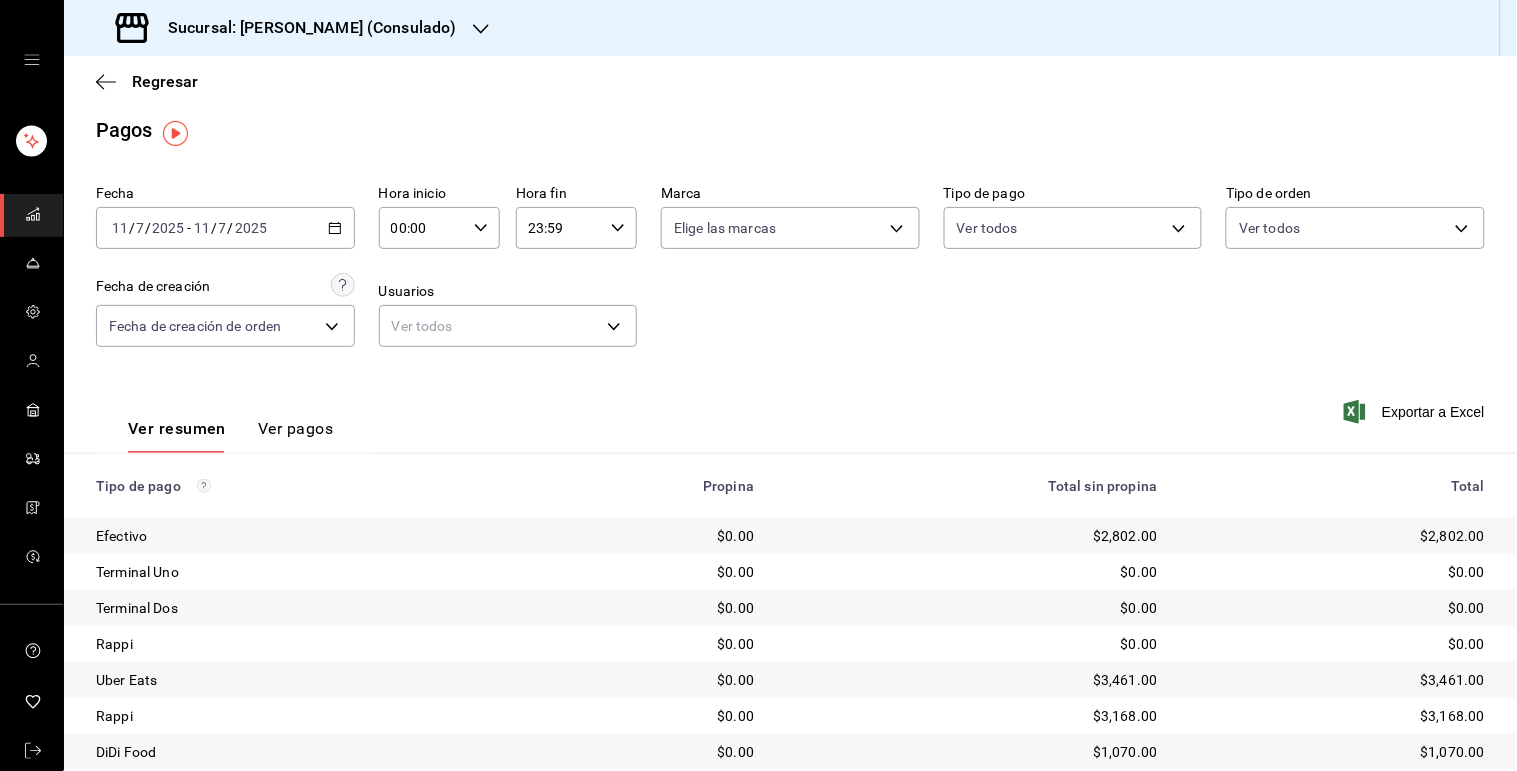 scroll, scrollTop: 0, scrollLeft: 0, axis: both 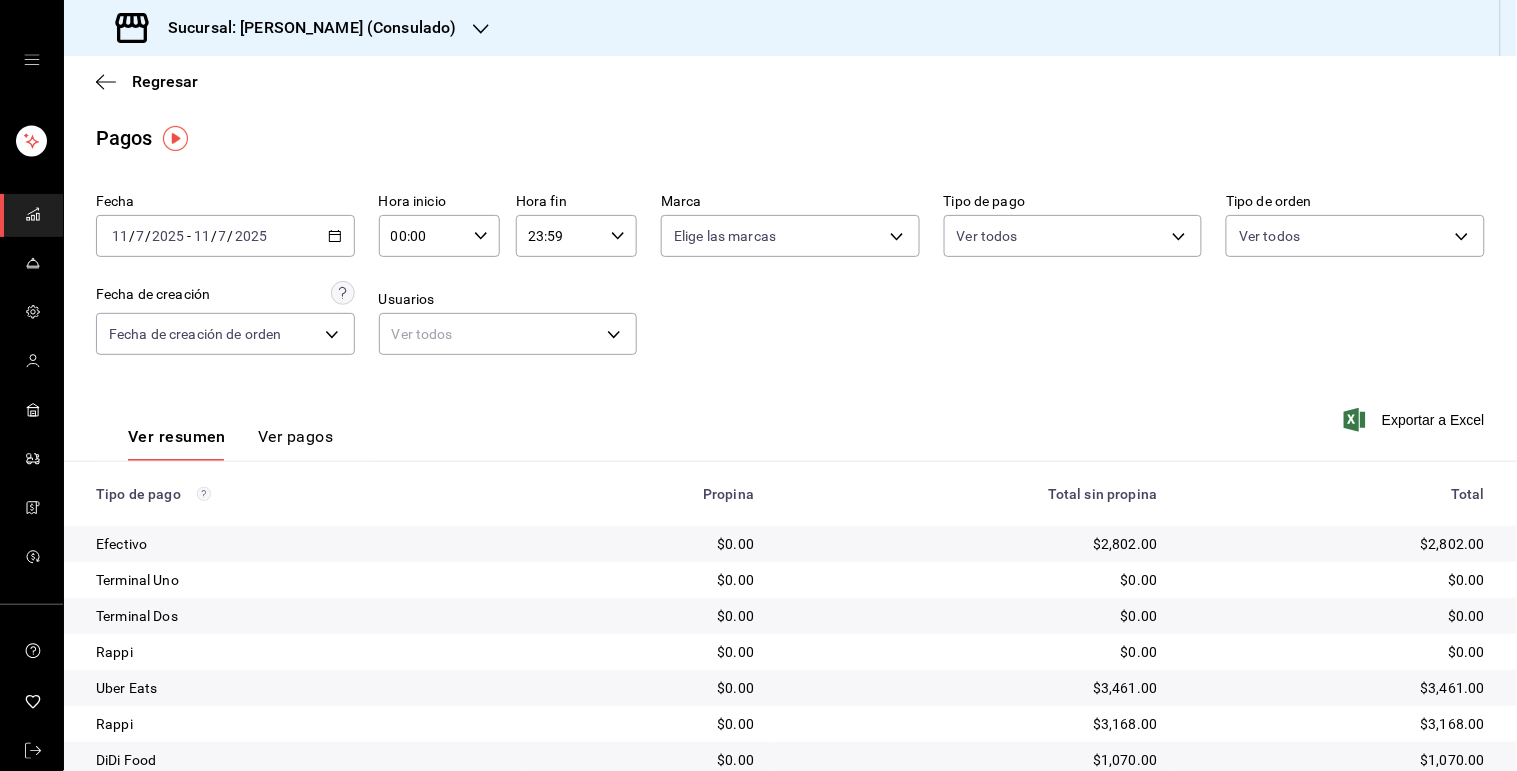 click 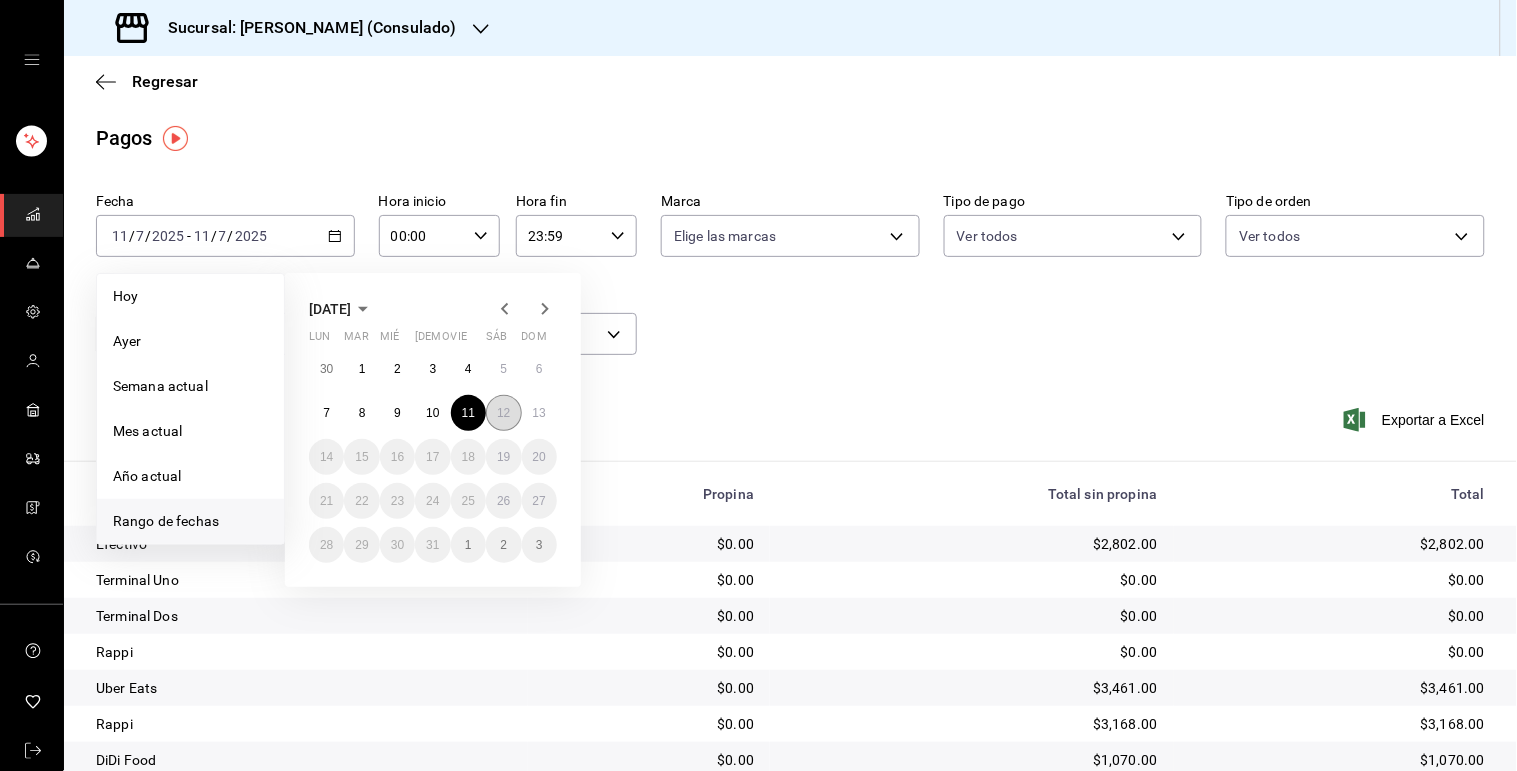 click on "12" at bounding box center (503, 413) 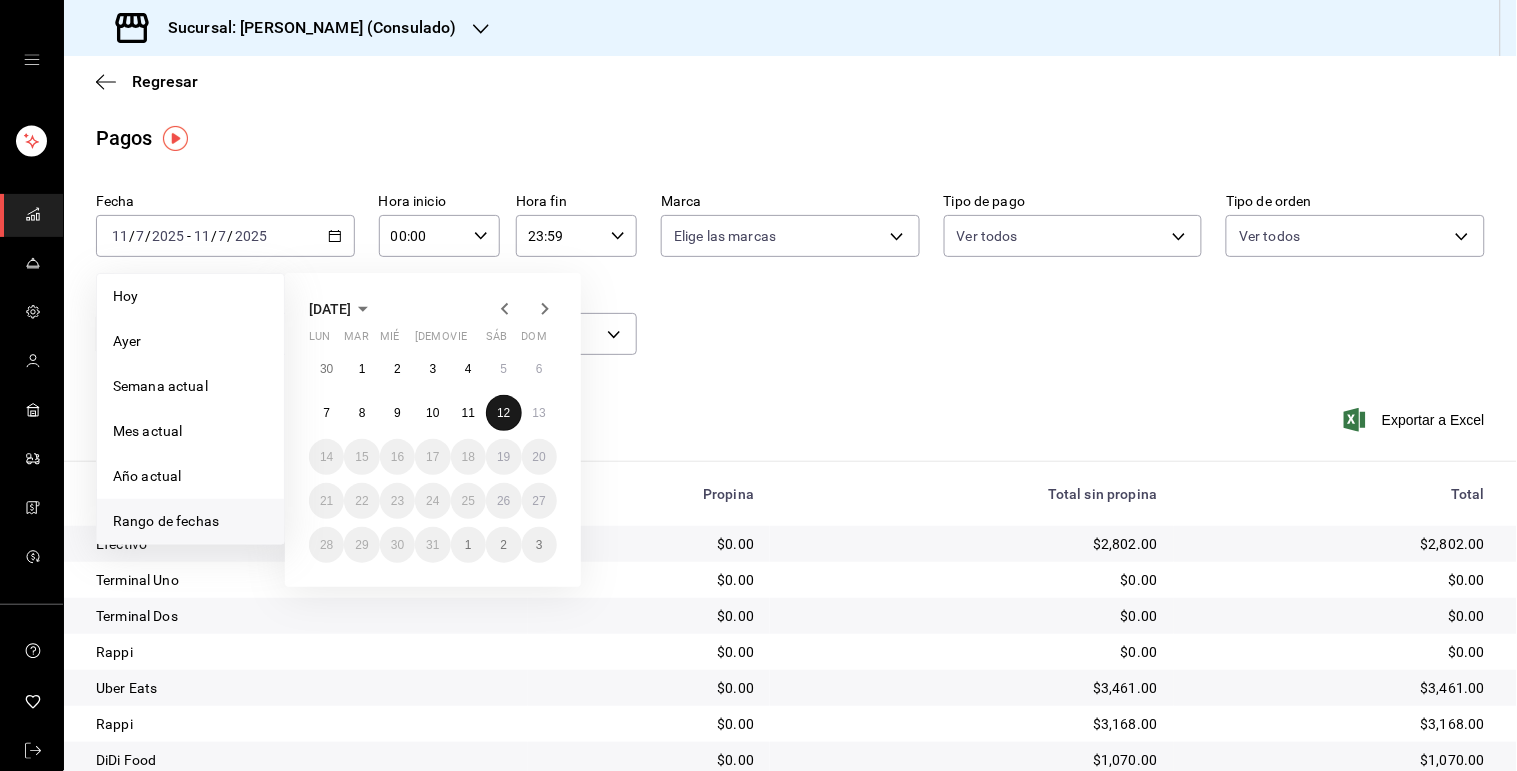 click on "12" at bounding box center [503, 413] 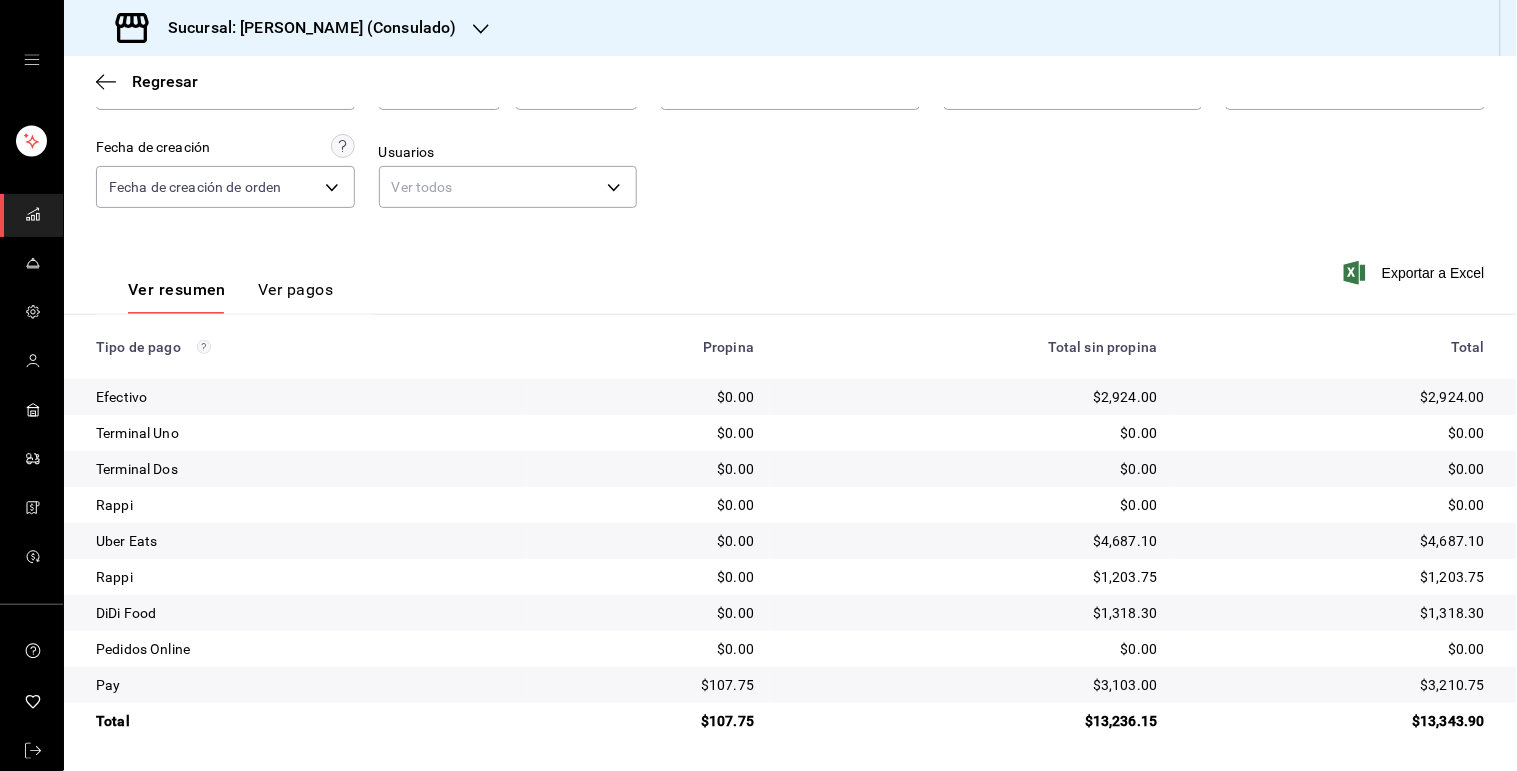 scroll, scrollTop: 0, scrollLeft: 0, axis: both 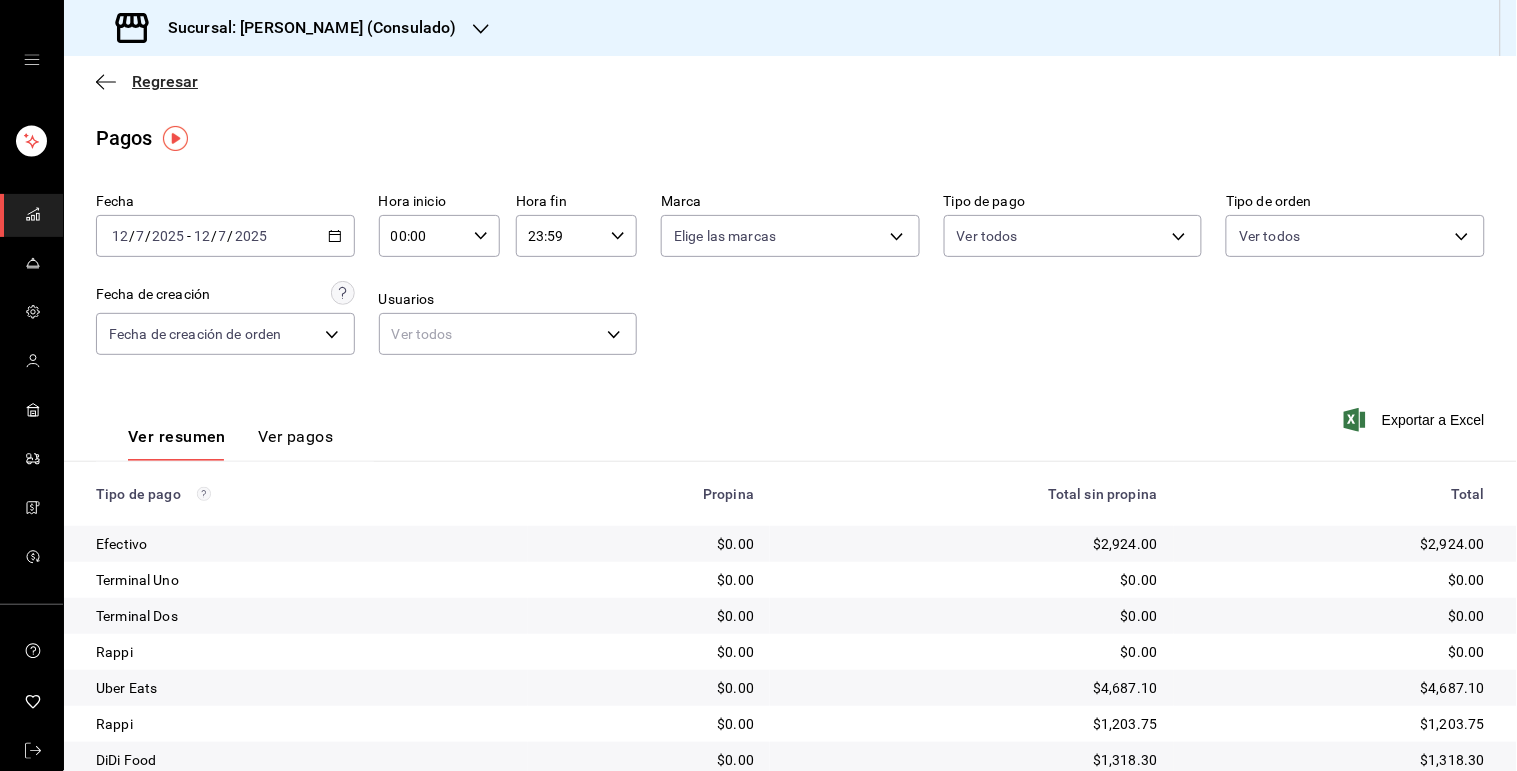 click on "Regresar" at bounding box center [165, 81] 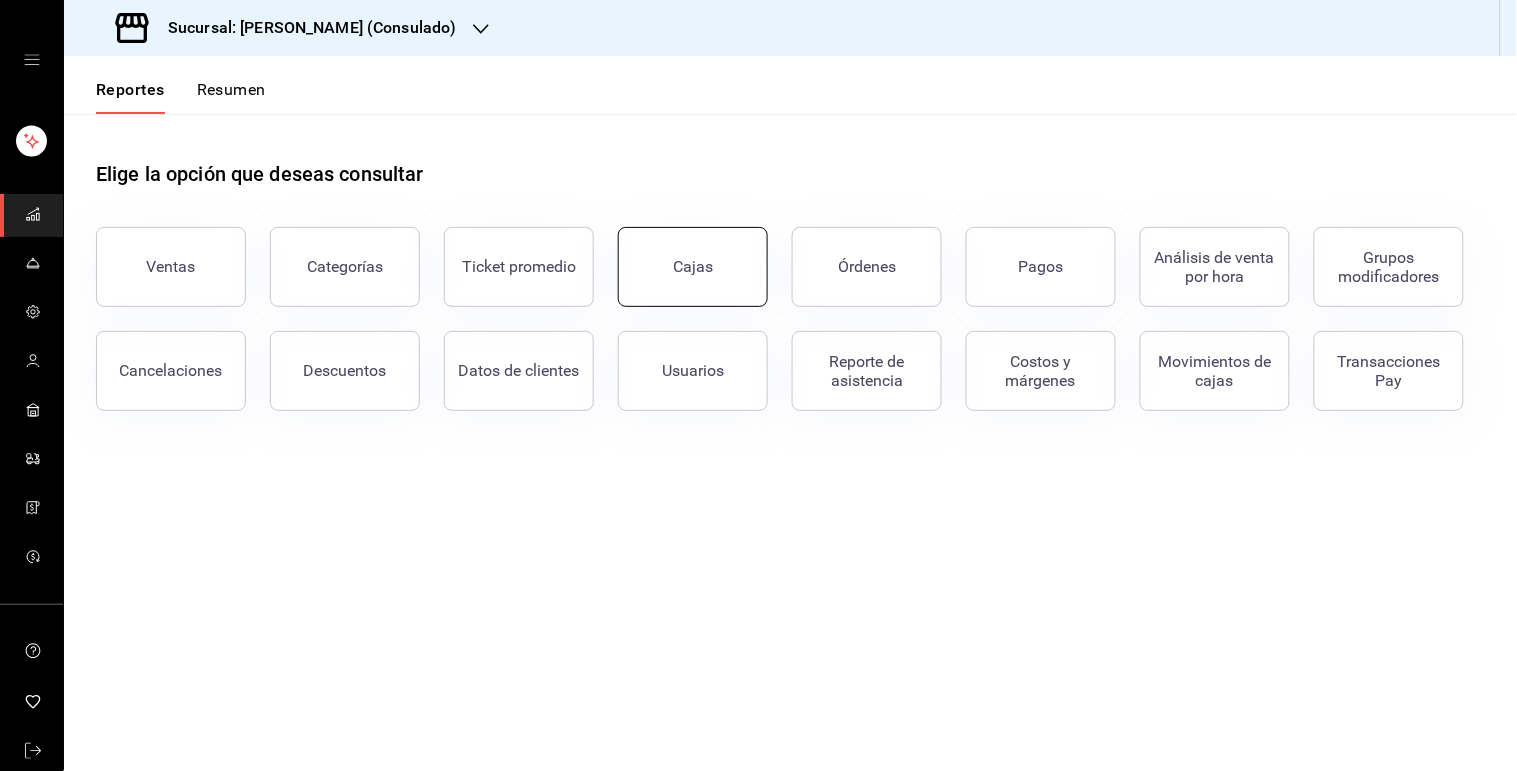 click on "Cajas" at bounding box center (693, 267) 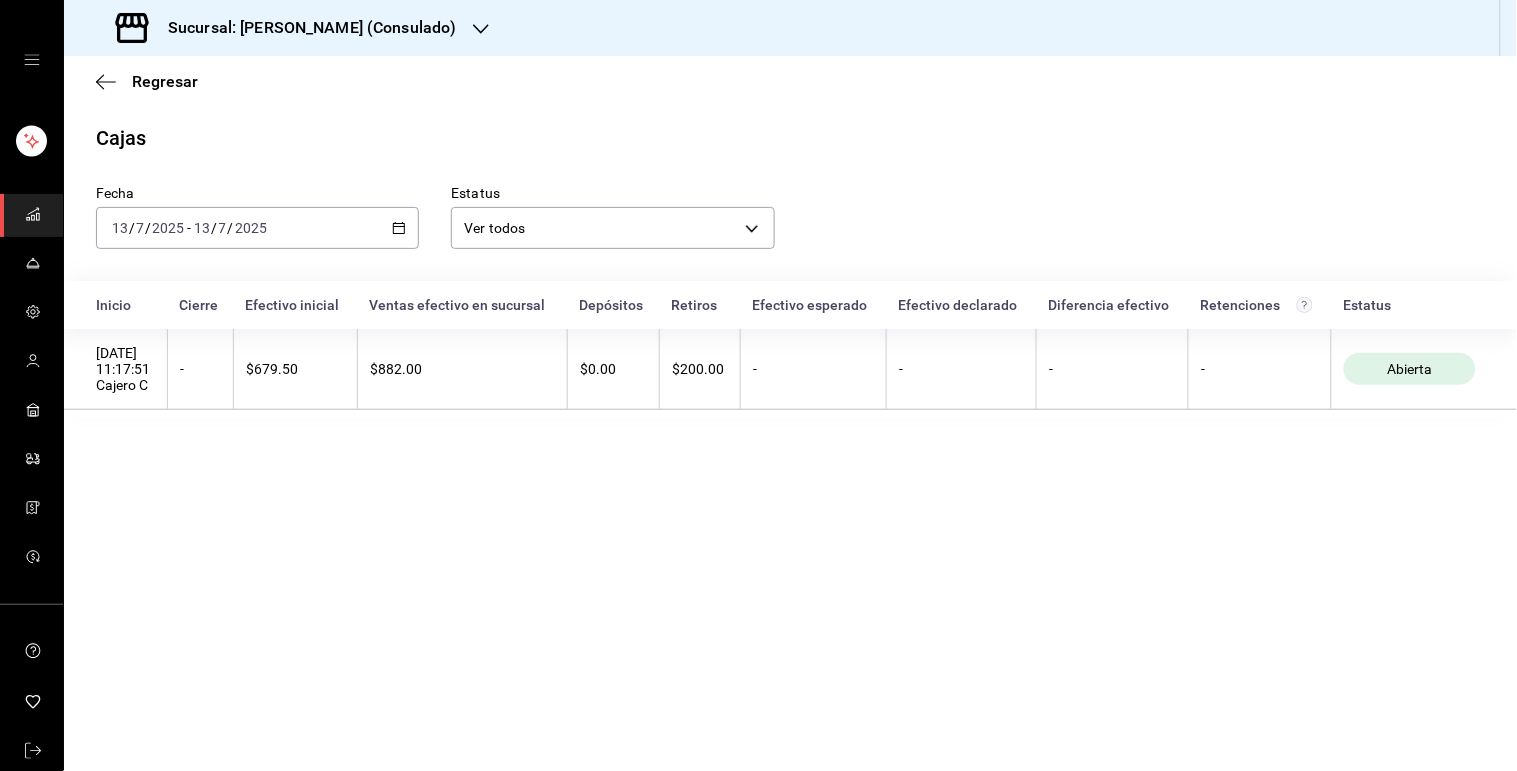 click on "[DATE] [DATE] - [DATE] [DATE]" at bounding box center [257, 228] 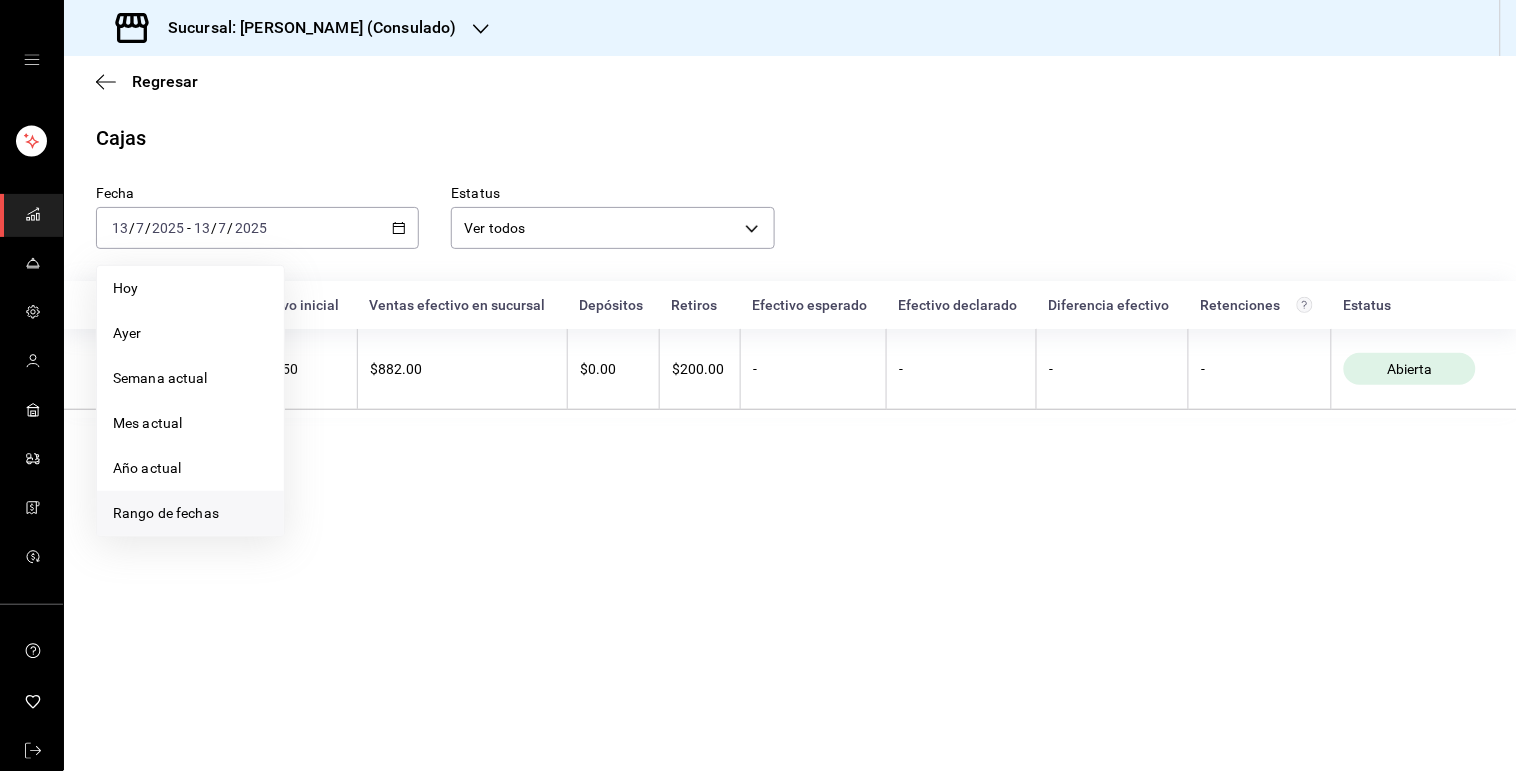 click on "Rango de fechas" at bounding box center (190, 513) 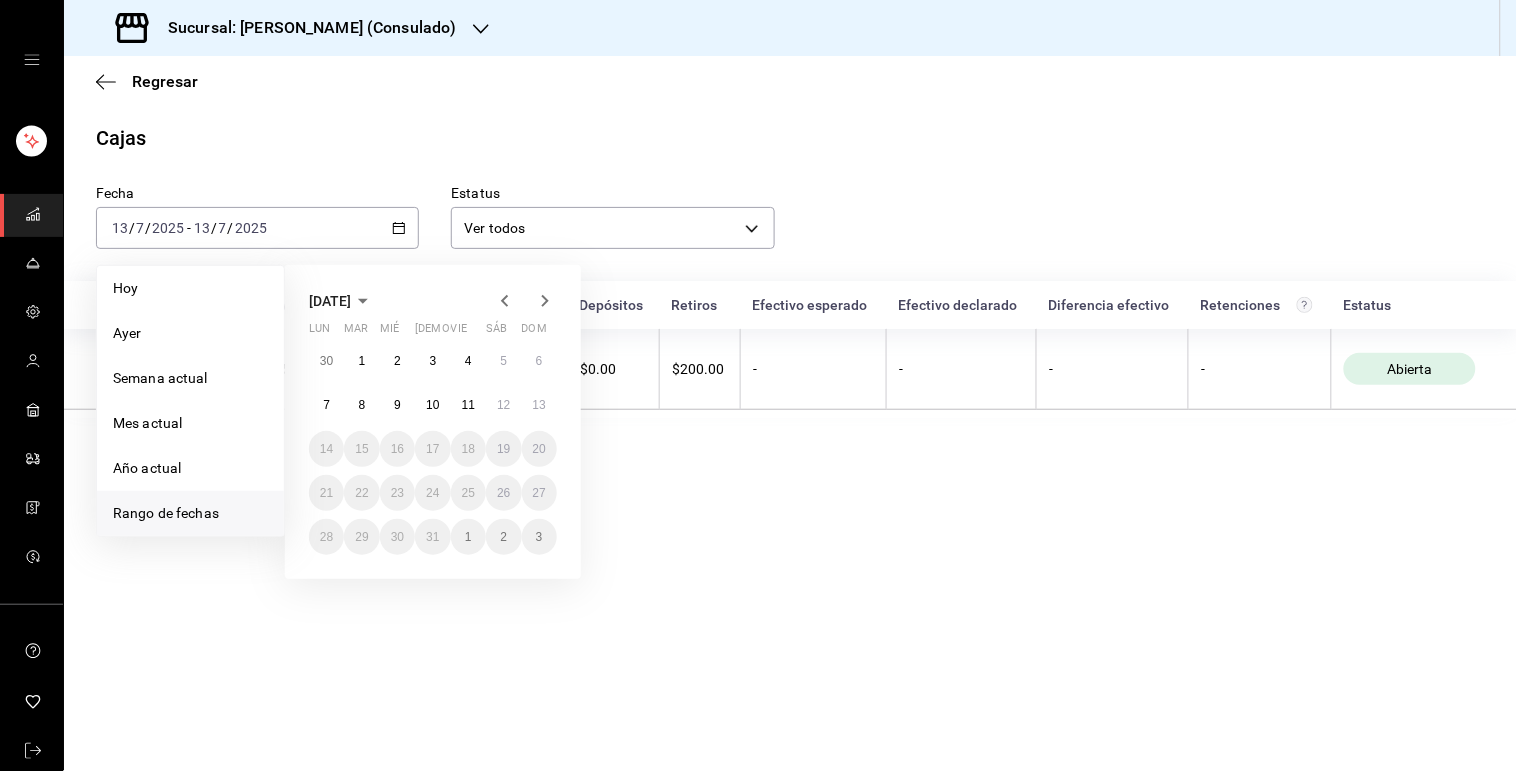click 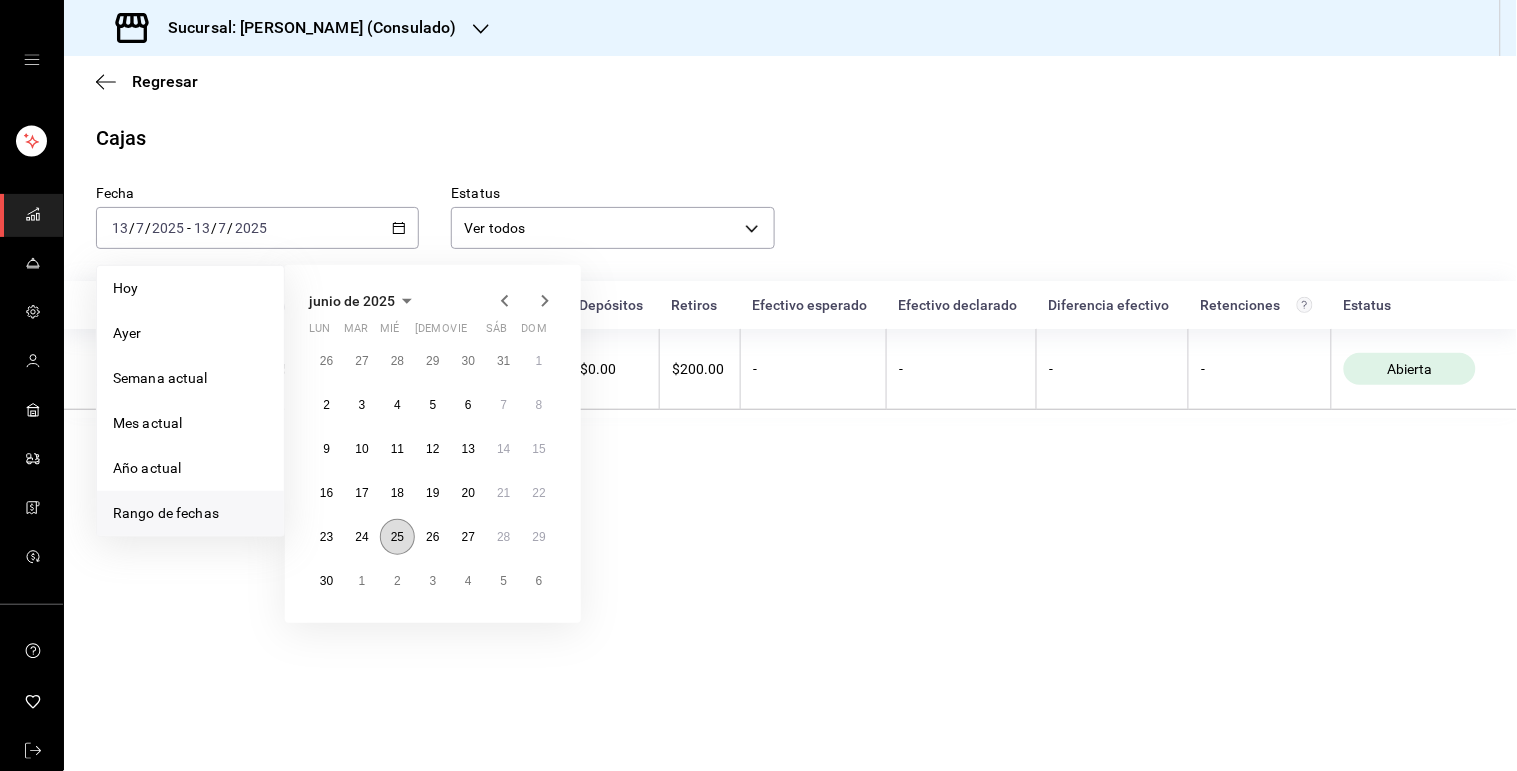 click on "25" at bounding box center (397, 537) 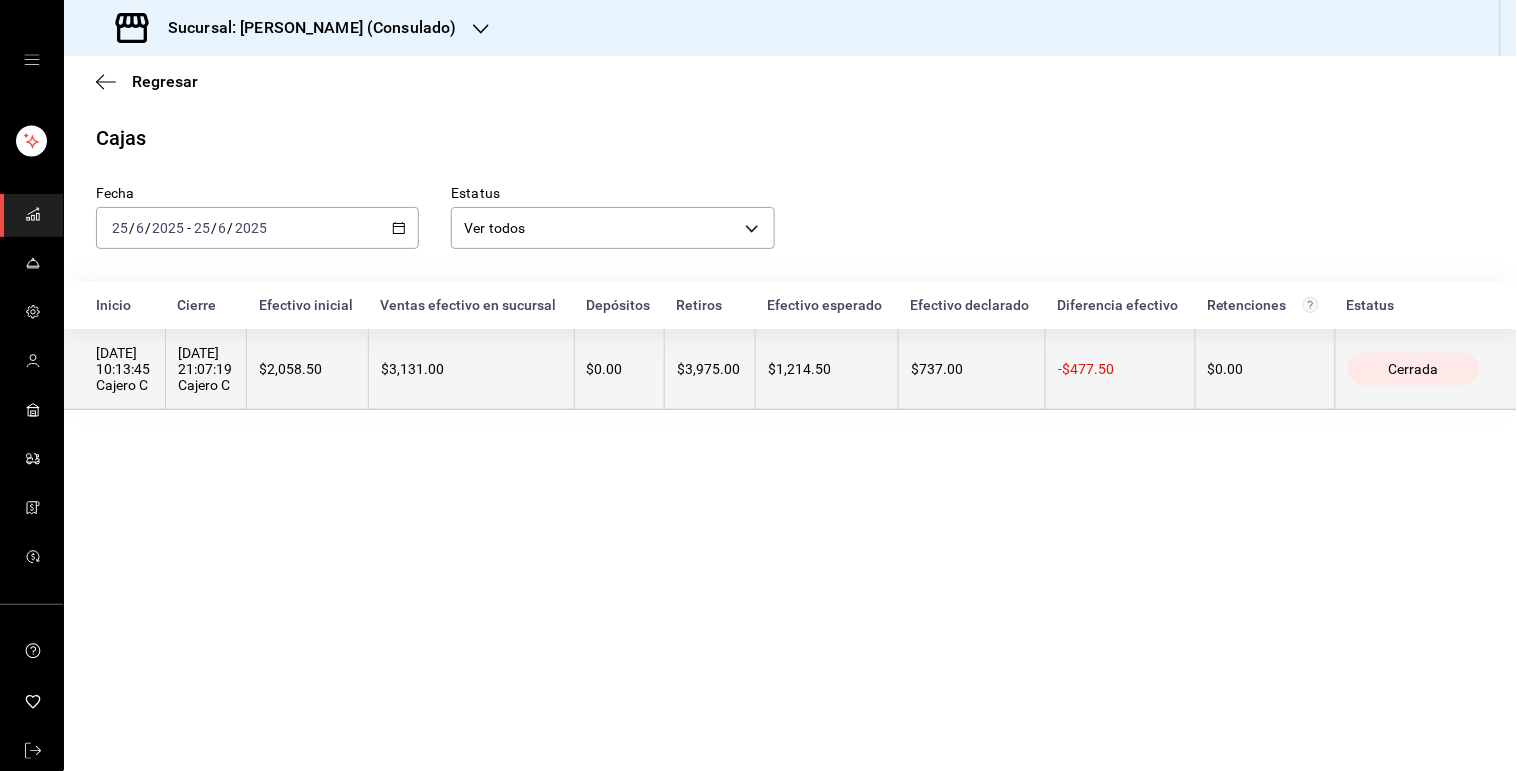 click on "$3,131.00" at bounding box center [471, 369] 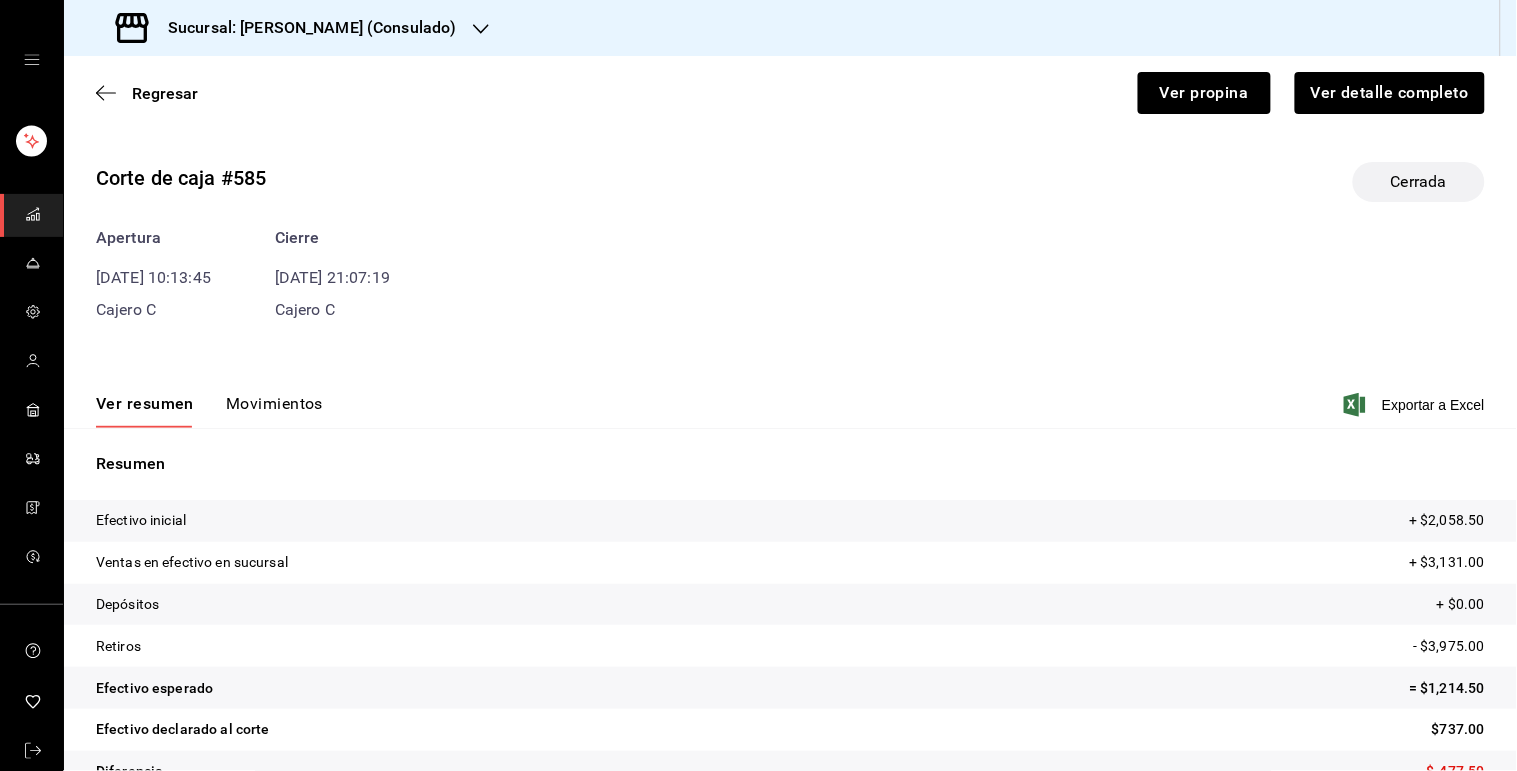 click on "Corte de caja  #585 Cerrada Apertura [DATE] 10:13:45 Cajero C Cierre [DATE] 21:07:19 Cajero C Ver resumen Movimientos Exportar a Excel Resumen Efectivo inicial + $2,058.50 Ventas en efectivo en sucursal + $3,131.00 Depósitos + $0.00 Retiros - $3,975.00 Efectivo esperado = $1,214.50 Efectivo declarado al corte  $737.00 Diferencia  $-477.50" at bounding box center [790, 481] 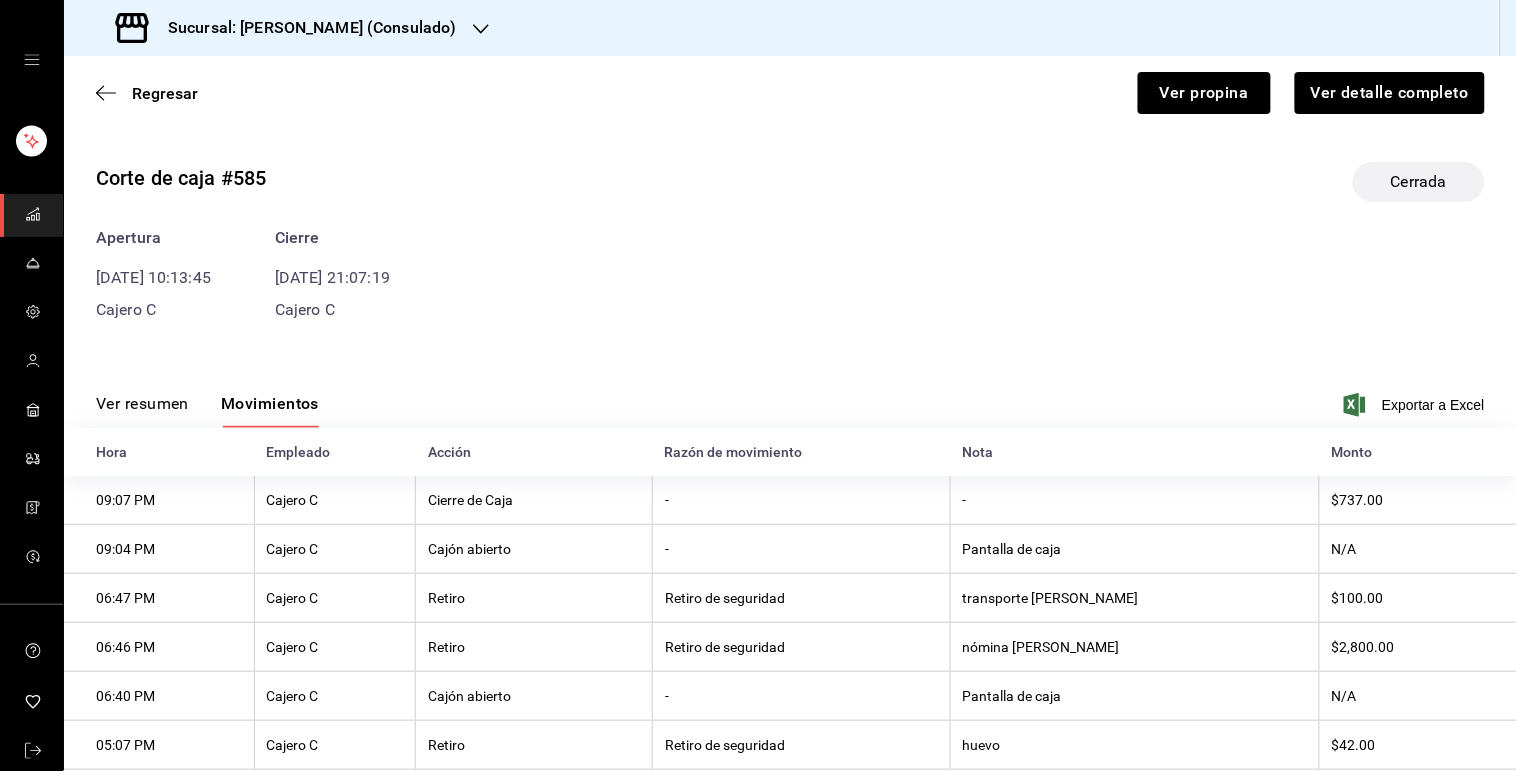 type 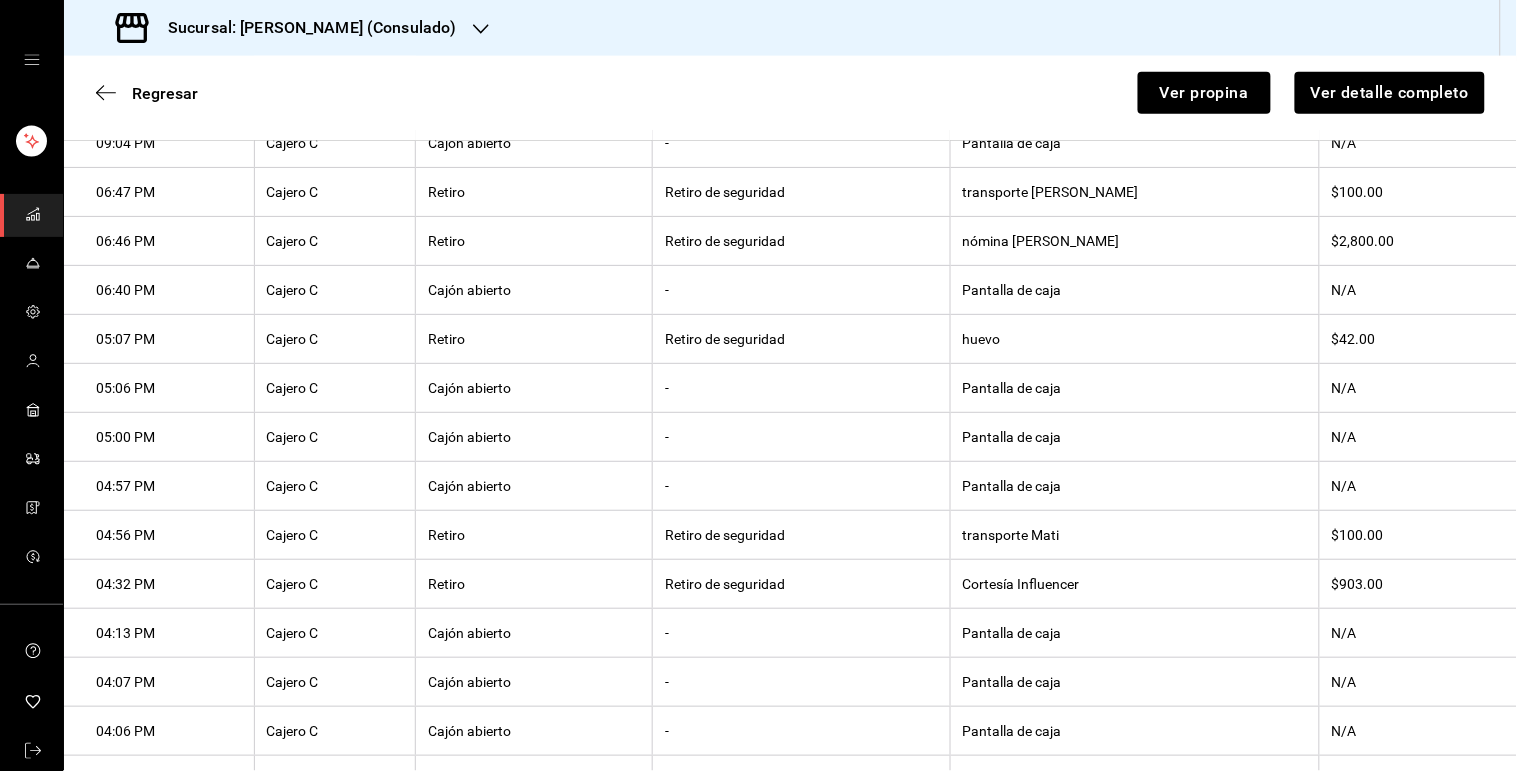 scroll, scrollTop: 445, scrollLeft: 0, axis: vertical 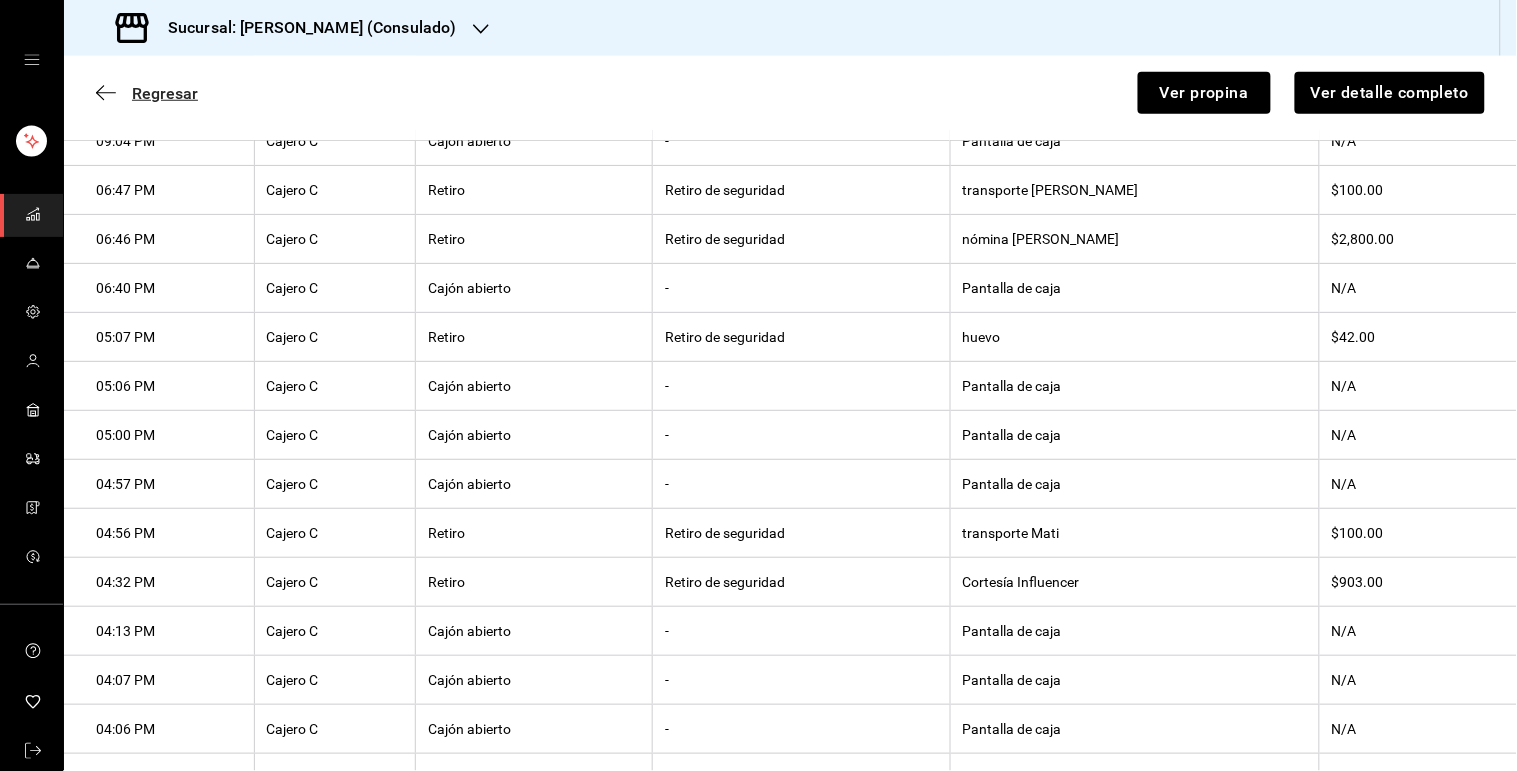 click on "Regresar" at bounding box center [165, 93] 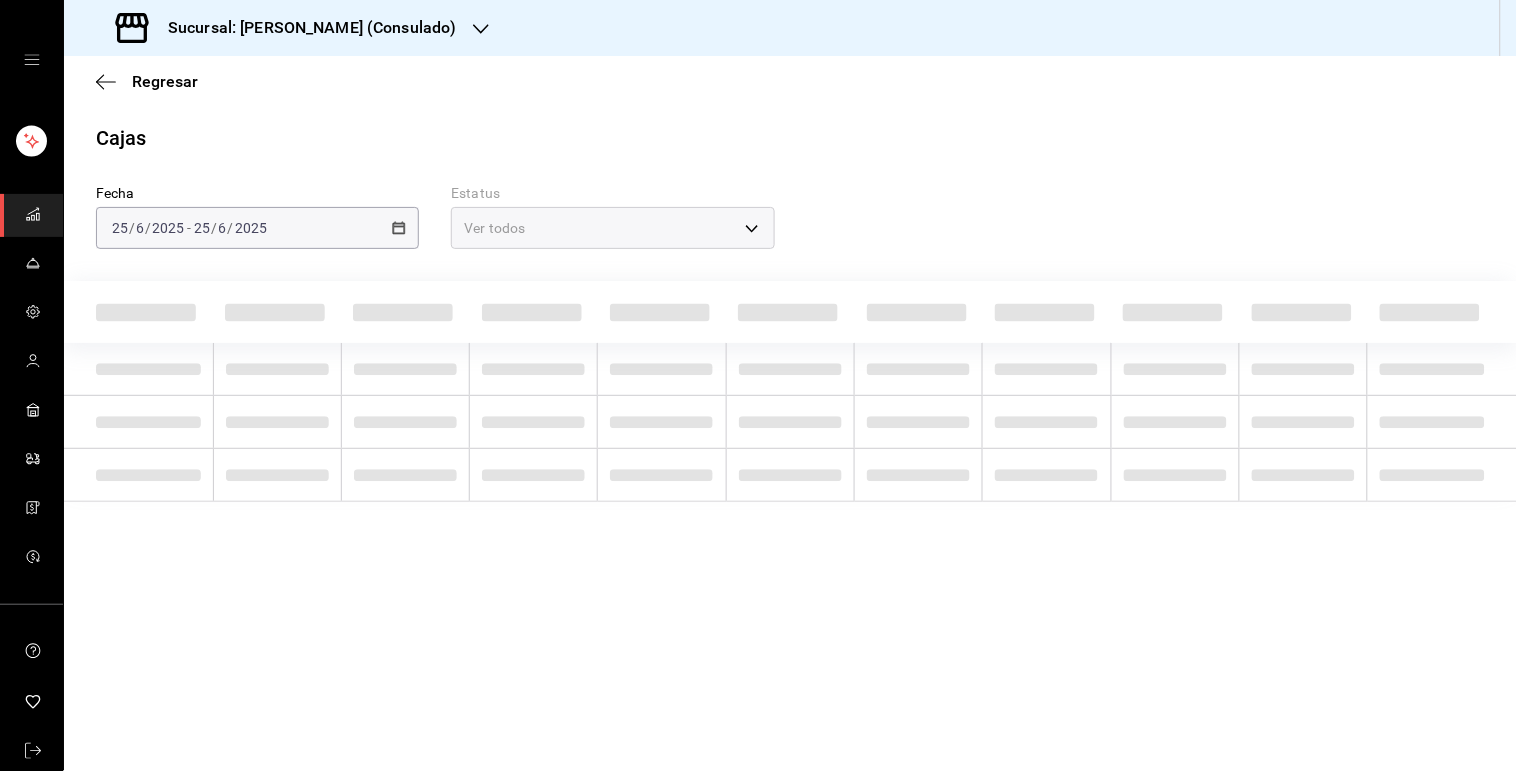 scroll, scrollTop: 0, scrollLeft: 0, axis: both 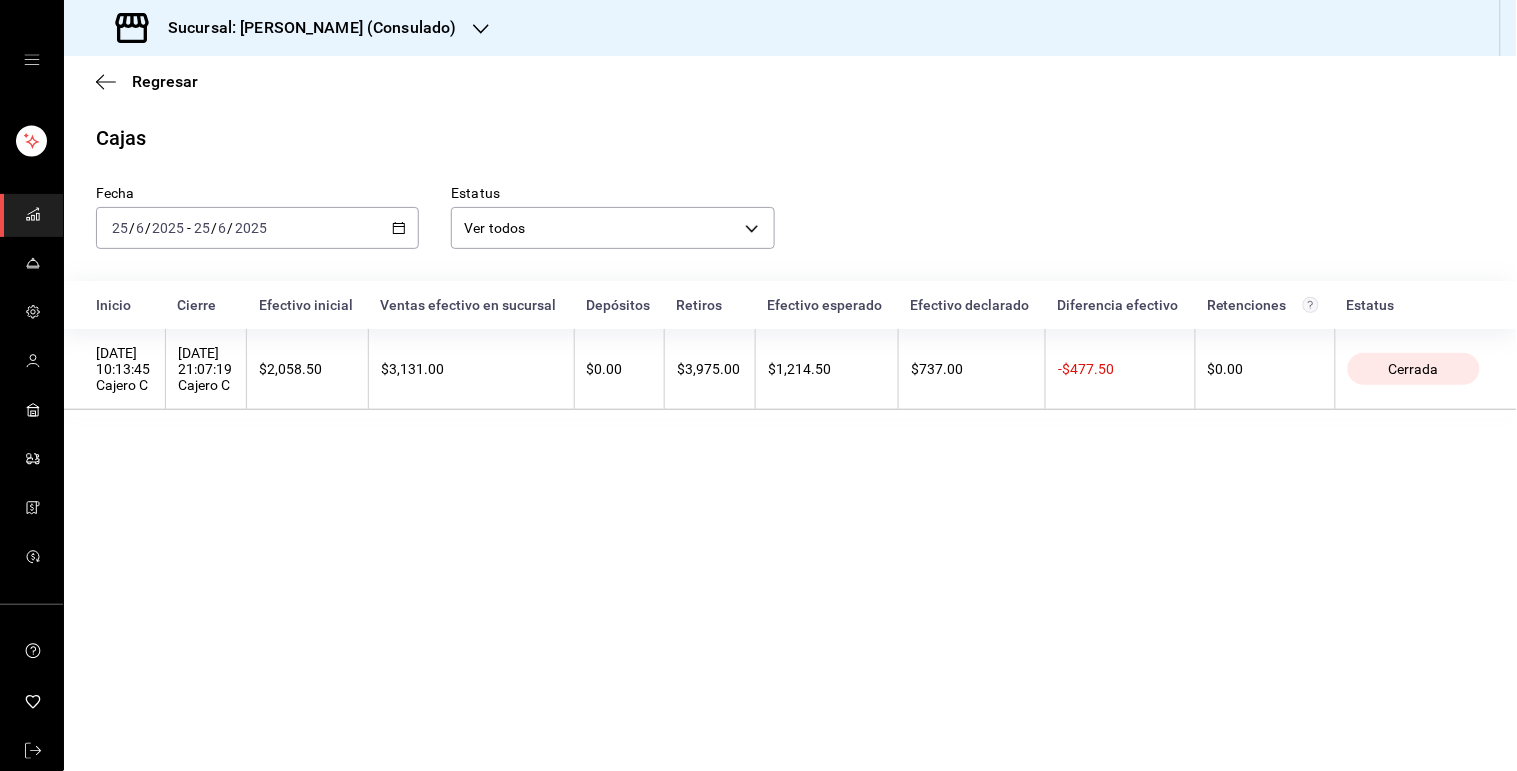 click 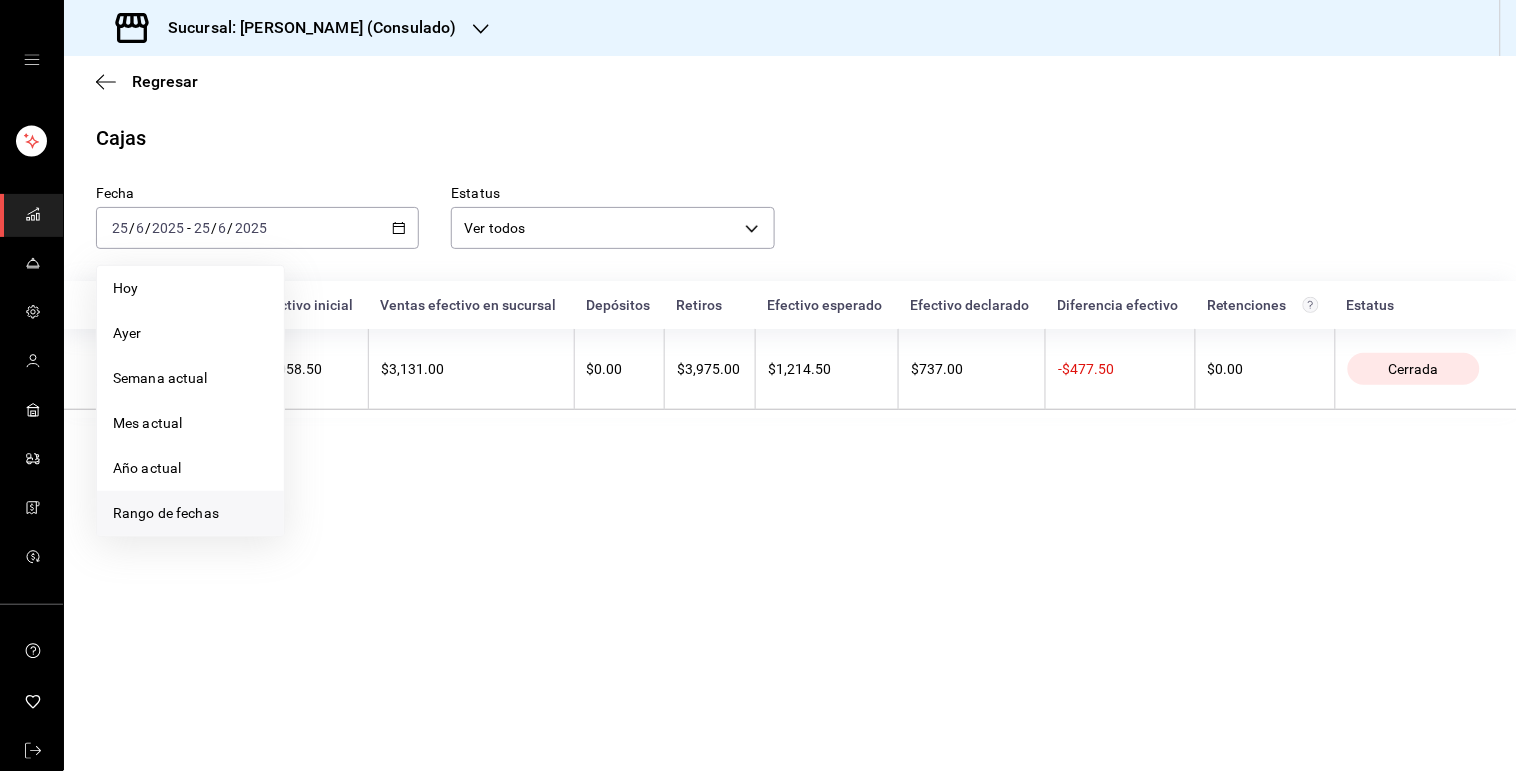 click on "Rango de fechas" at bounding box center [190, 513] 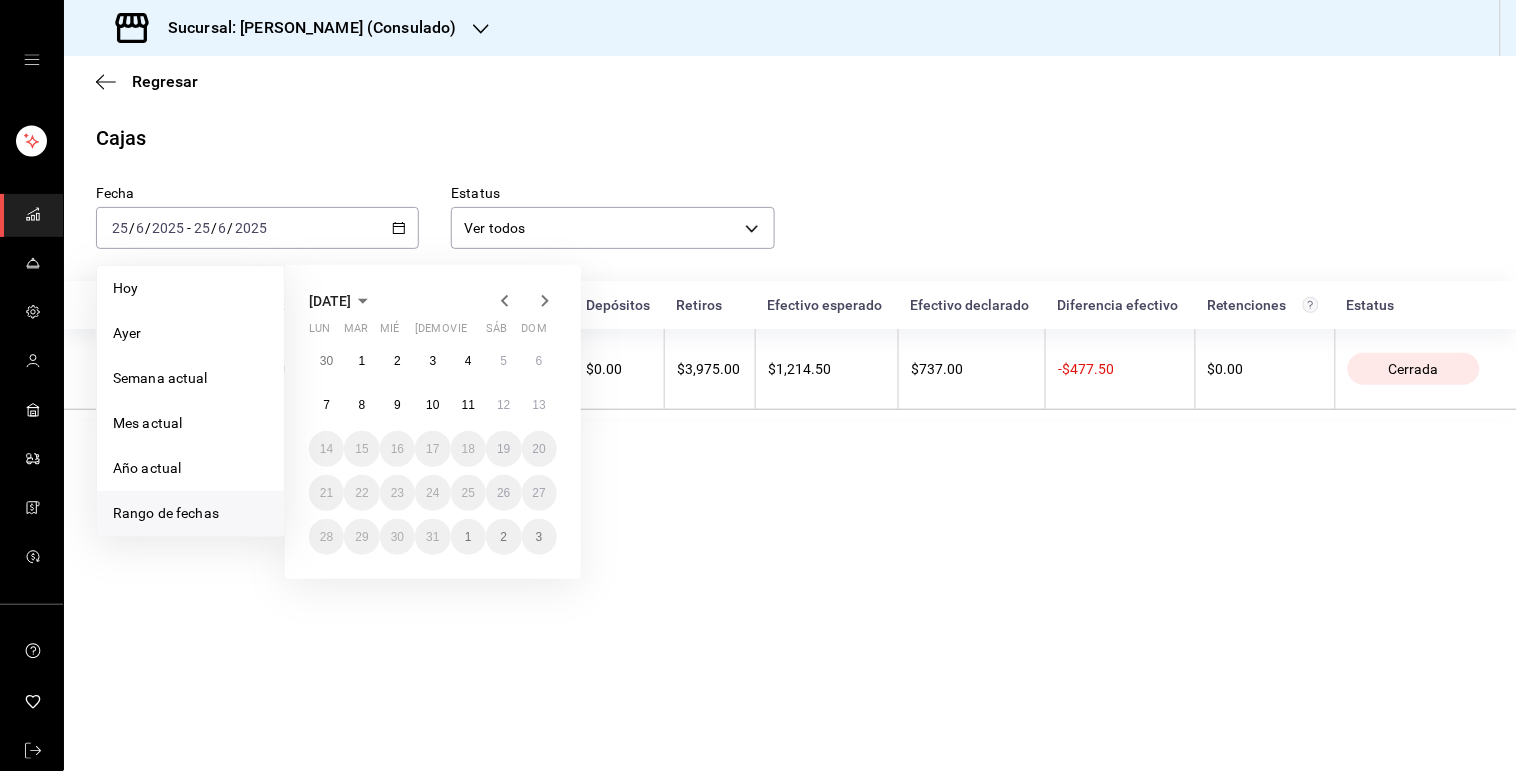 click 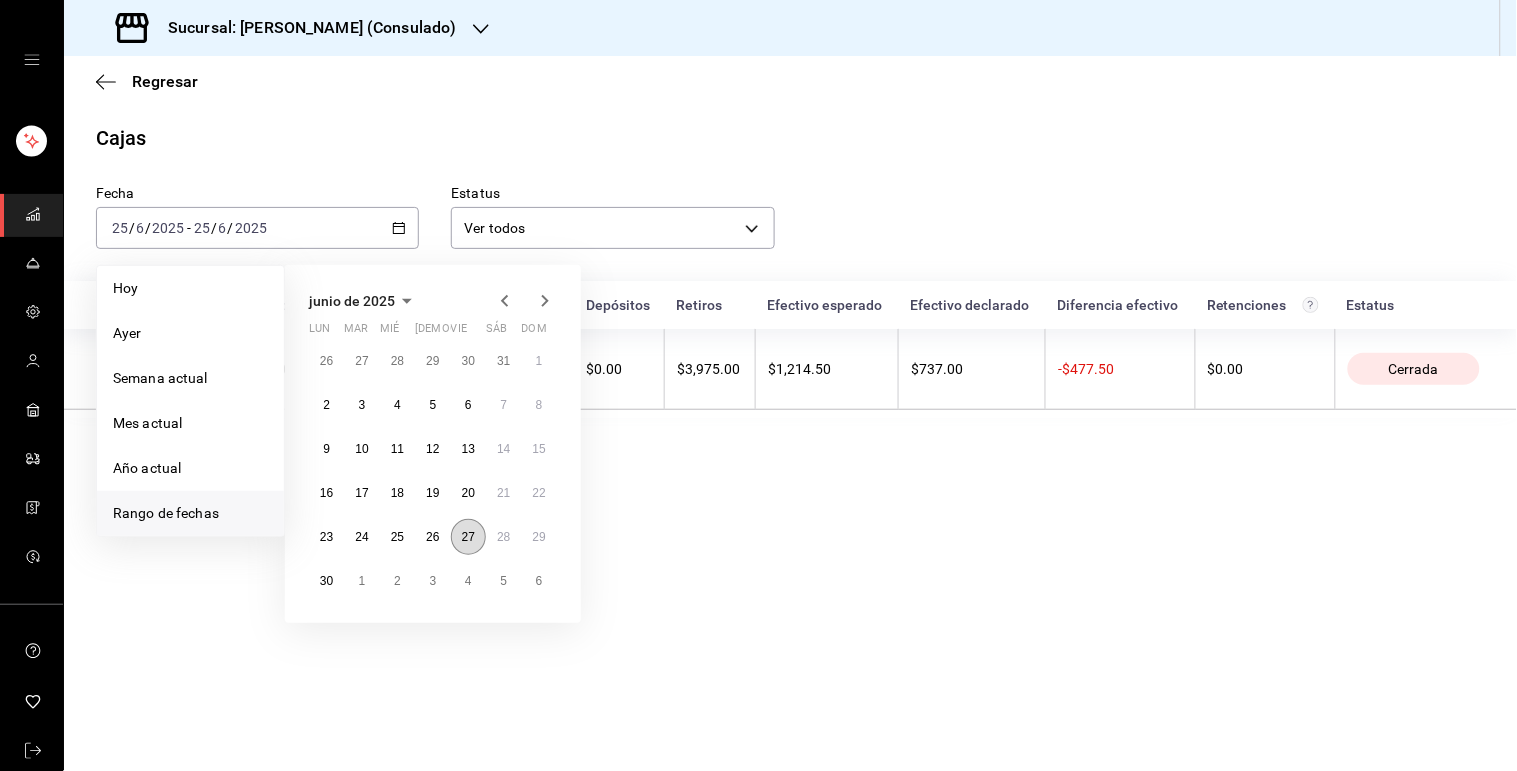 click on "27" at bounding box center [468, 537] 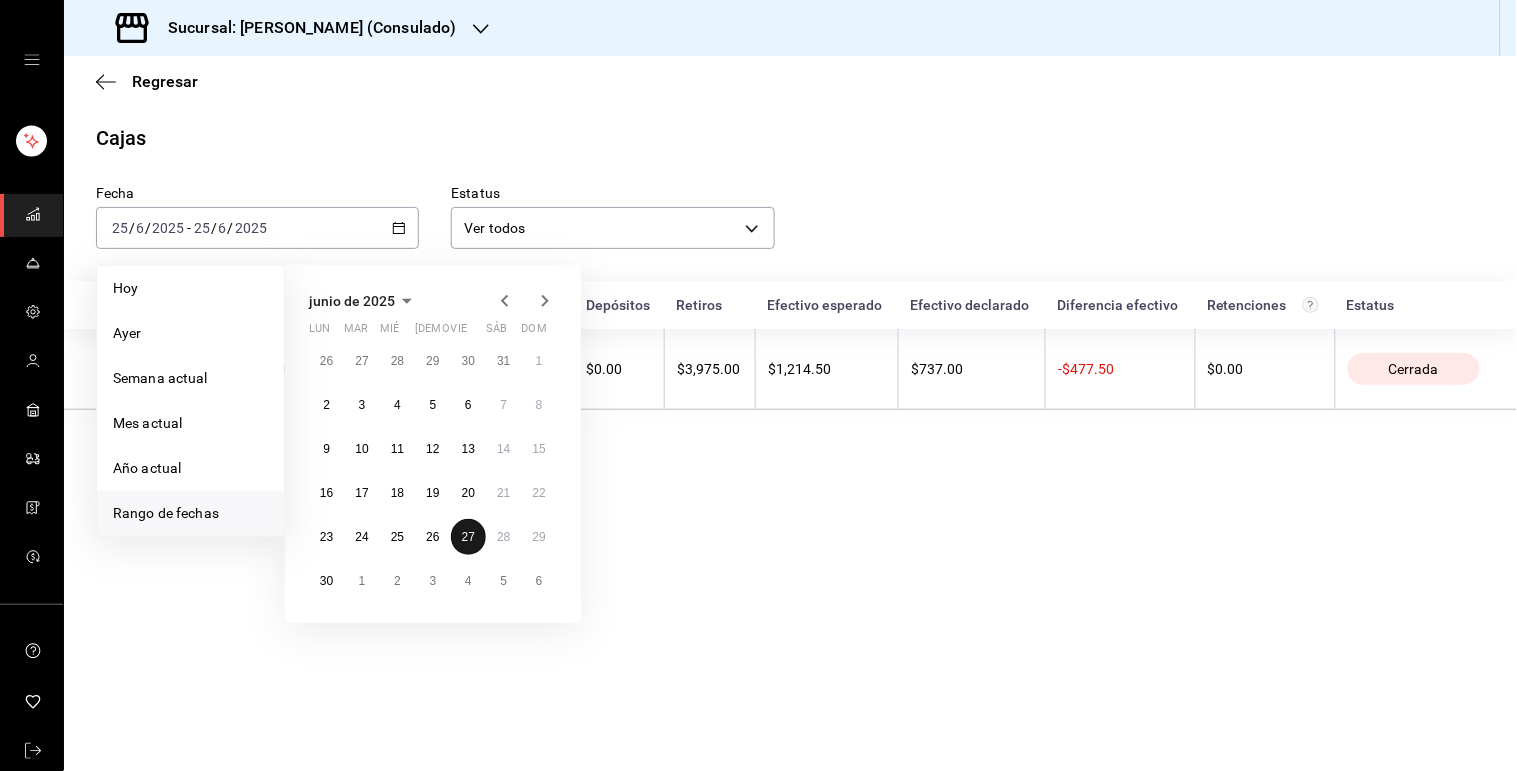 click on "27" at bounding box center [468, 537] 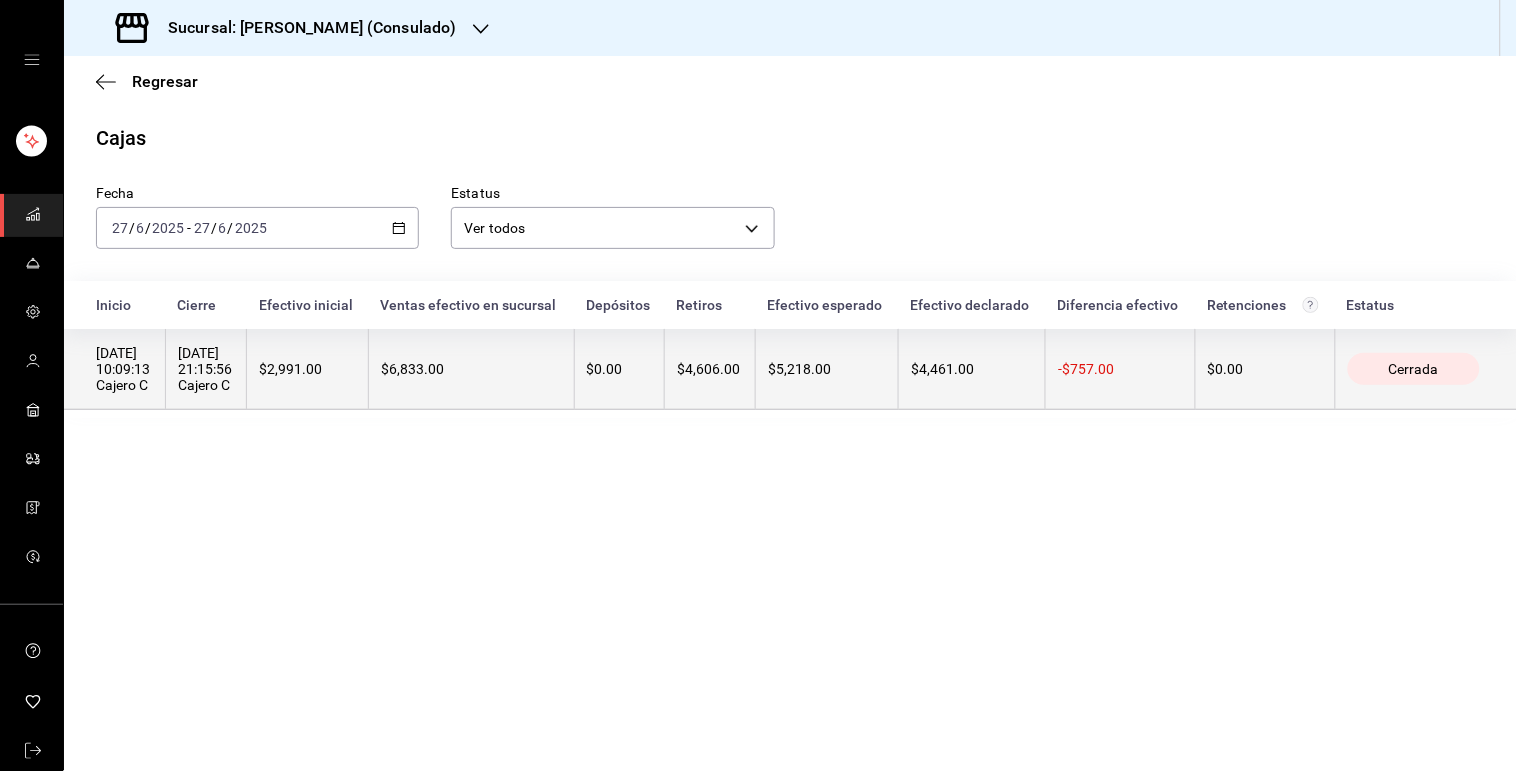 click on "$6,833.00" at bounding box center (471, 369) 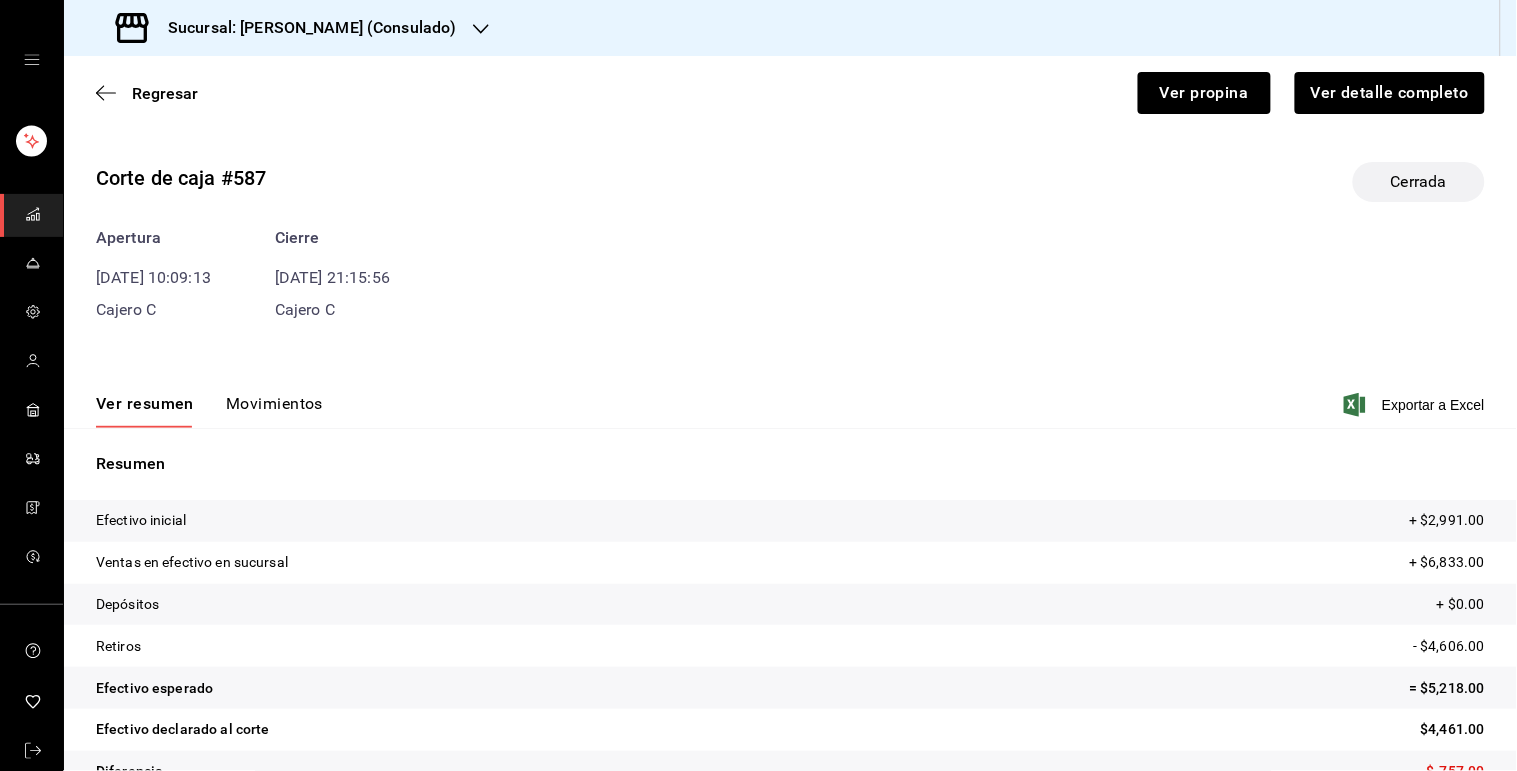 click on "Movimientos" at bounding box center [274, 411] 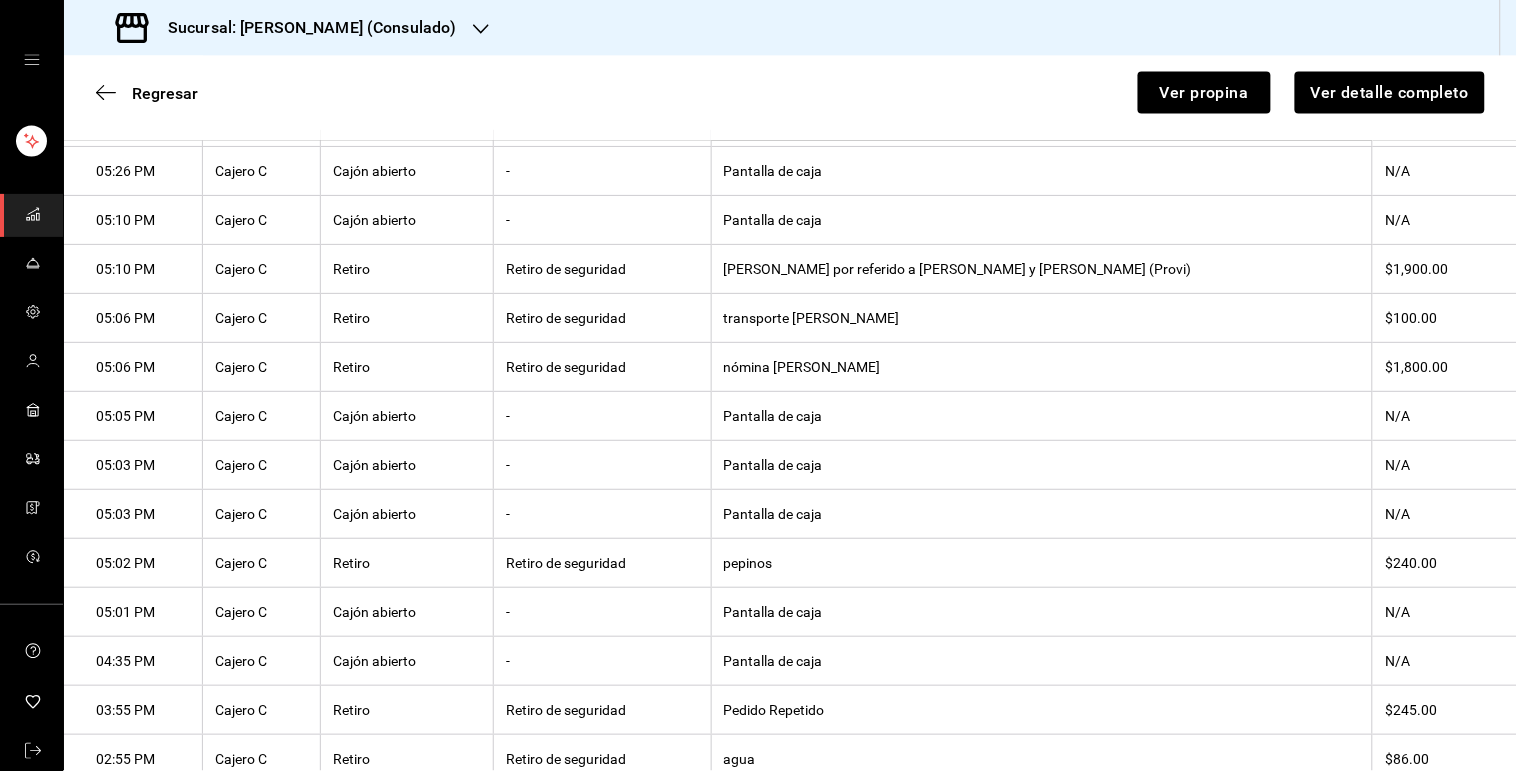 scroll, scrollTop: 811, scrollLeft: 0, axis: vertical 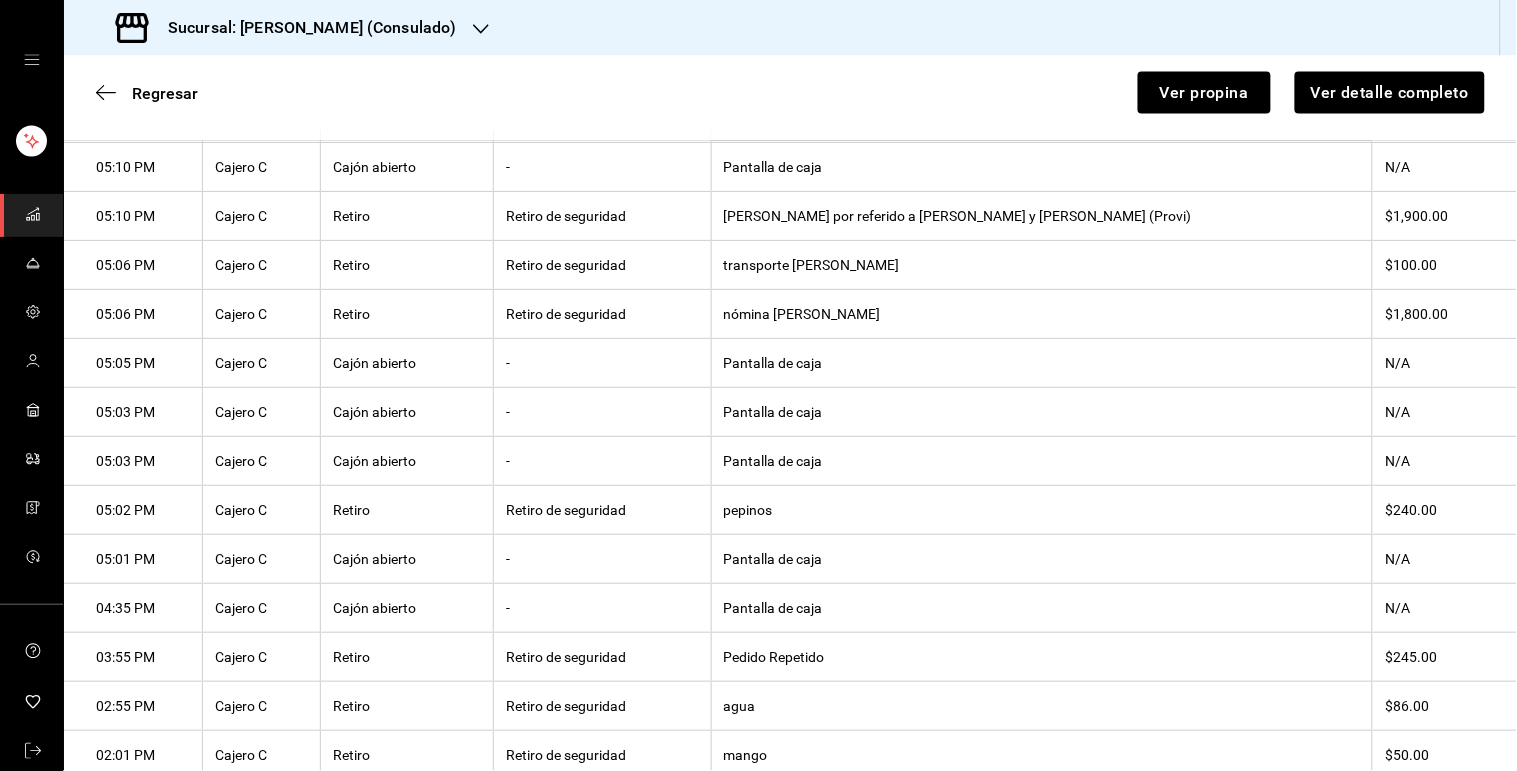 type 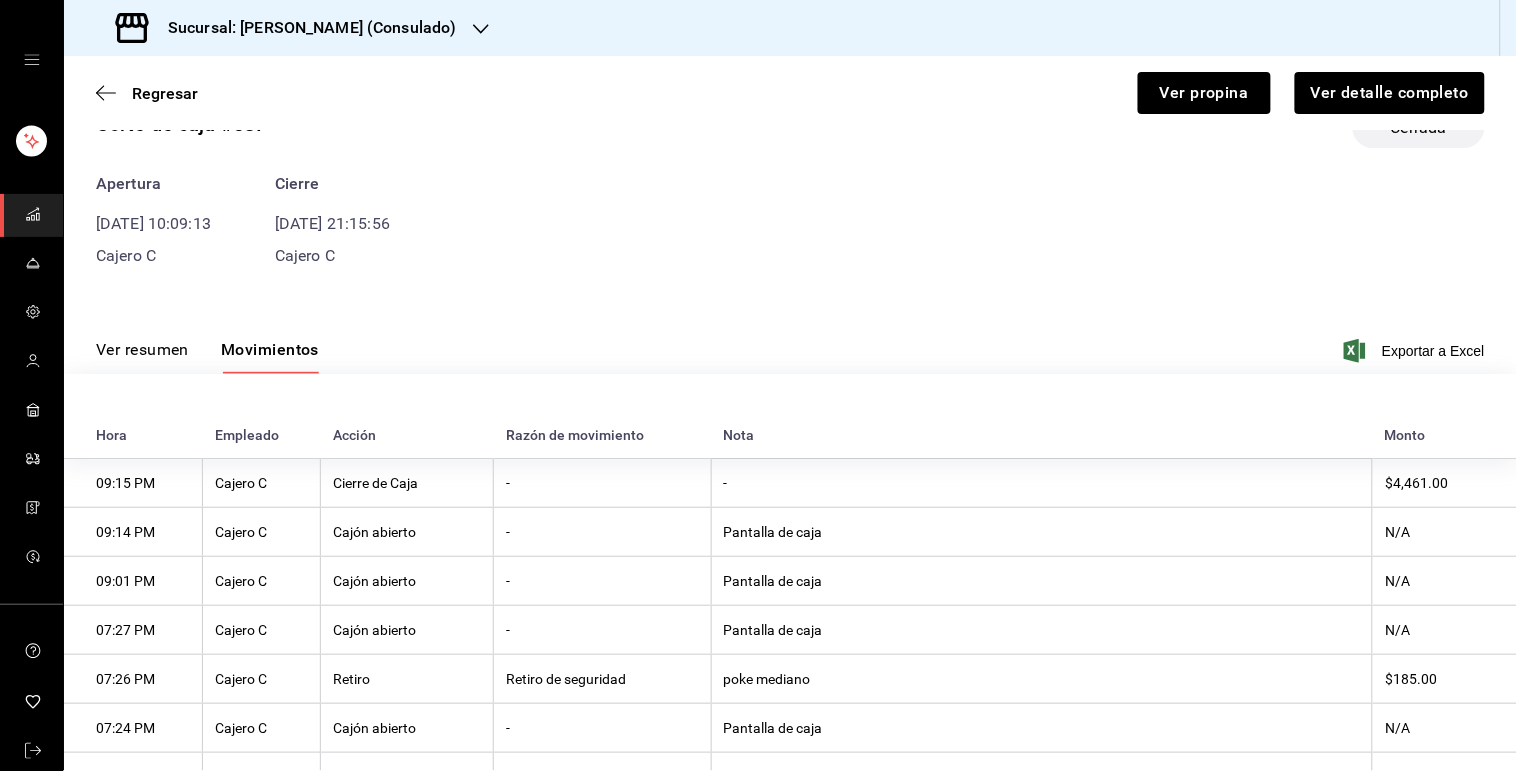 scroll, scrollTop: 31, scrollLeft: 0, axis: vertical 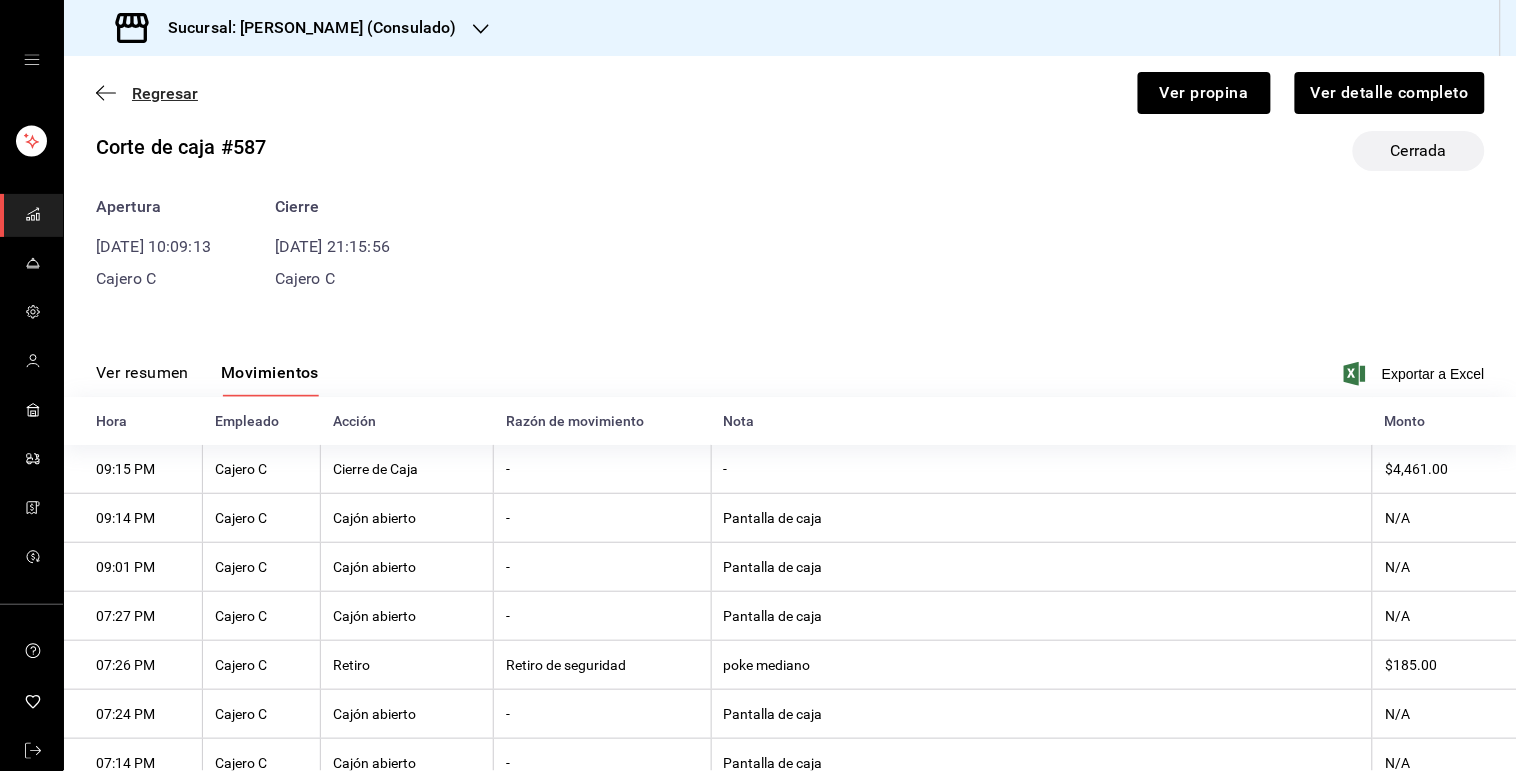 click on "Regresar" at bounding box center [165, 93] 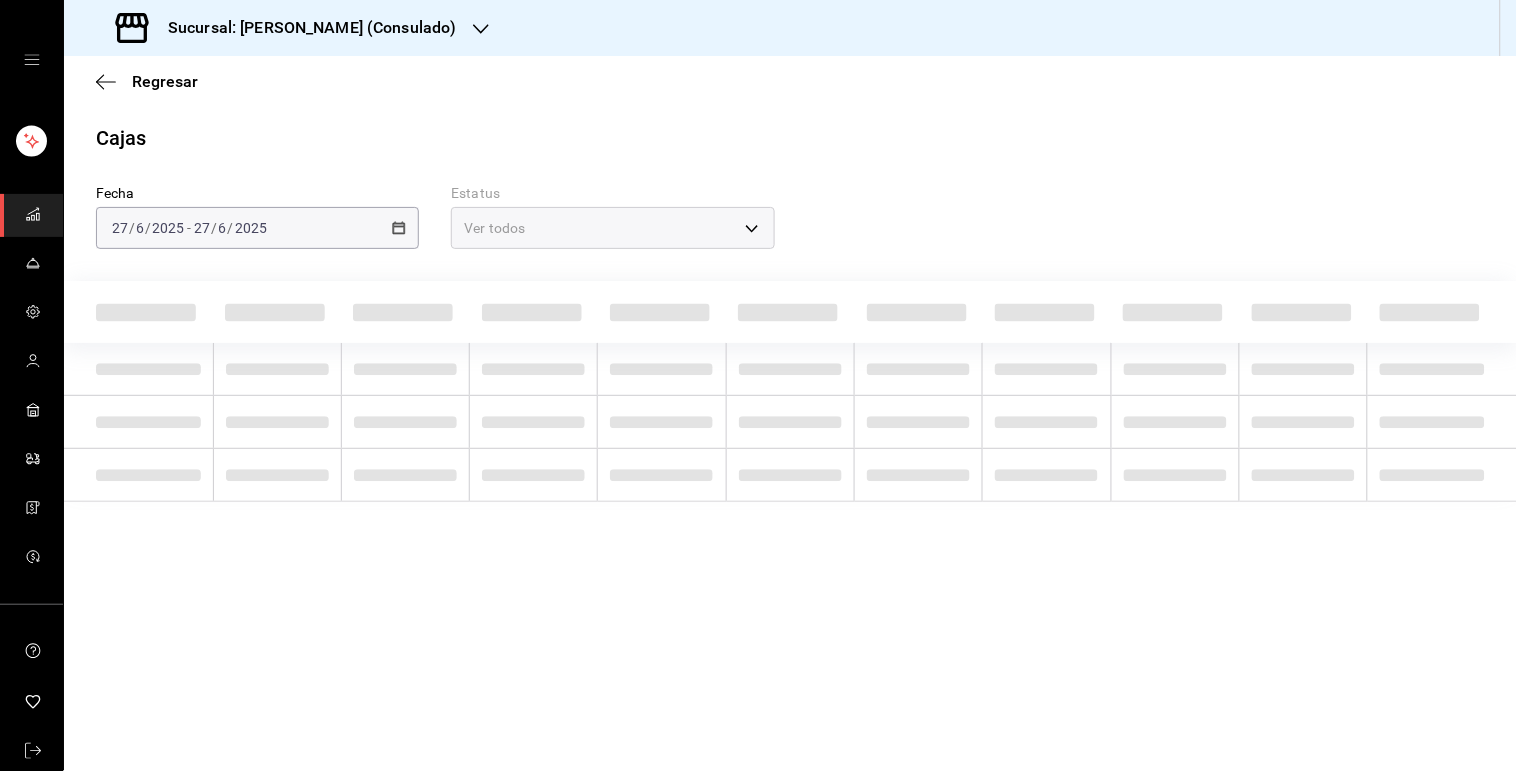 scroll, scrollTop: 0, scrollLeft: 0, axis: both 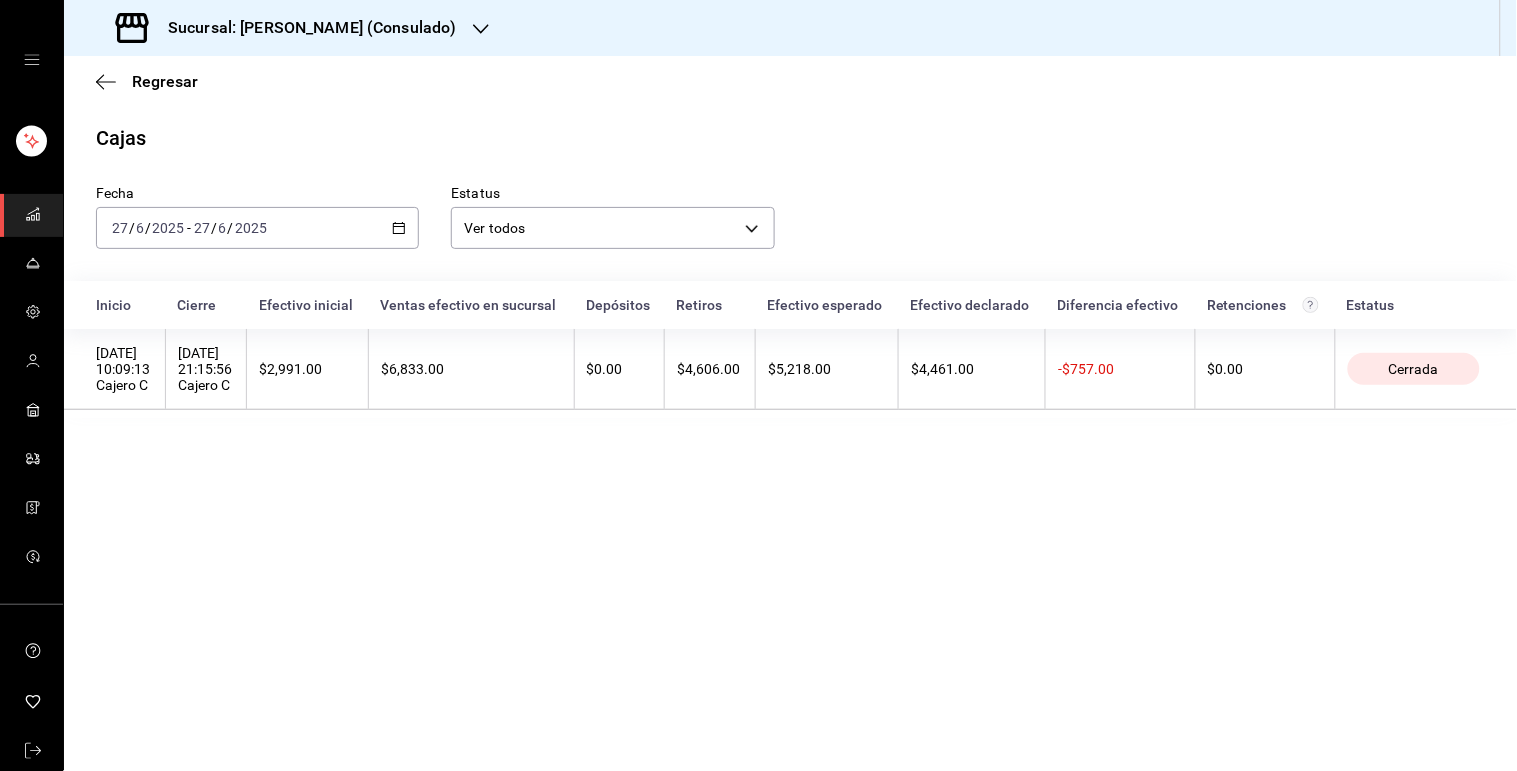 click on "[DATE] [DATE] - [DATE] [DATE]" at bounding box center (257, 228) 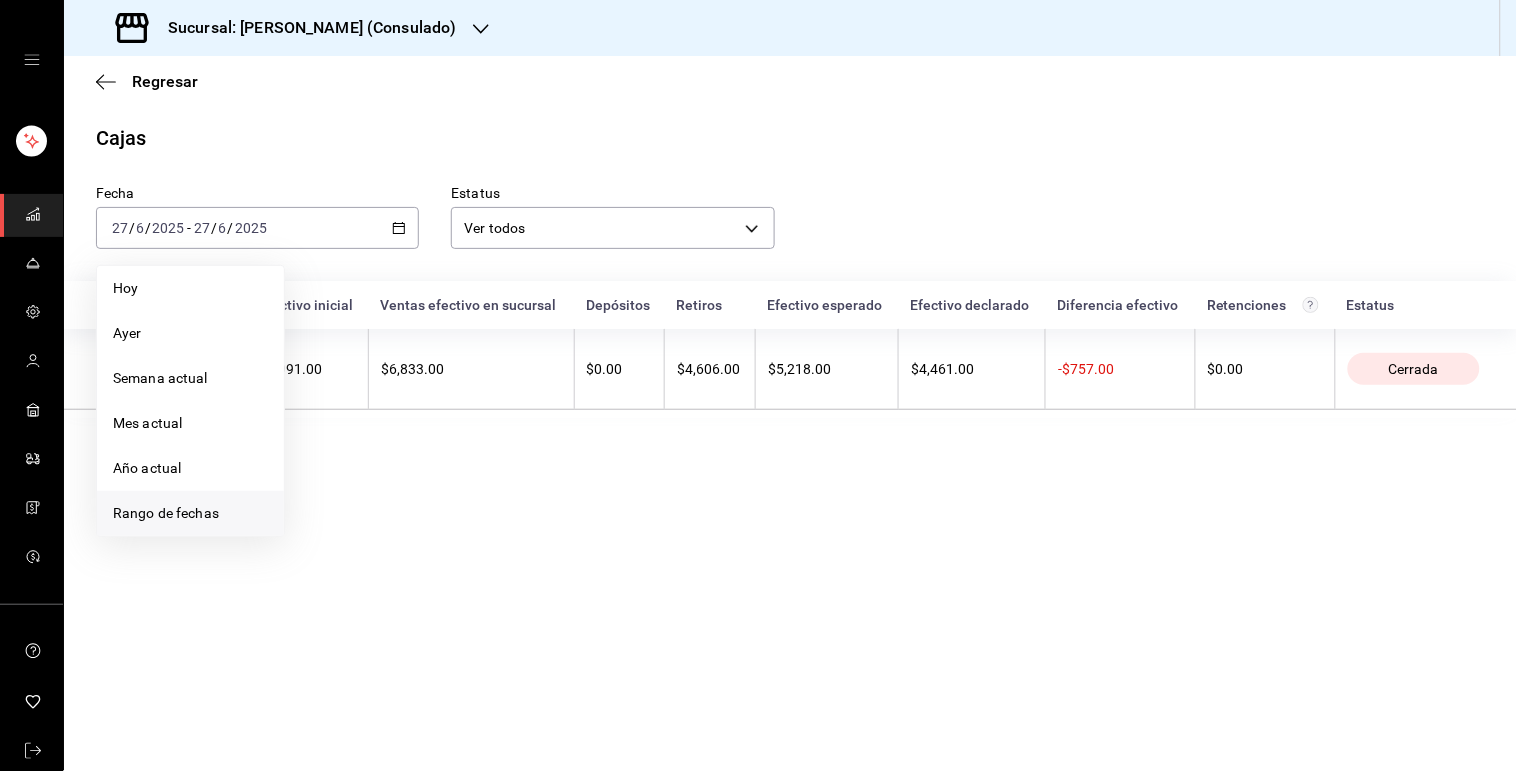 click on "Rango de fechas" at bounding box center [190, 513] 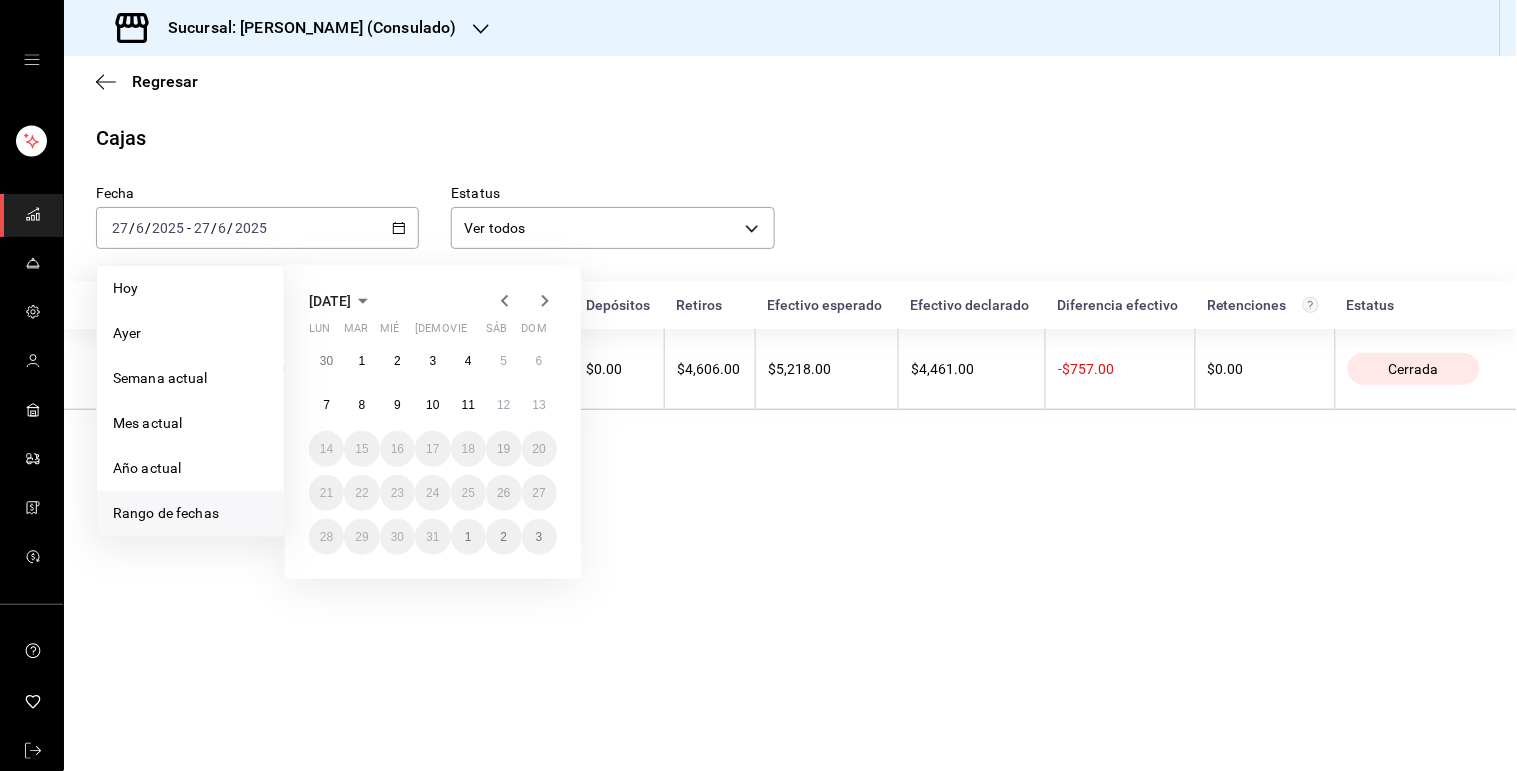 click 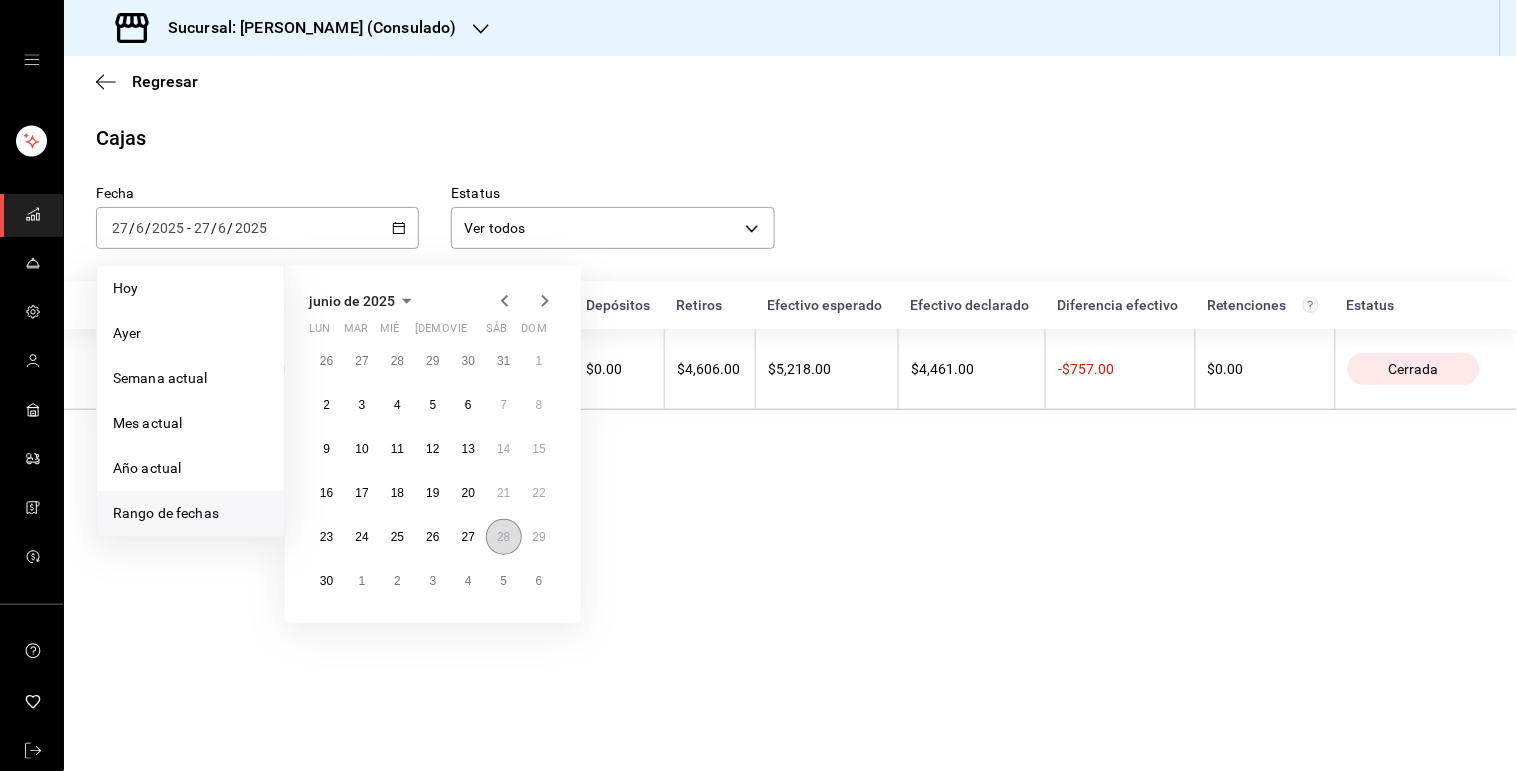 click on "28" at bounding box center (503, 537) 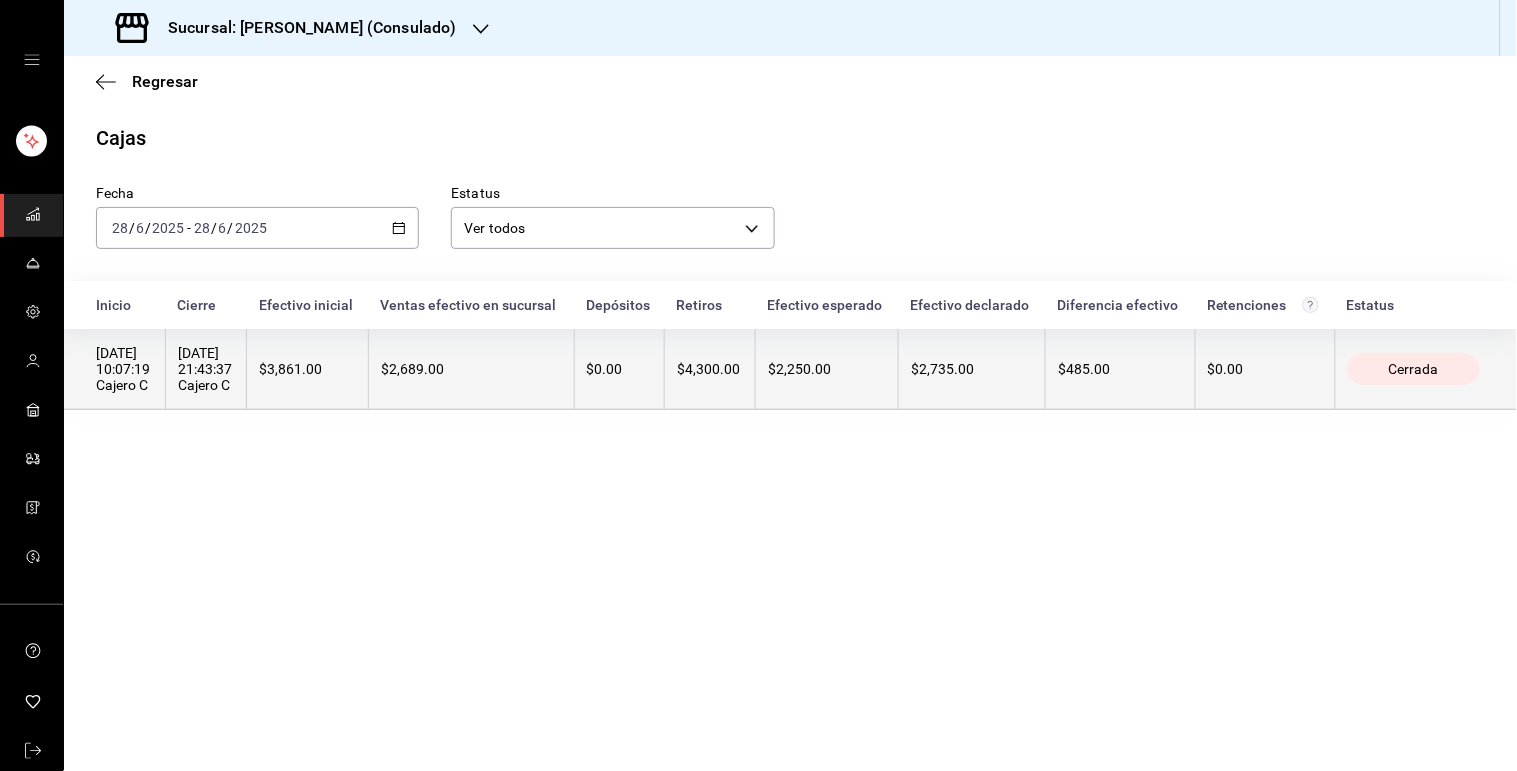 click on "$2,689.00" at bounding box center (471, 369) 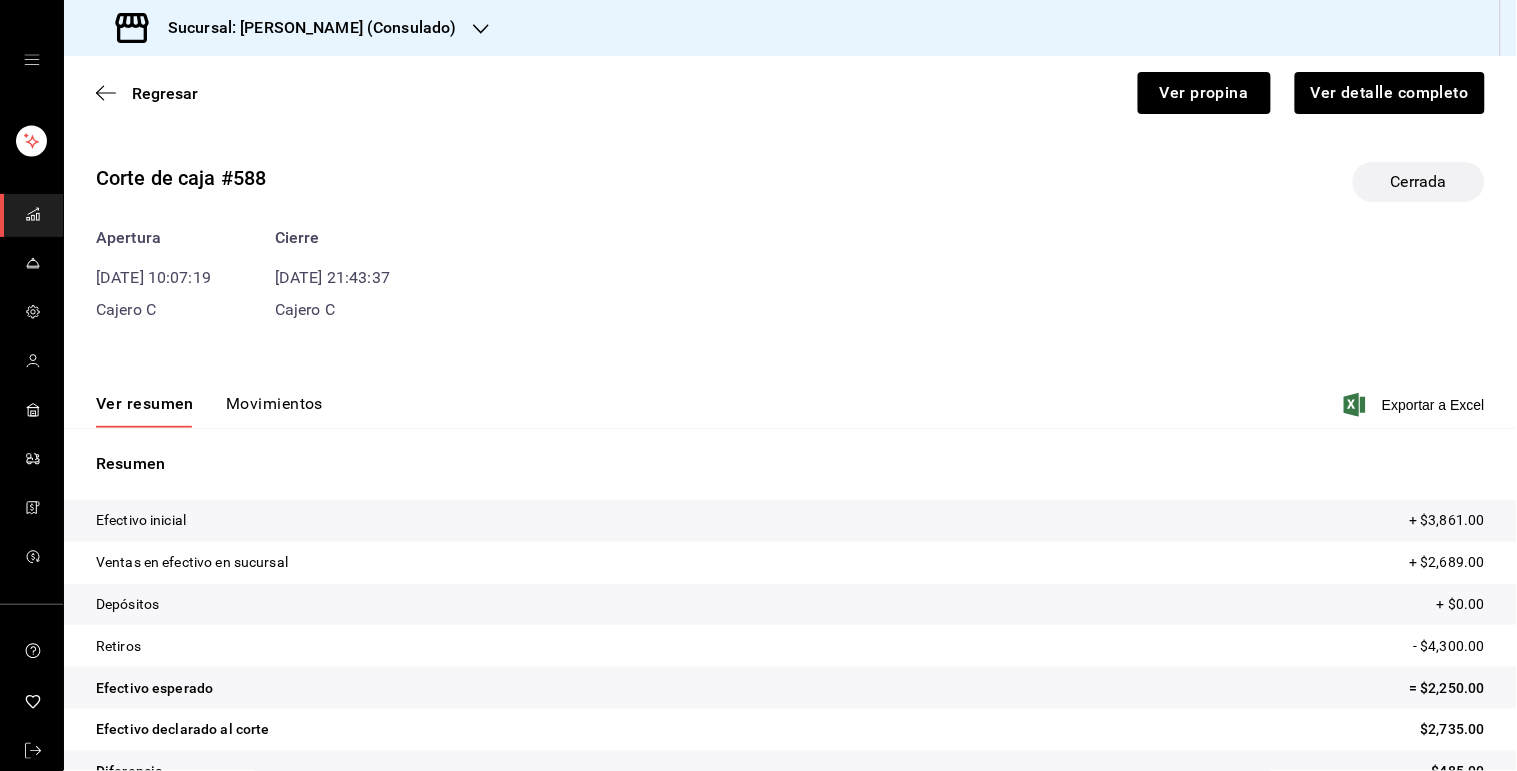 click on "Movimientos" at bounding box center [274, 411] 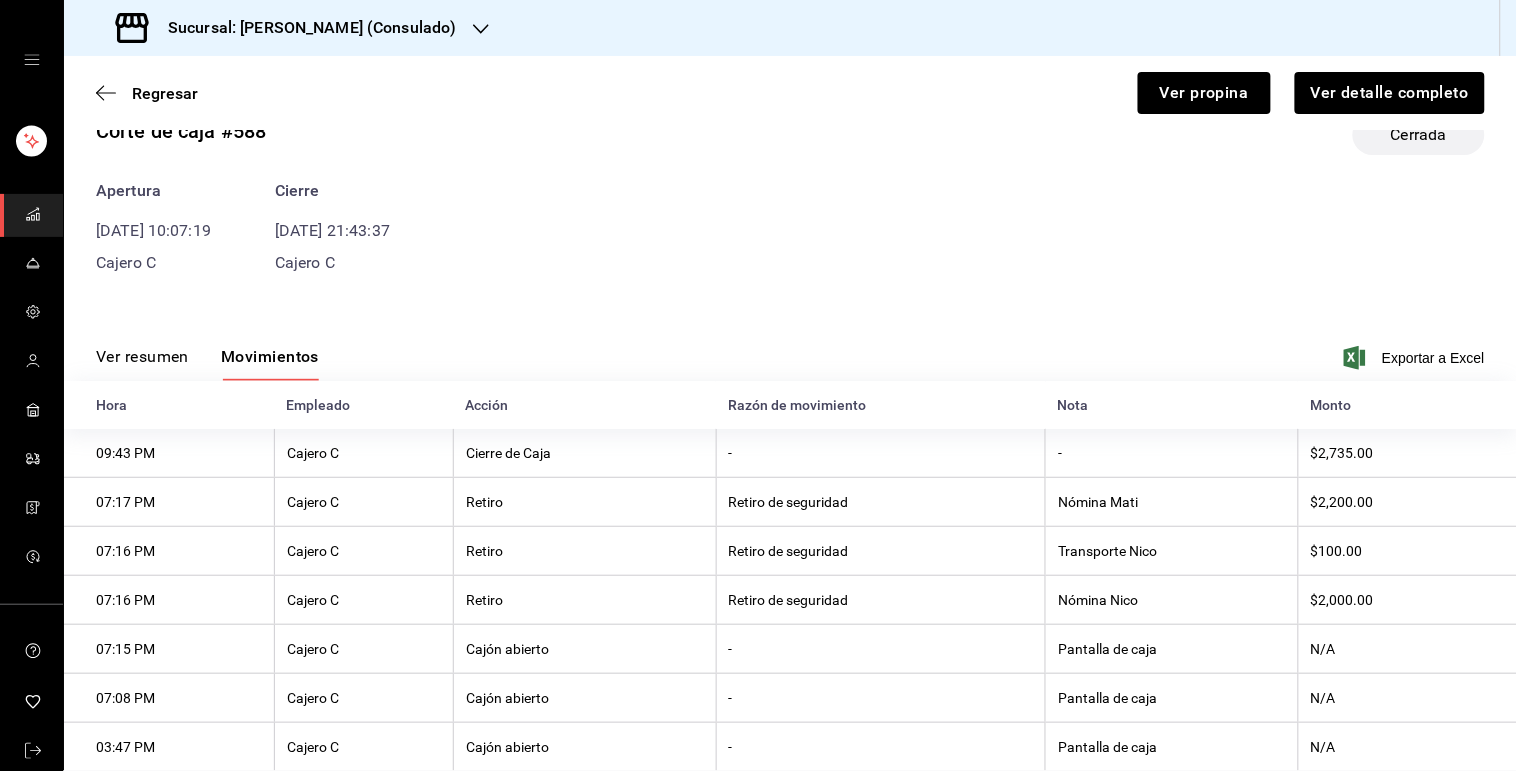 scroll, scrollTop: 74, scrollLeft: 0, axis: vertical 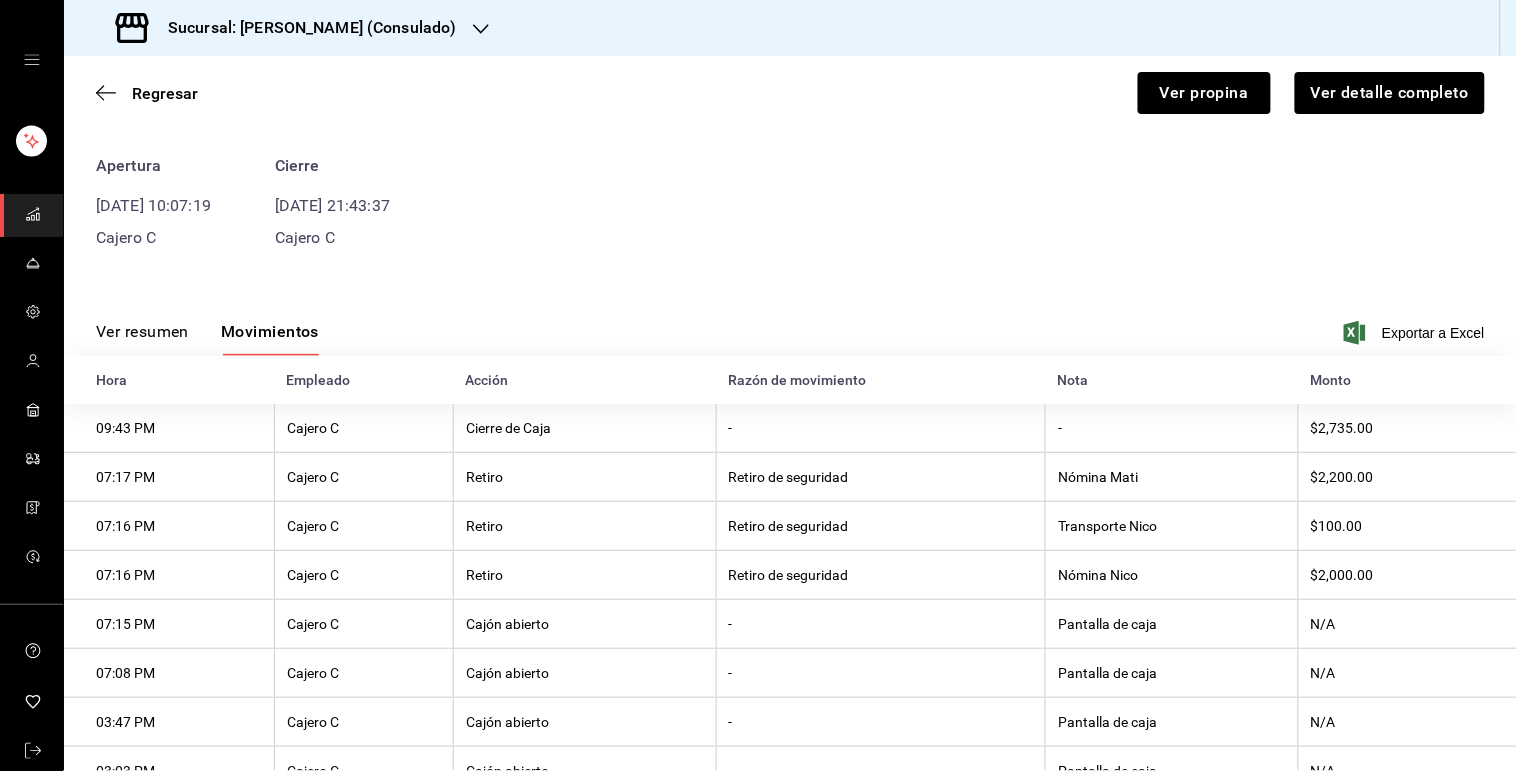 type 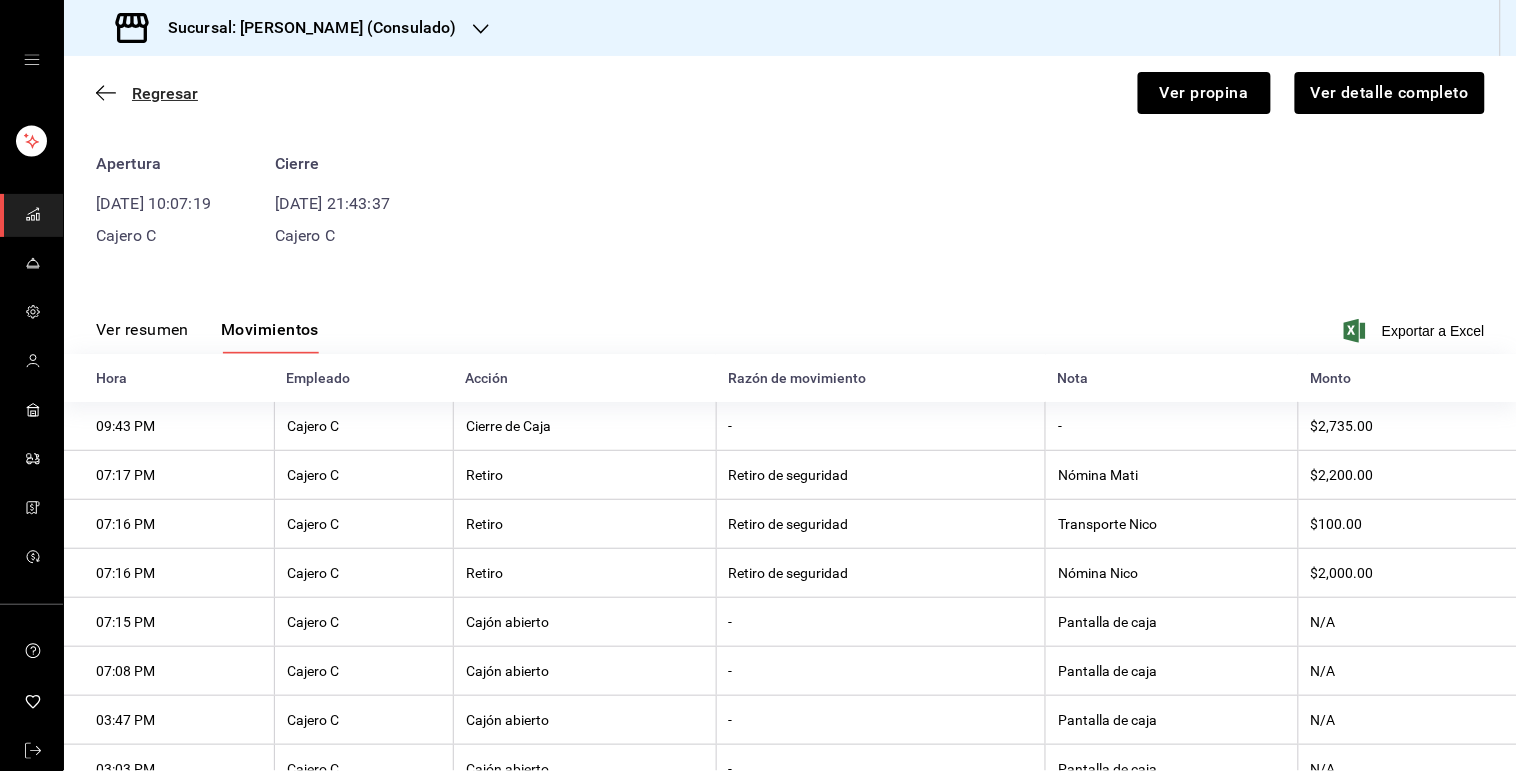 click on "Regresar" at bounding box center (165, 93) 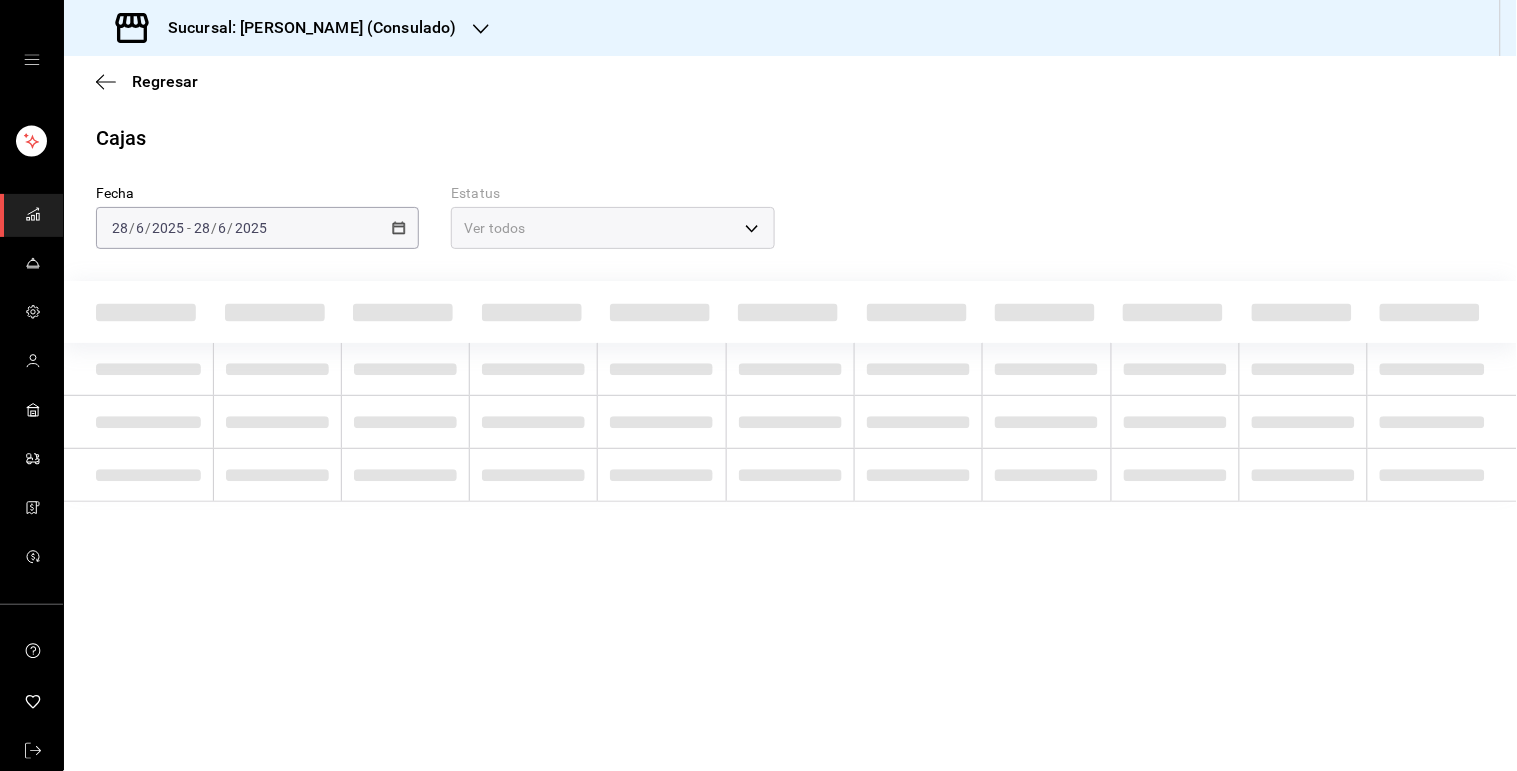 scroll, scrollTop: 0, scrollLeft: 0, axis: both 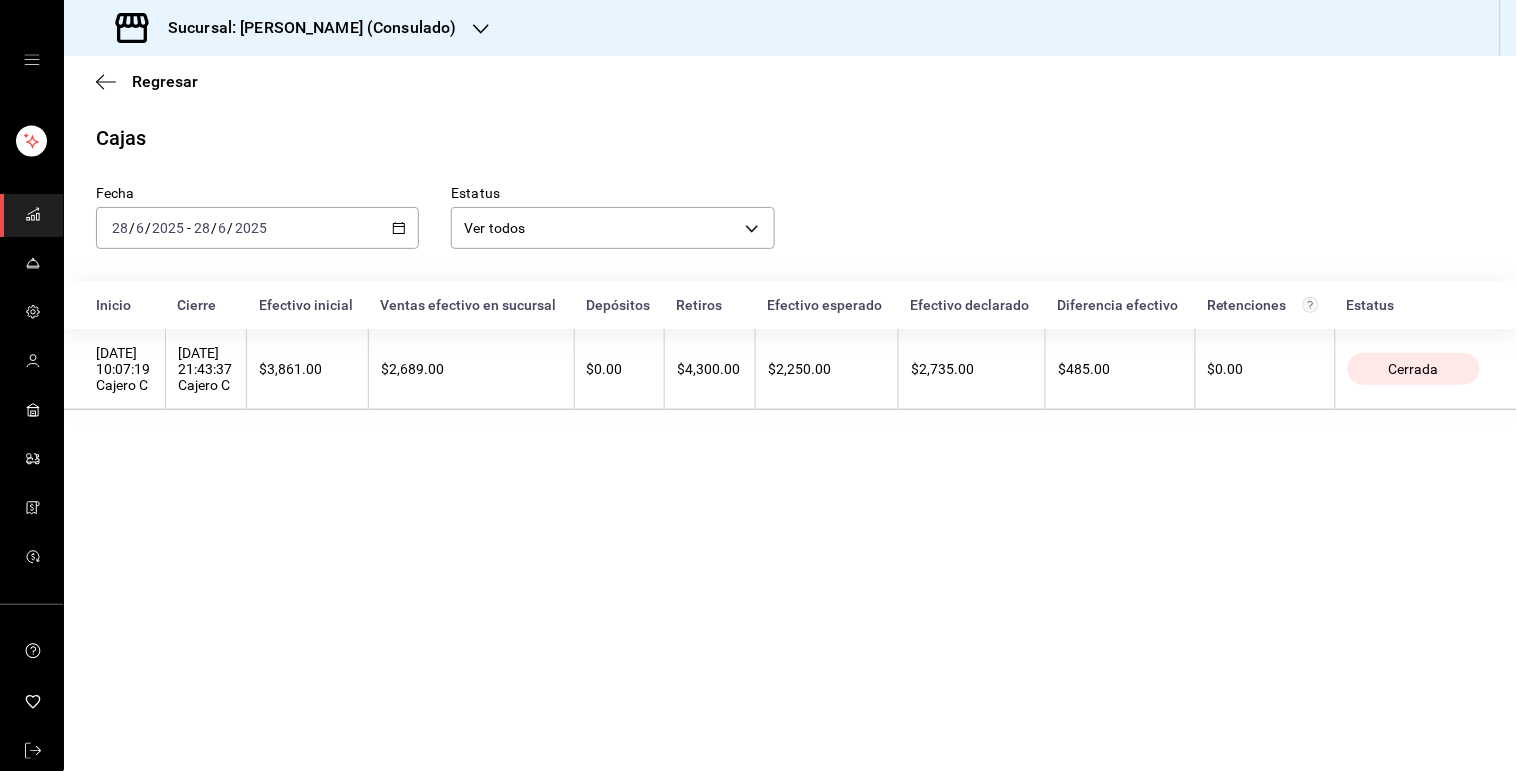 click 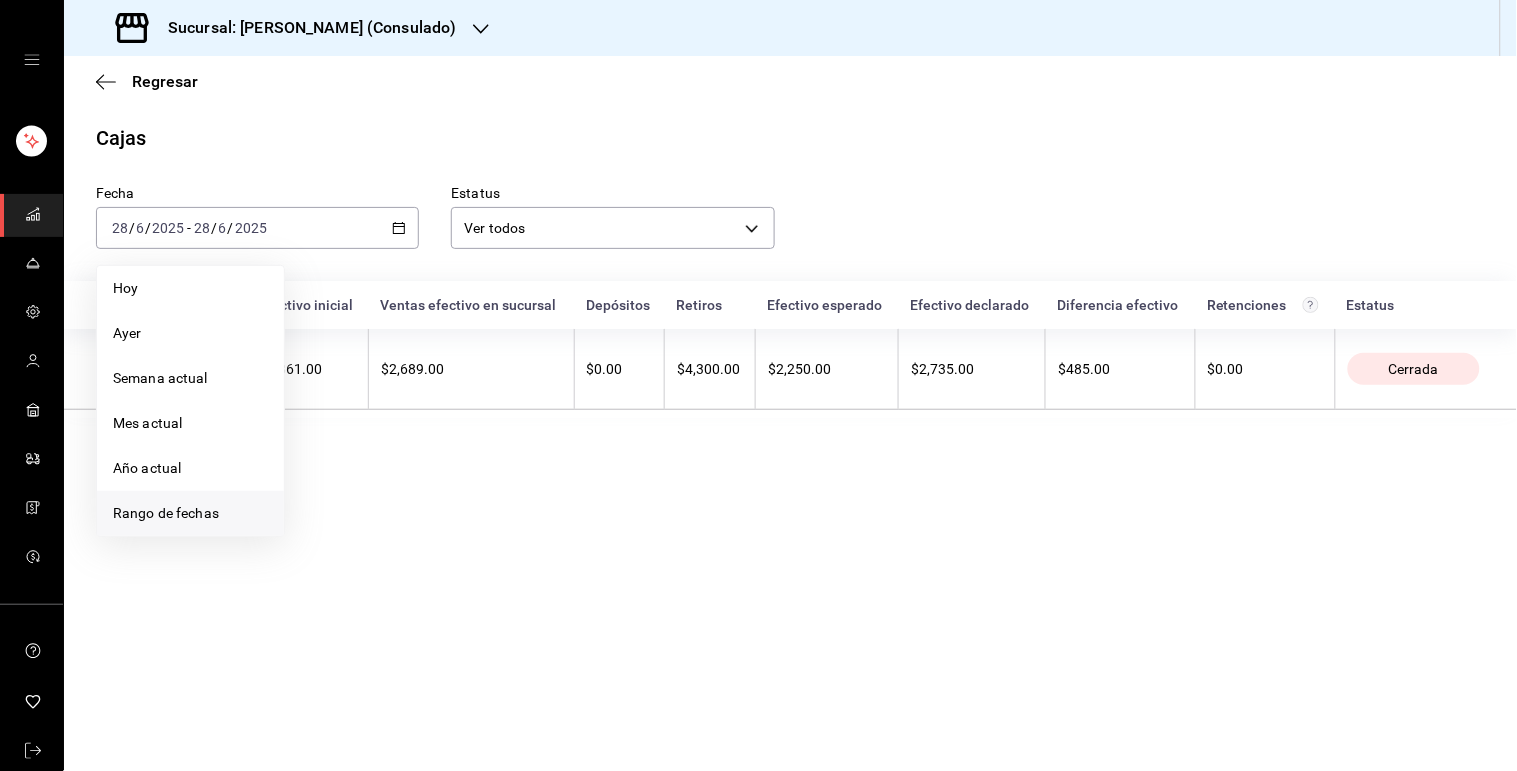 click on "Rango de fechas" at bounding box center [190, 513] 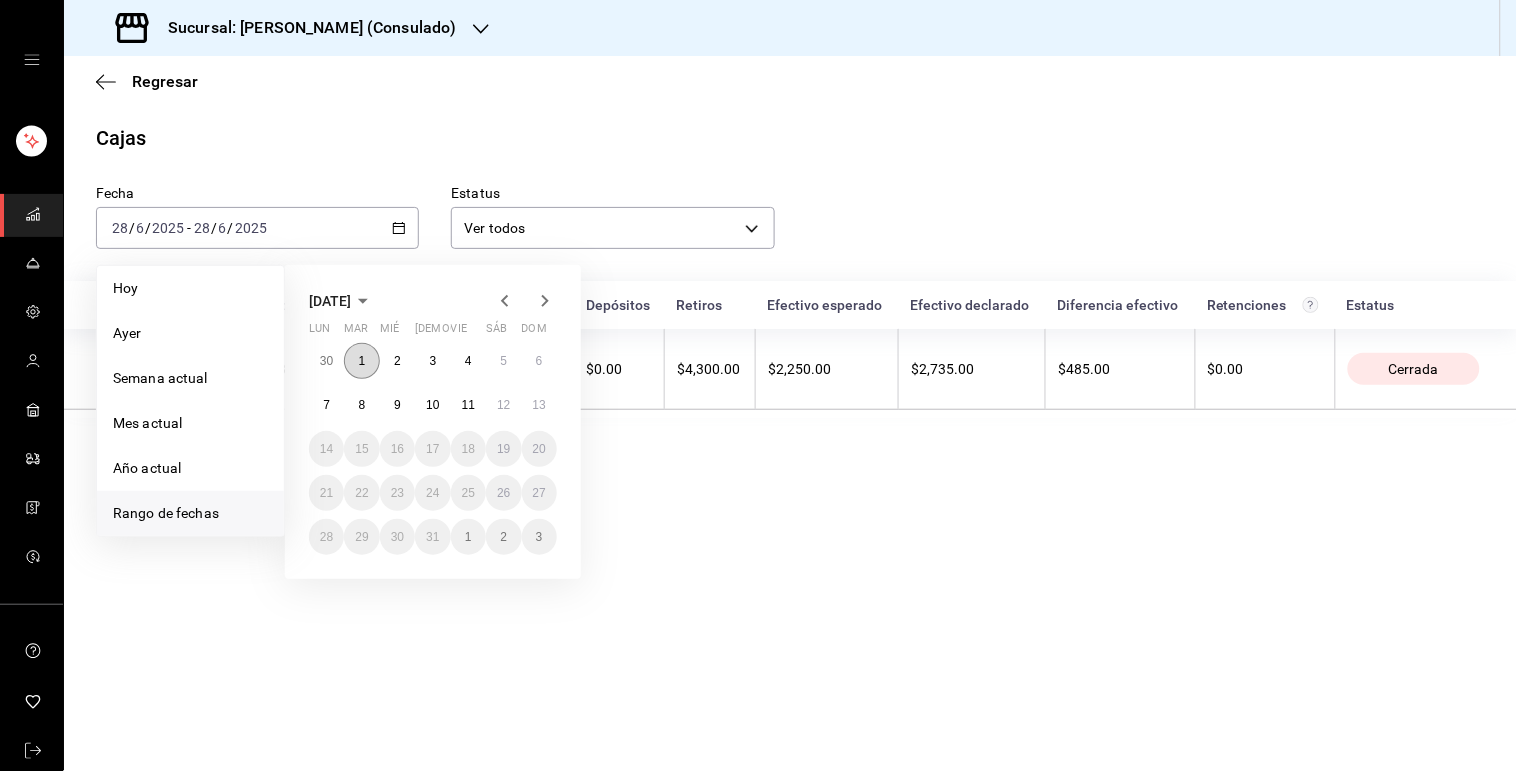 click on "1" at bounding box center [362, 361] 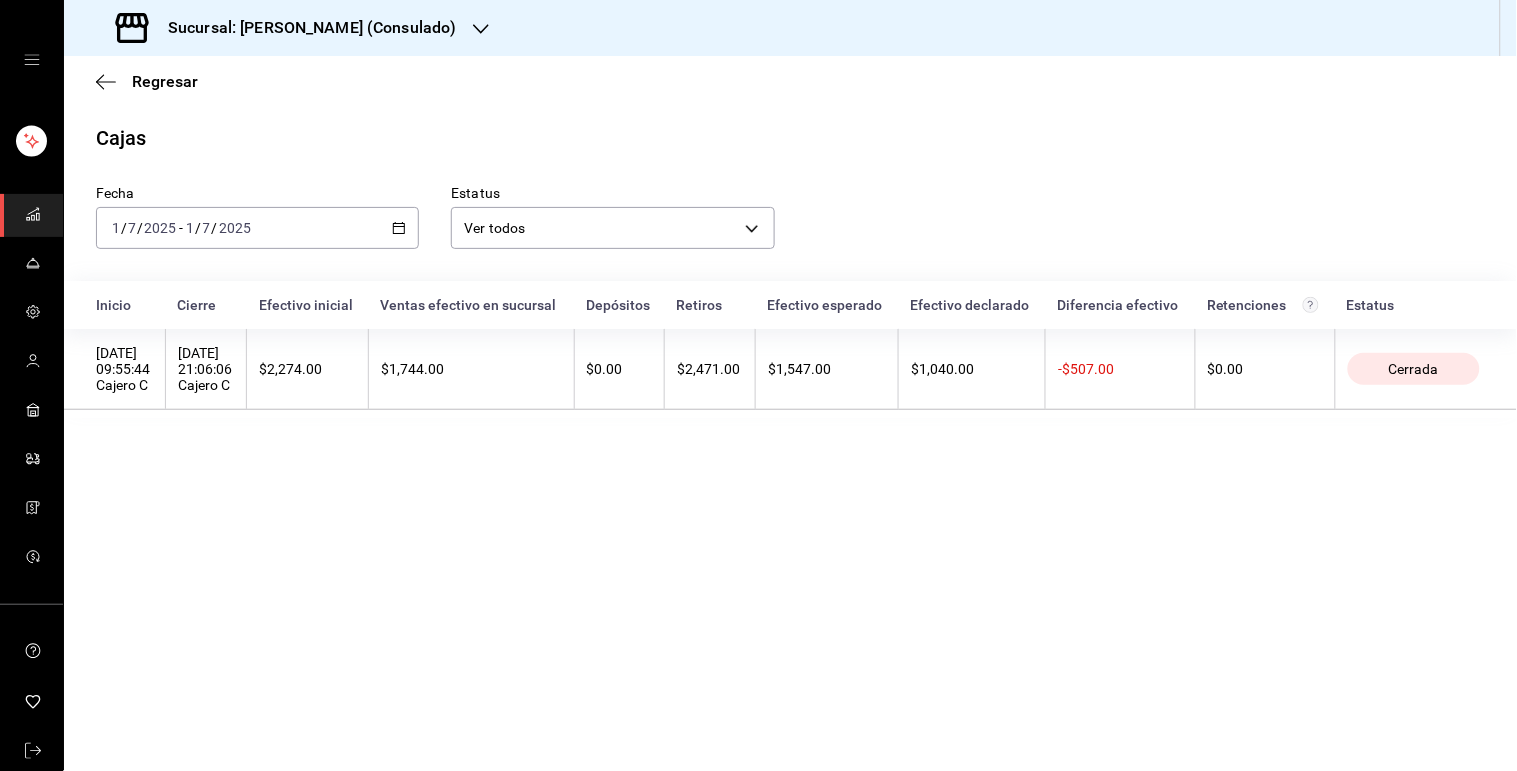 click on "$1,744.00" at bounding box center [471, 369] 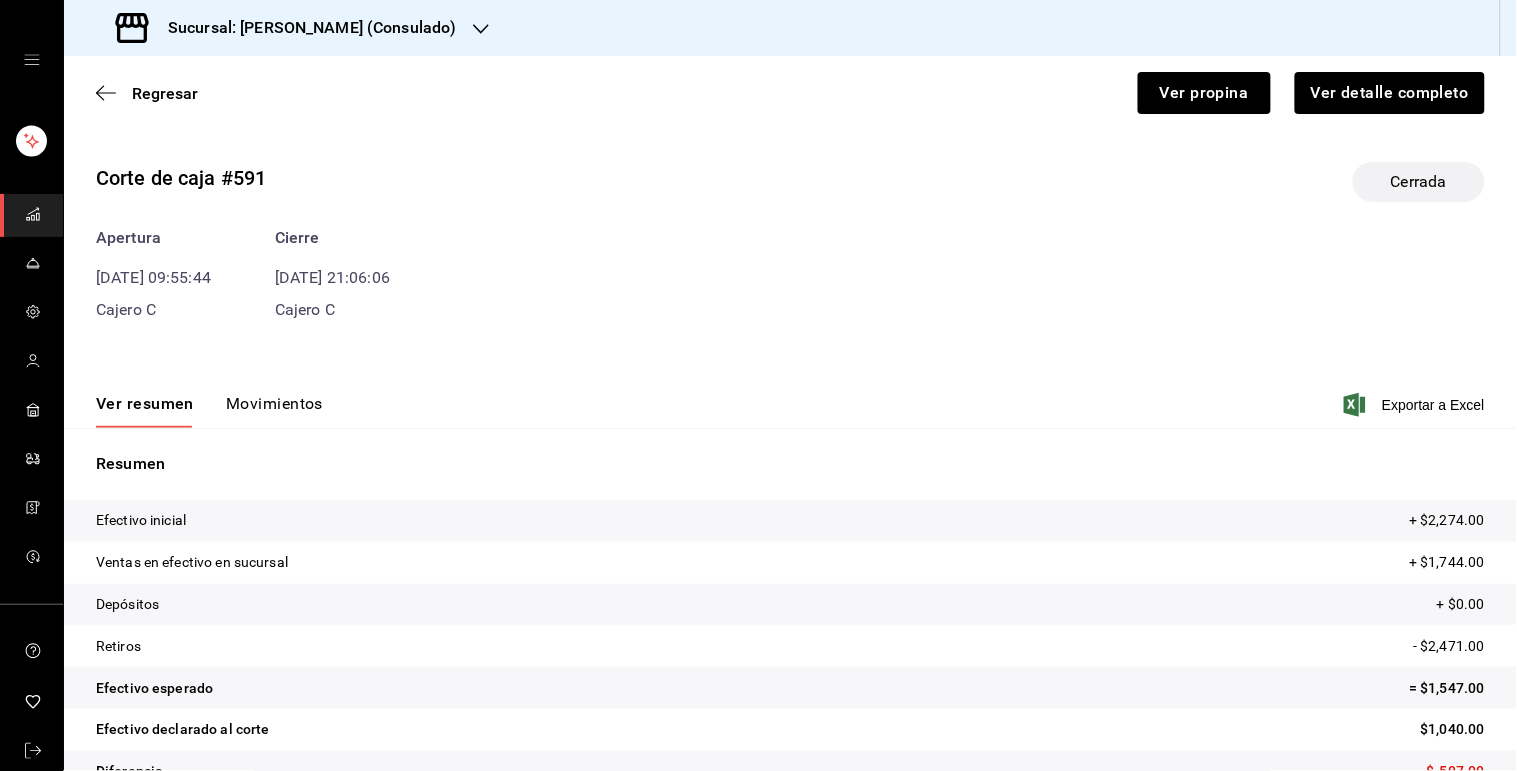 click on "Corte de caja  #591 Cerrada Apertura [DATE] 09:55:44 Cajero C Cierre [DATE] 21:06:06 Cajero C Ver resumen Movimientos Exportar a Excel Resumen Efectivo inicial + $2,274.00 Ventas en efectivo en sucursal + $1,744.00 Depósitos + $0.00 Retiros - $2,471.00 Efectivo esperado = $1,547.00 Efectivo declarado al corte  $1,040.00 Diferencia  $-507.00" at bounding box center (790, 481) 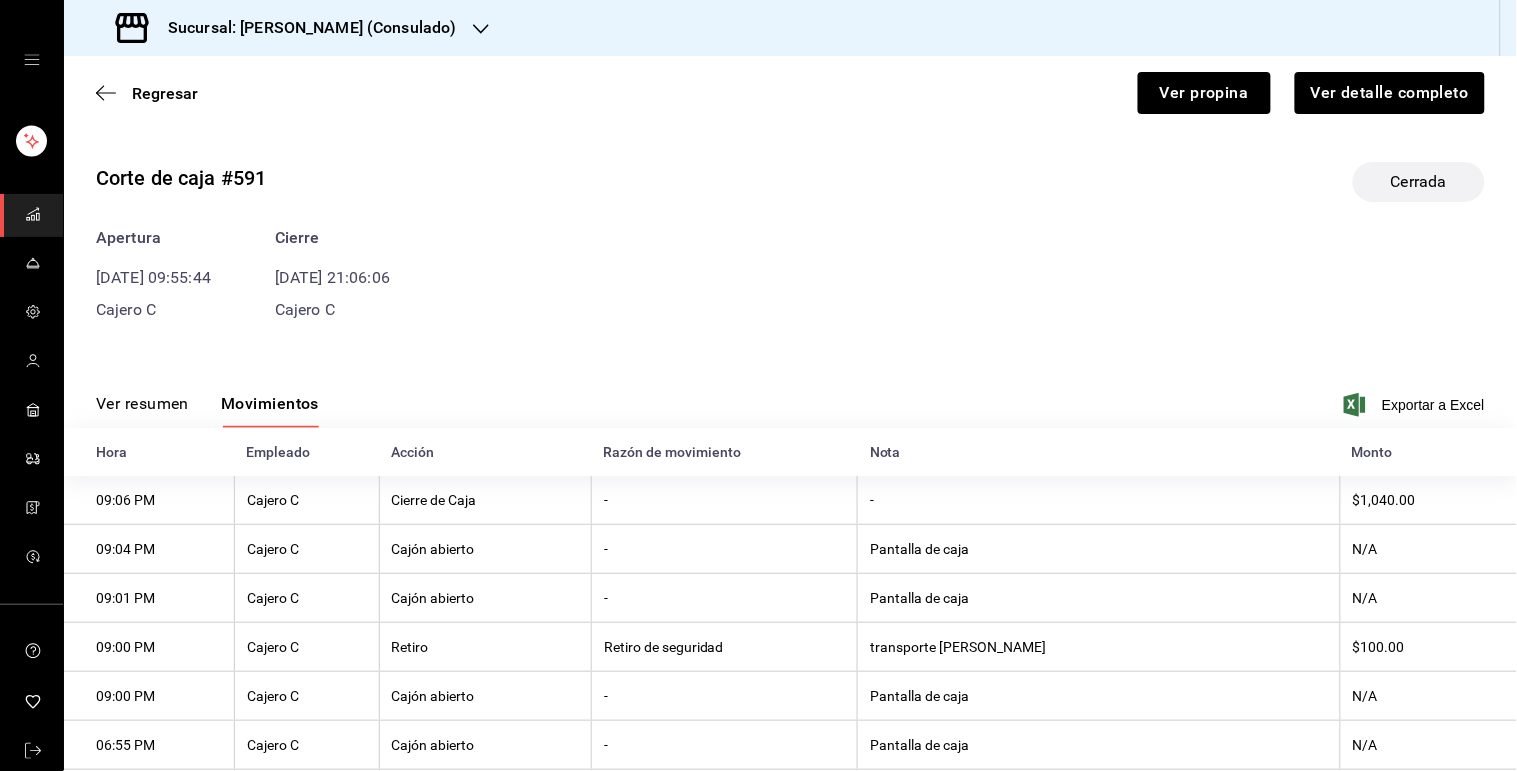 type 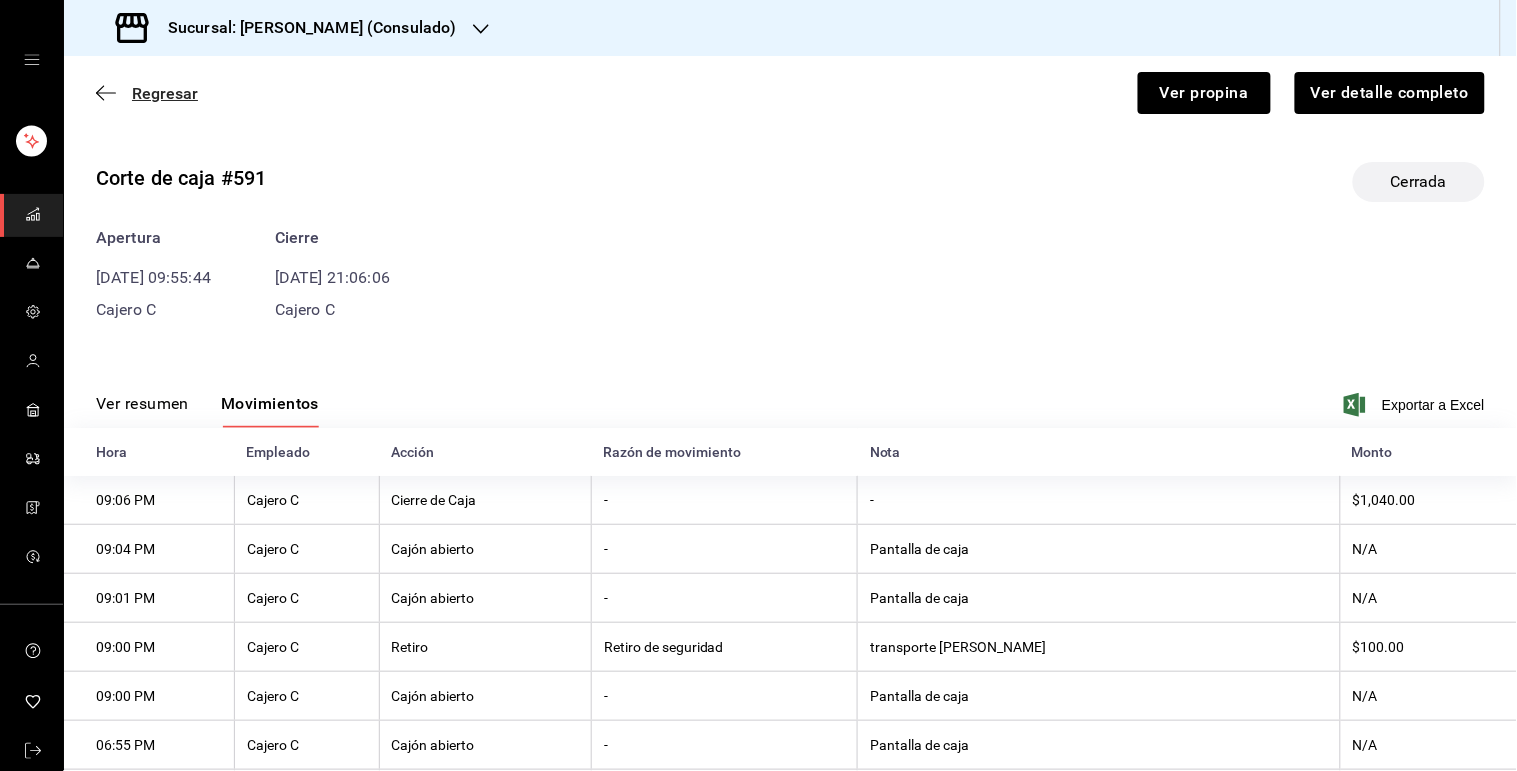 click on "Regresar" at bounding box center (165, 93) 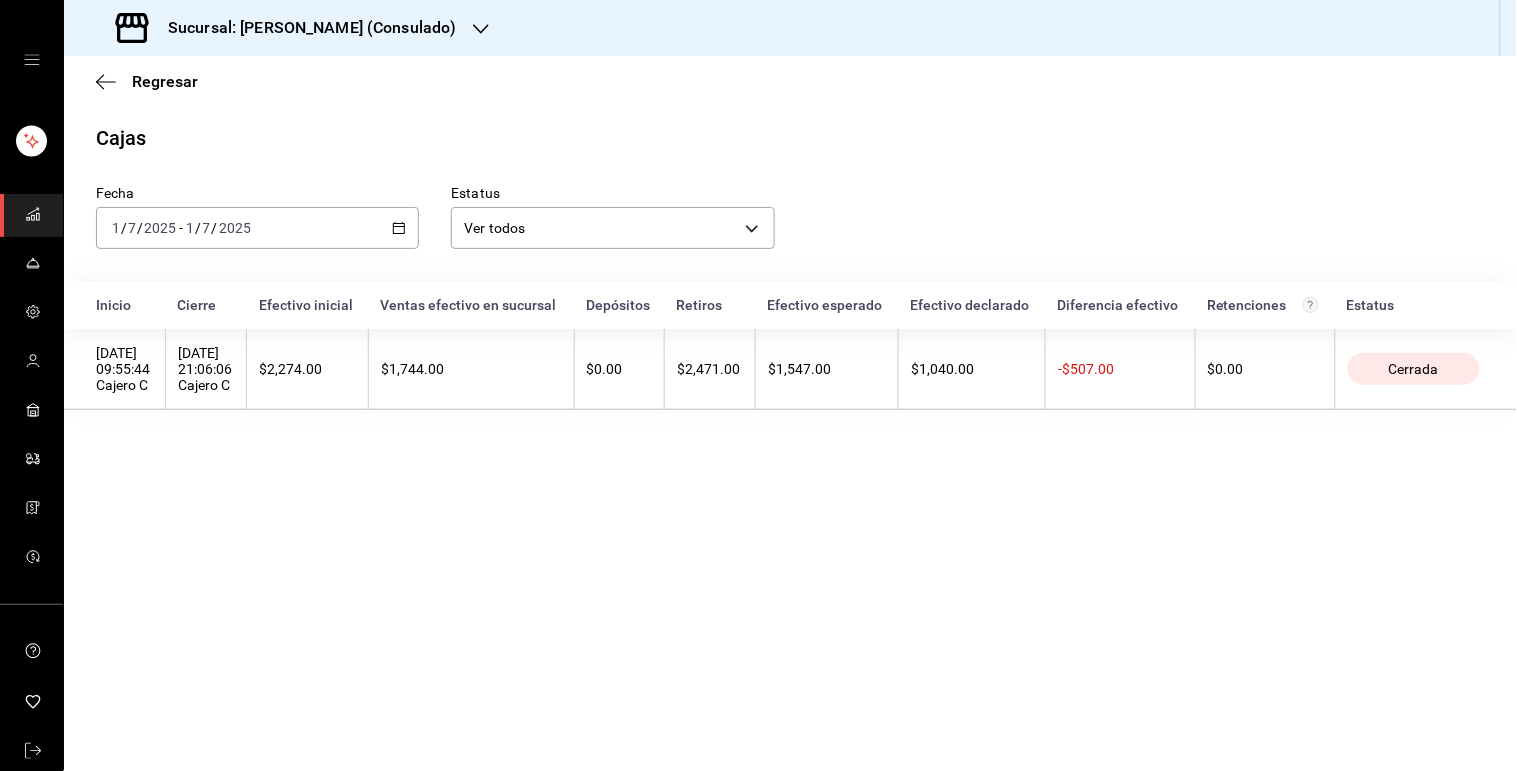 click on "[DATE] [DATE] - [DATE] [DATE]" at bounding box center (257, 228) 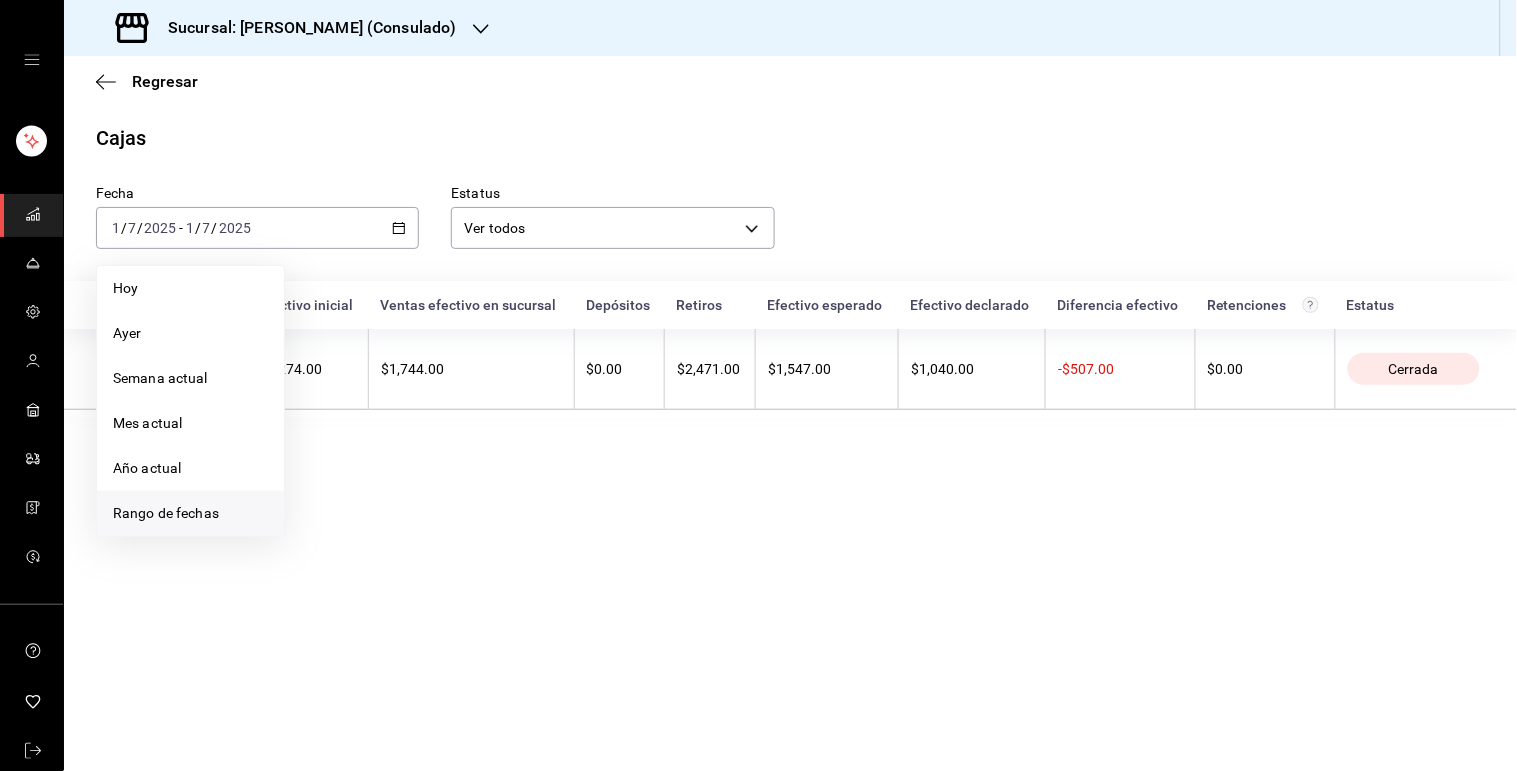 click on "Rango de fechas" at bounding box center [190, 513] 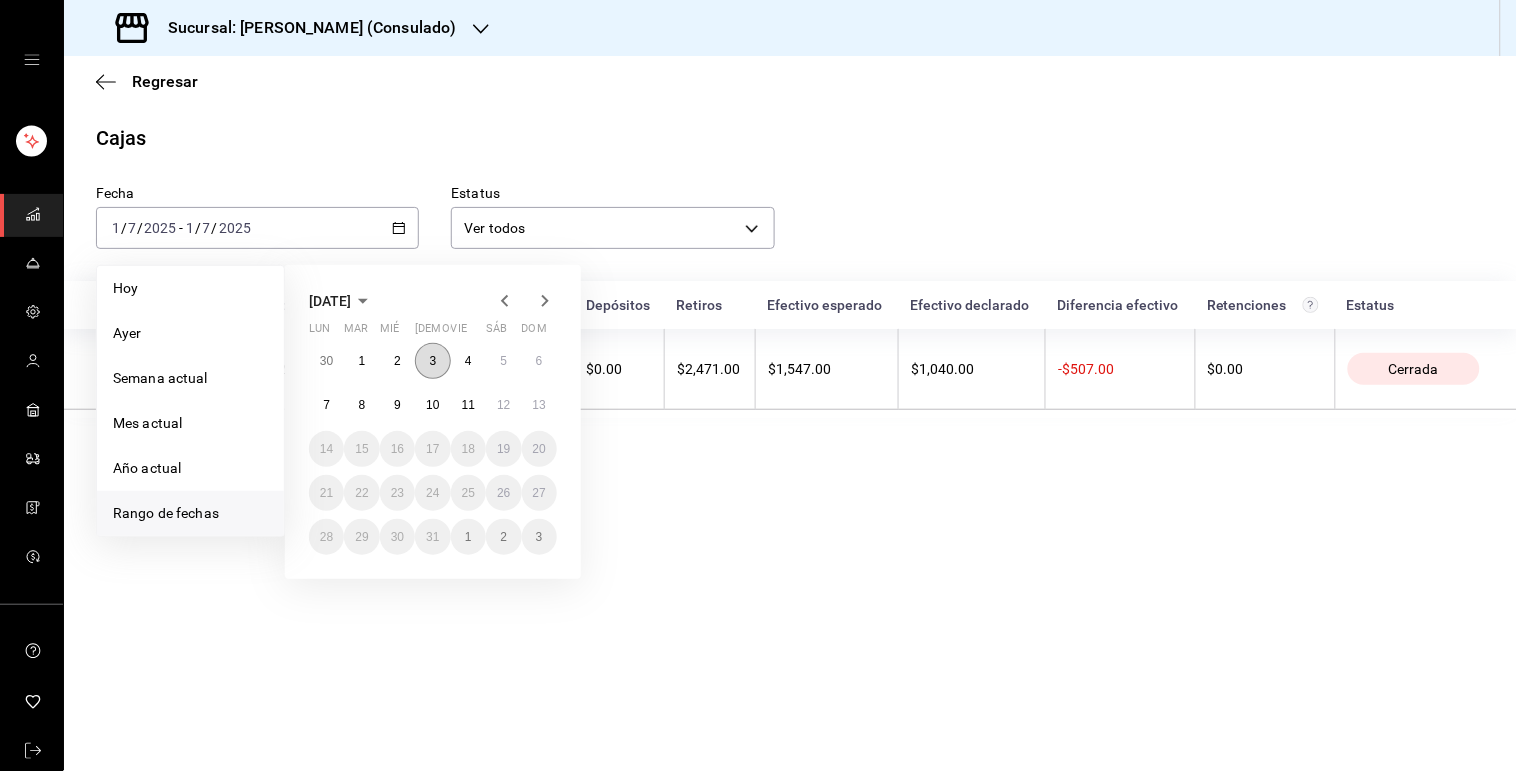 click on "3" at bounding box center [432, 361] 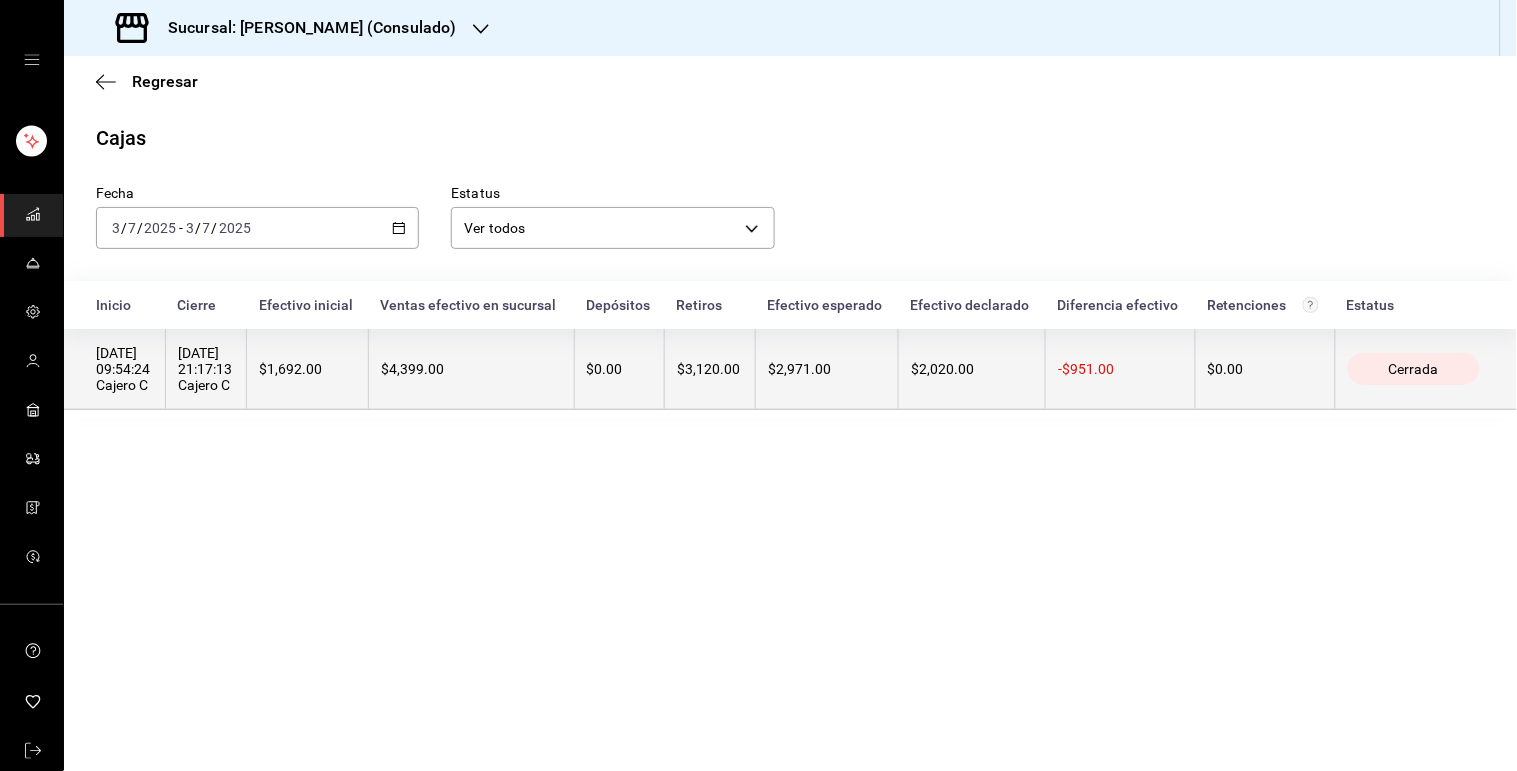 click on "$4,399.00" at bounding box center (471, 369) 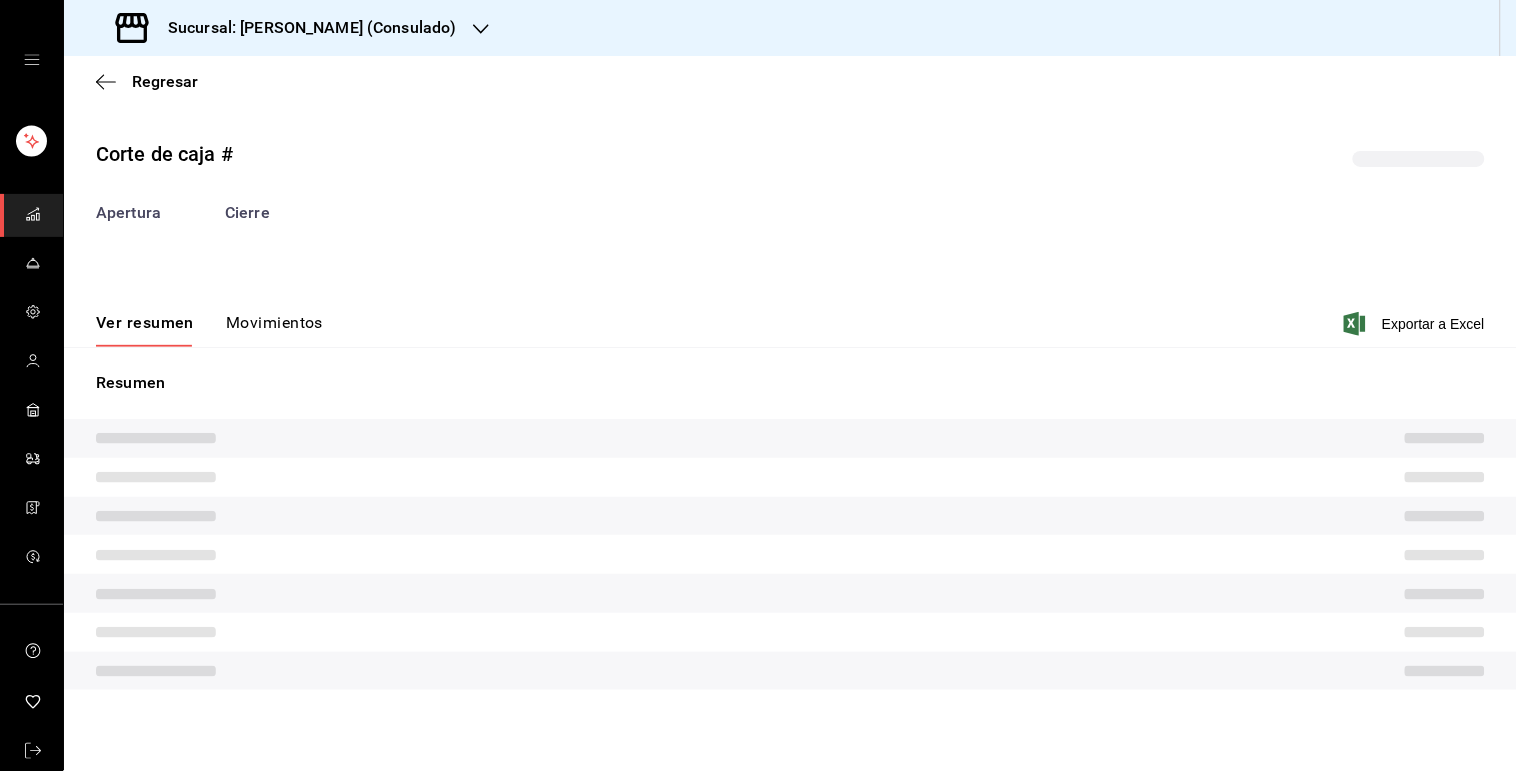 click on "Resumen" at bounding box center [790, 530] 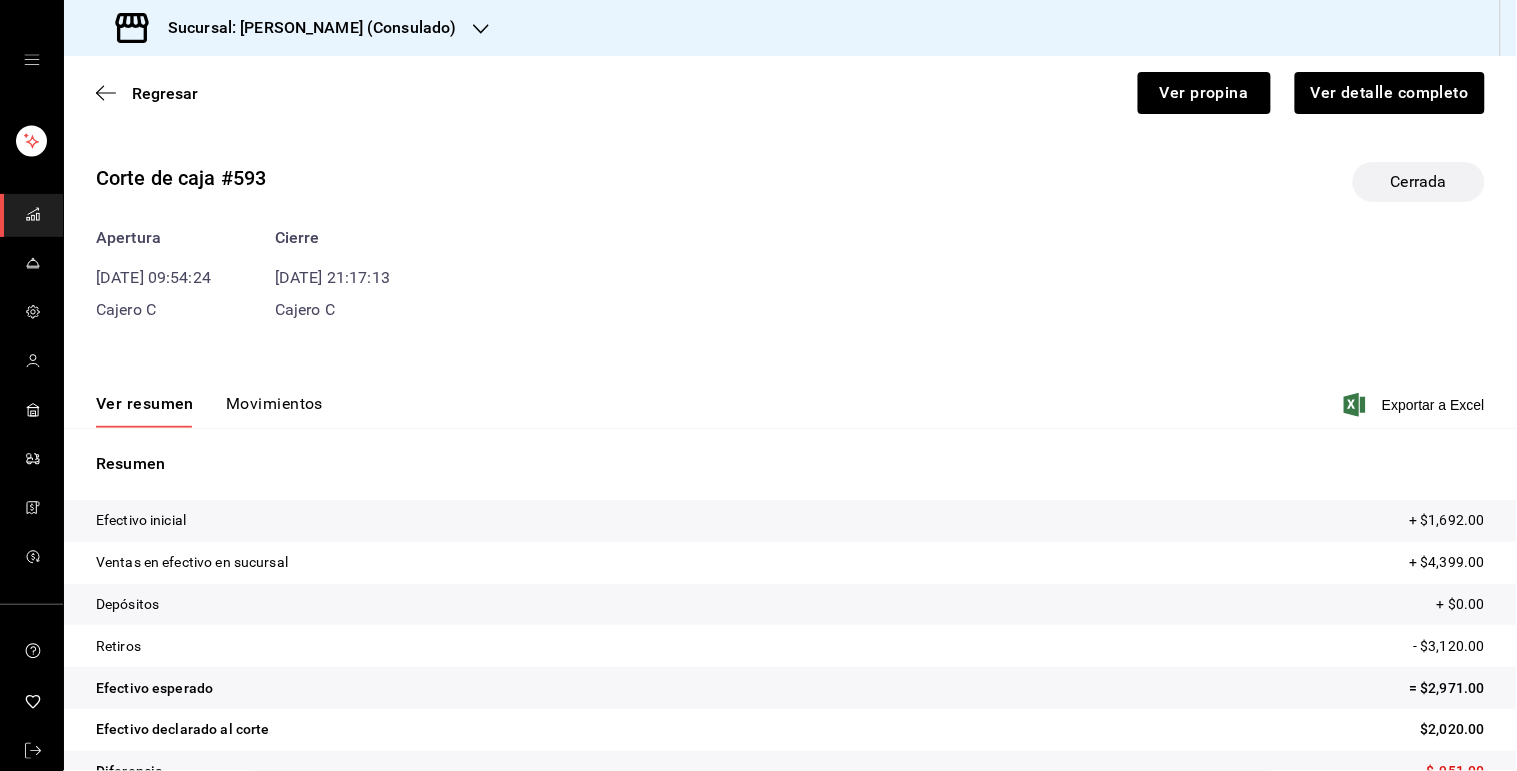 drag, startPoint x: 281, startPoint y: 328, endPoint x: 271, endPoint y: 404, distance: 76.655075 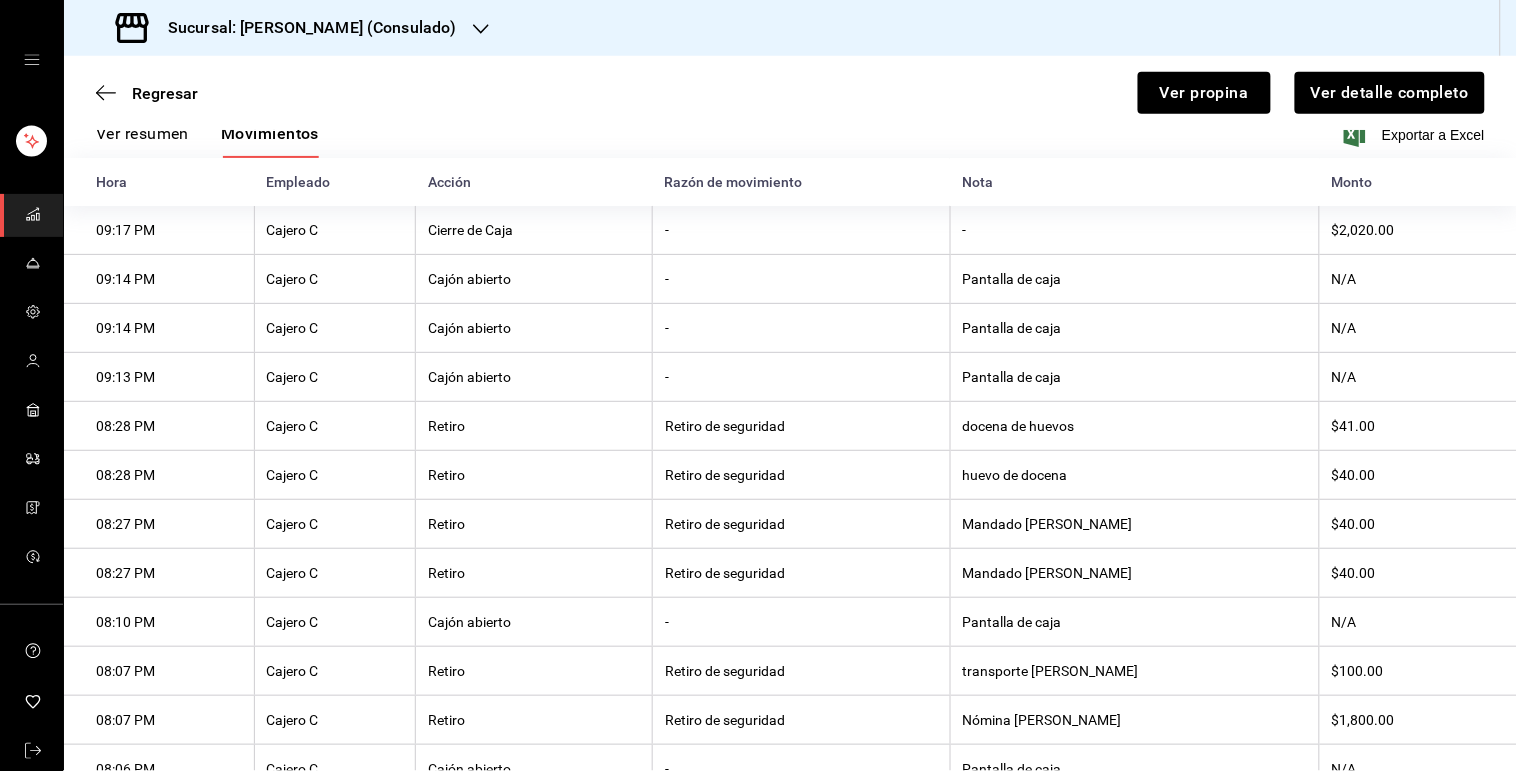 scroll, scrollTop: 303, scrollLeft: 0, axis: vertical 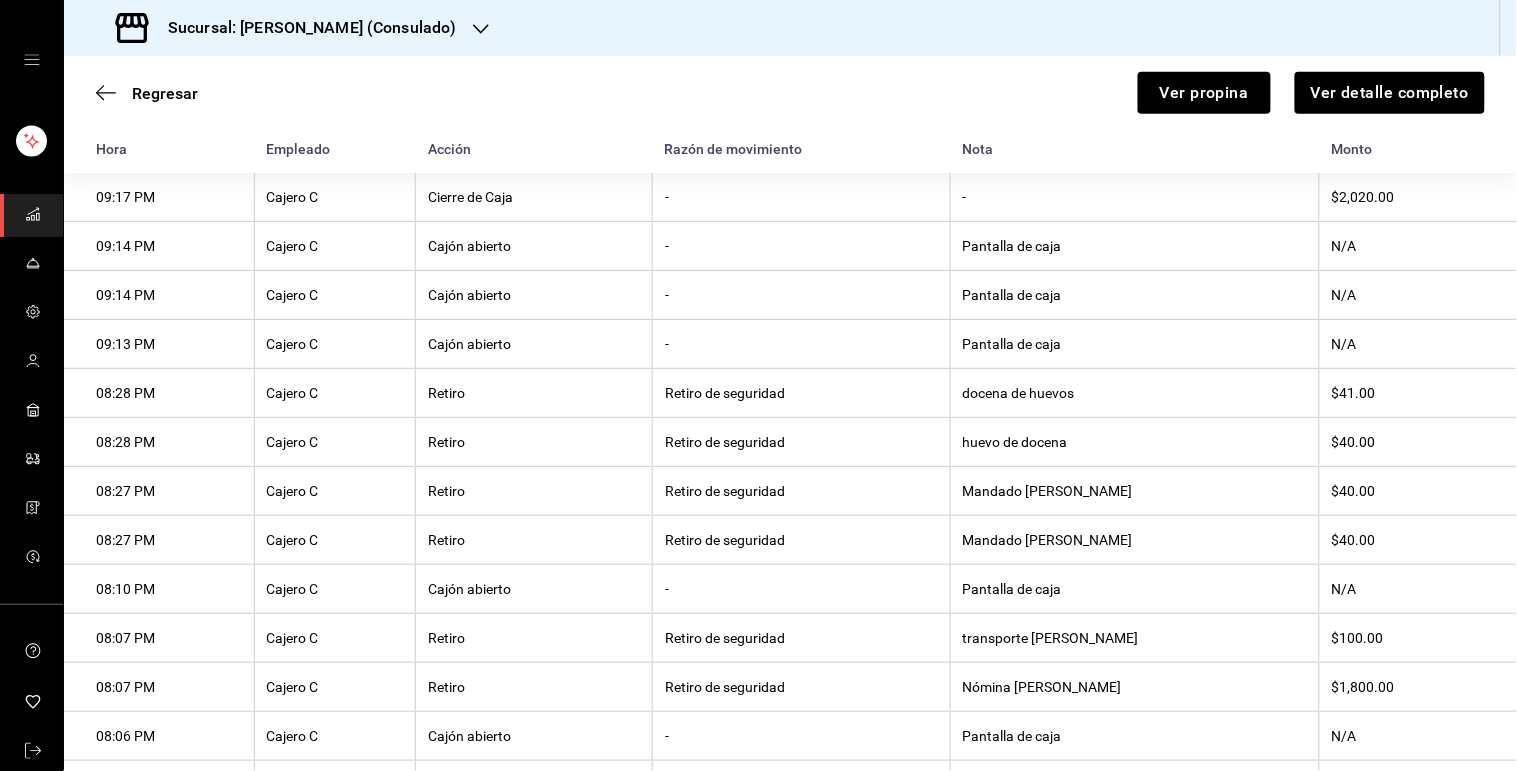 type 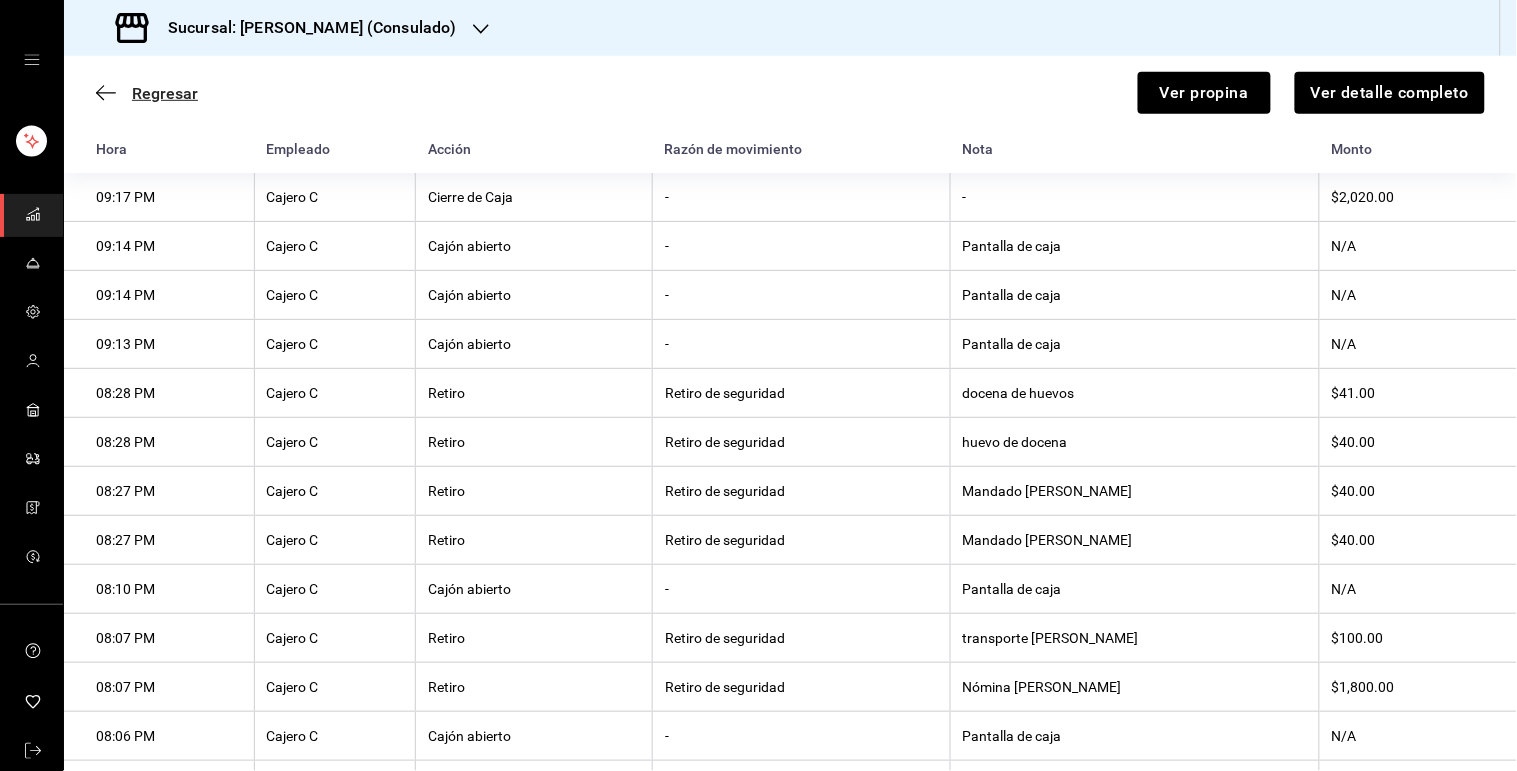 click on "Regresar" at bounding box center [165, 93] 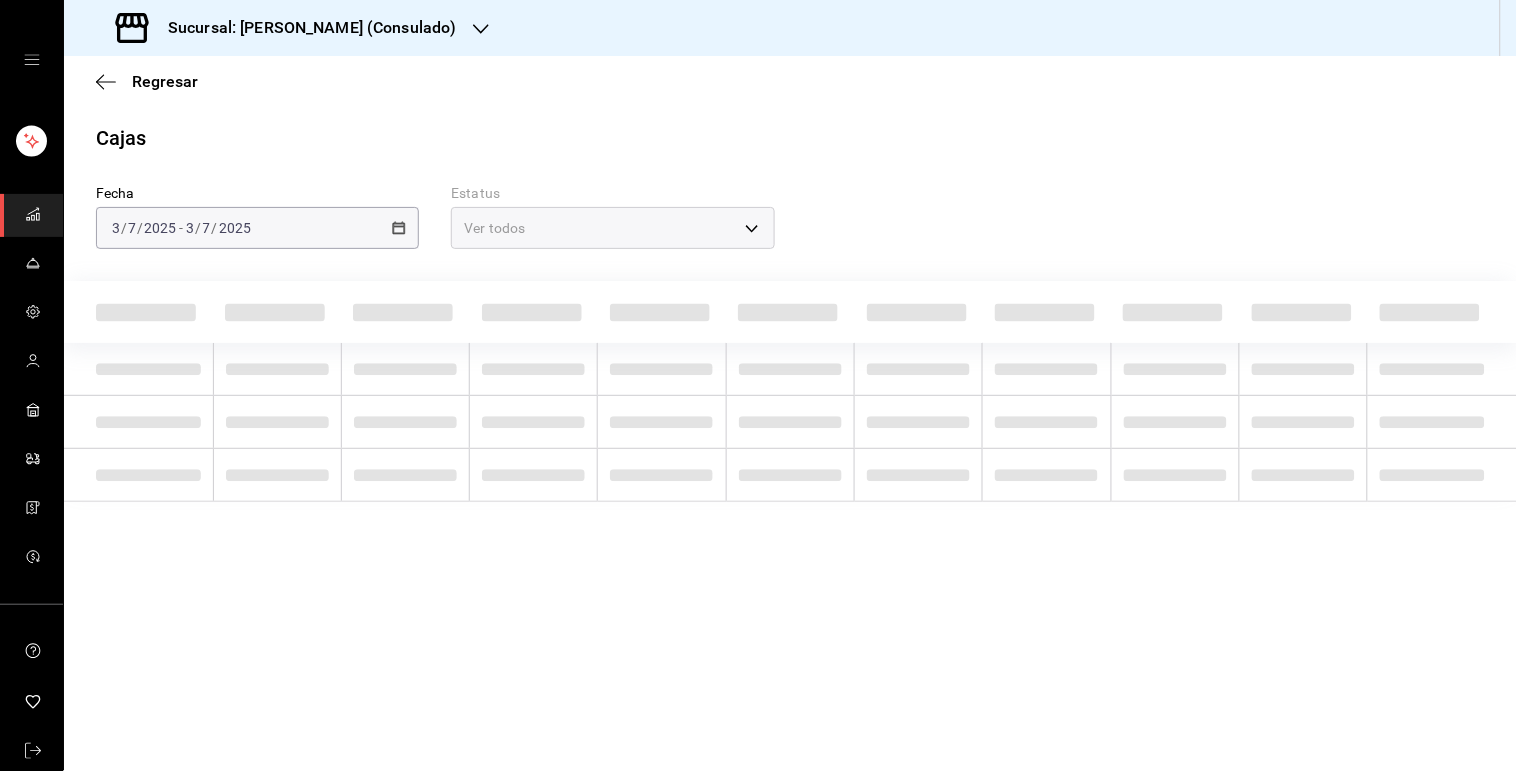 scroll, scrollTop: 0, scrollLeft: 0, axis: both 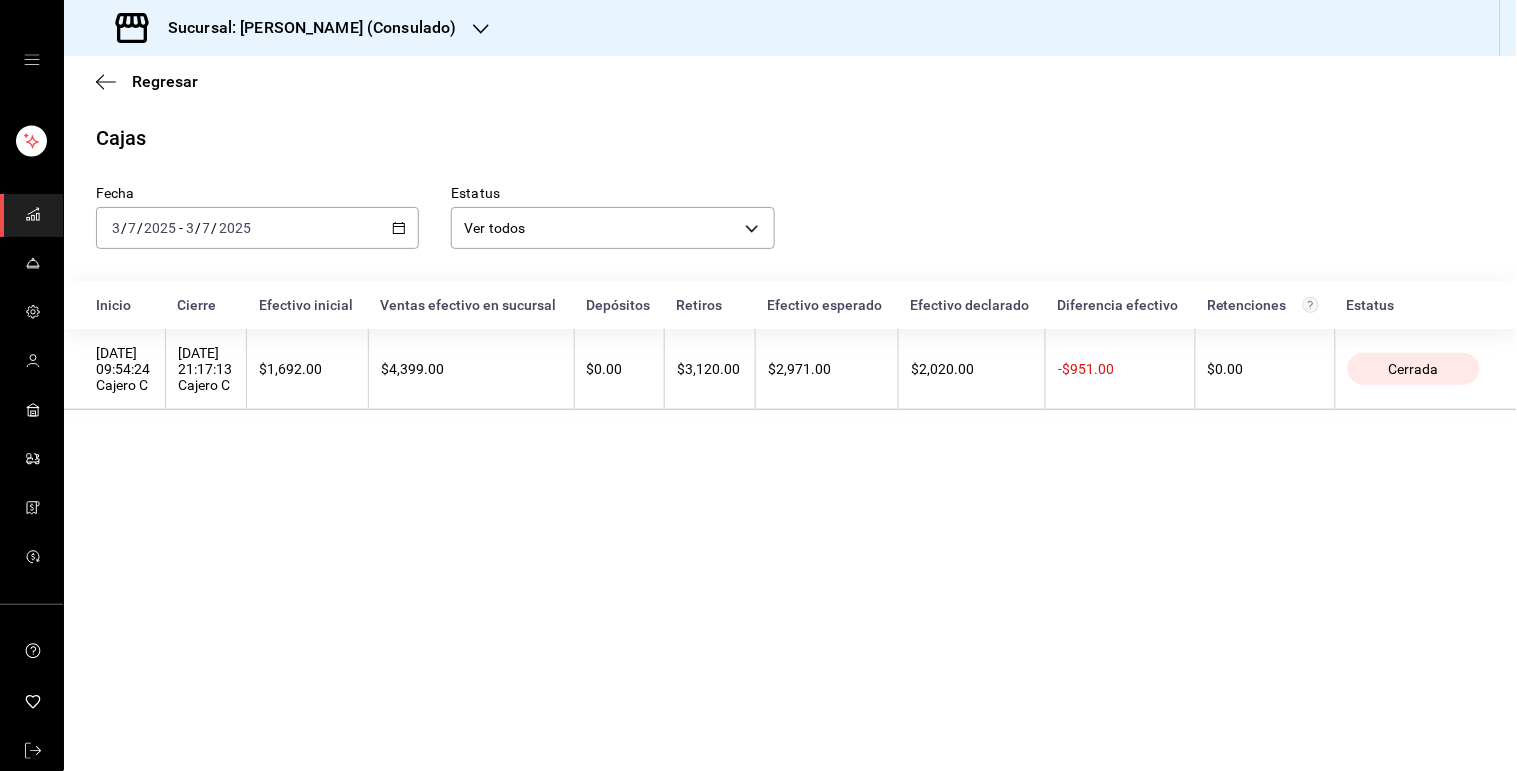click 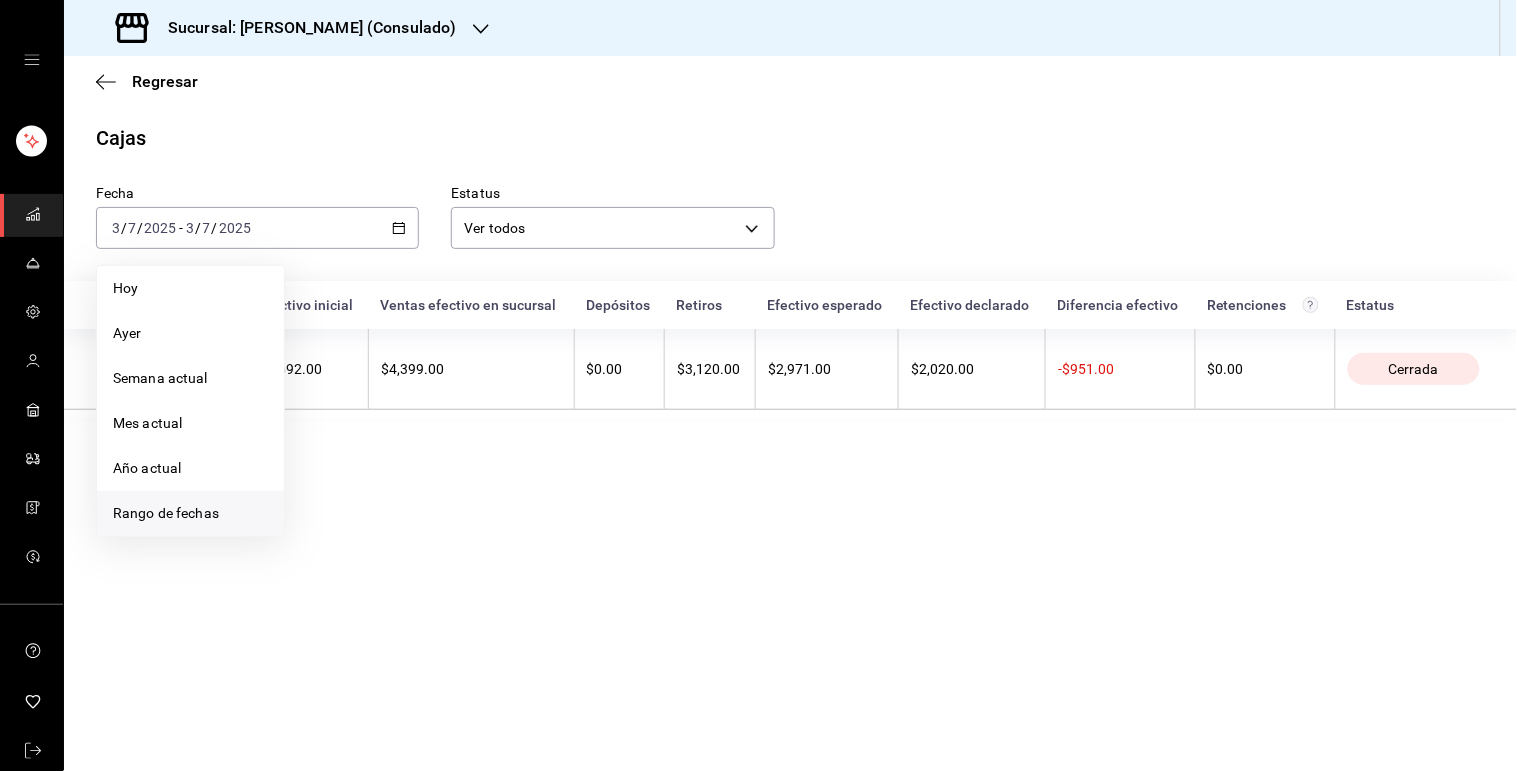 click on "Rango de fechas" at bounding box center (190, 513) 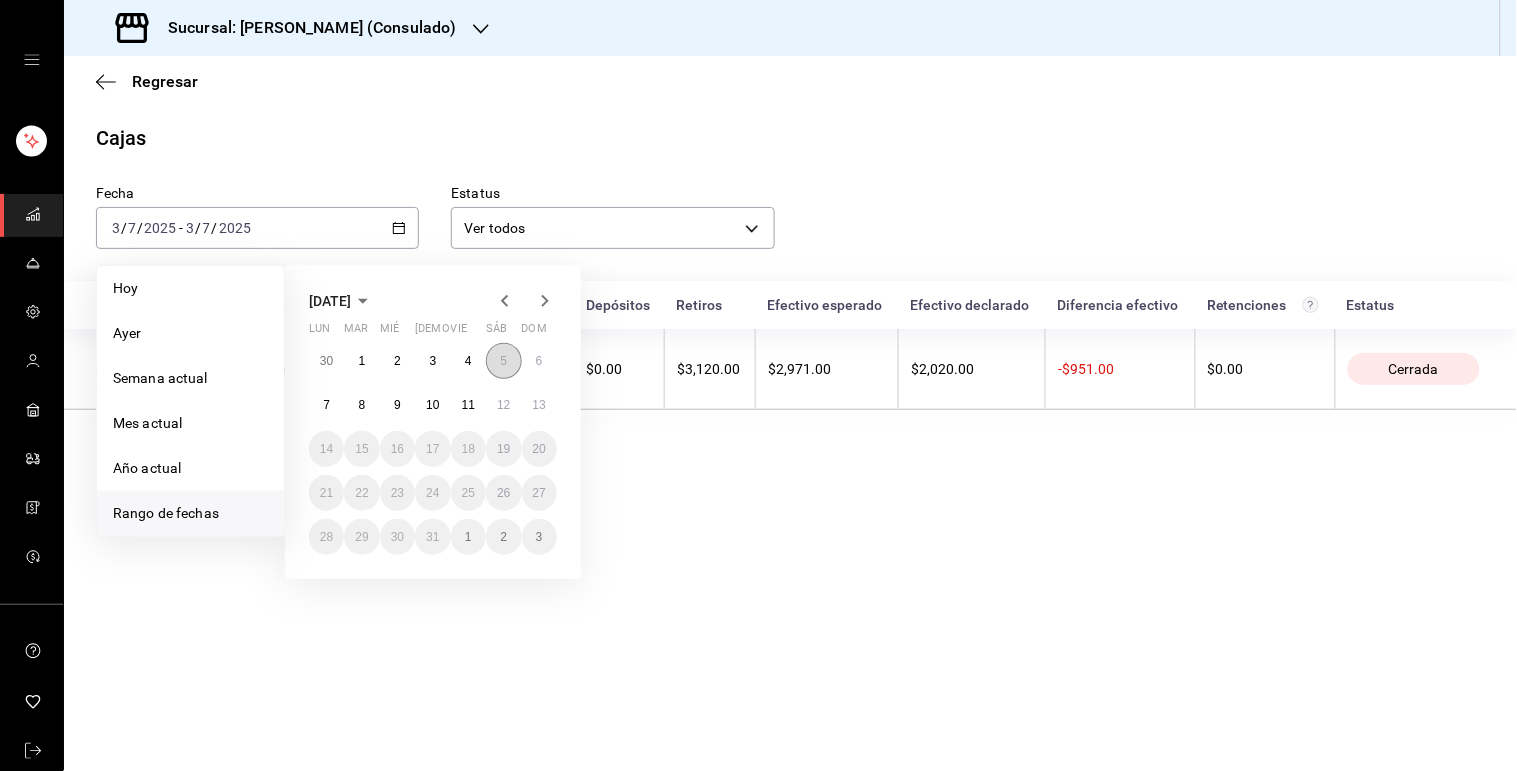 click on "5" at bounding box center (503, 361) 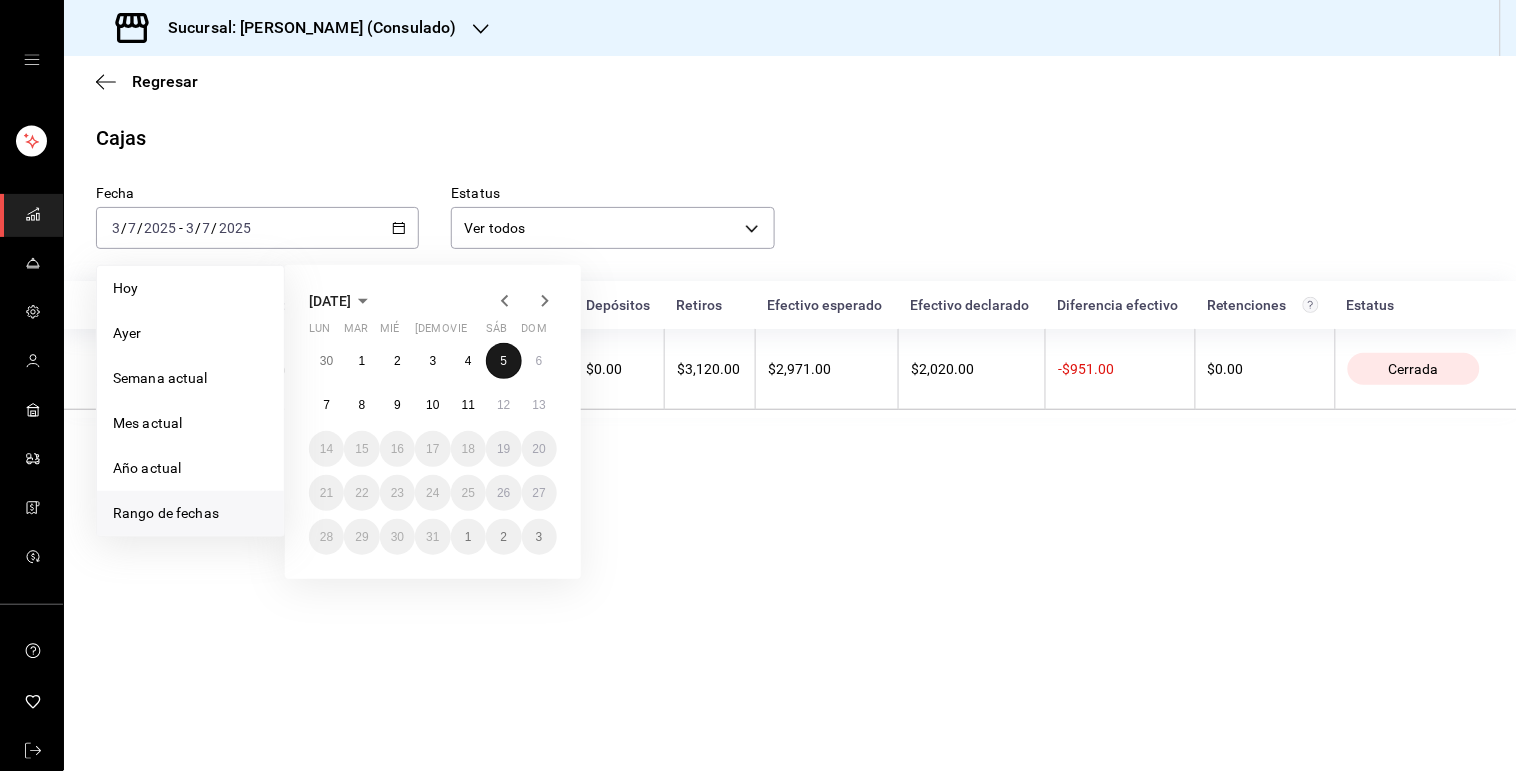 click on "5" at bounding box center [503, 361] 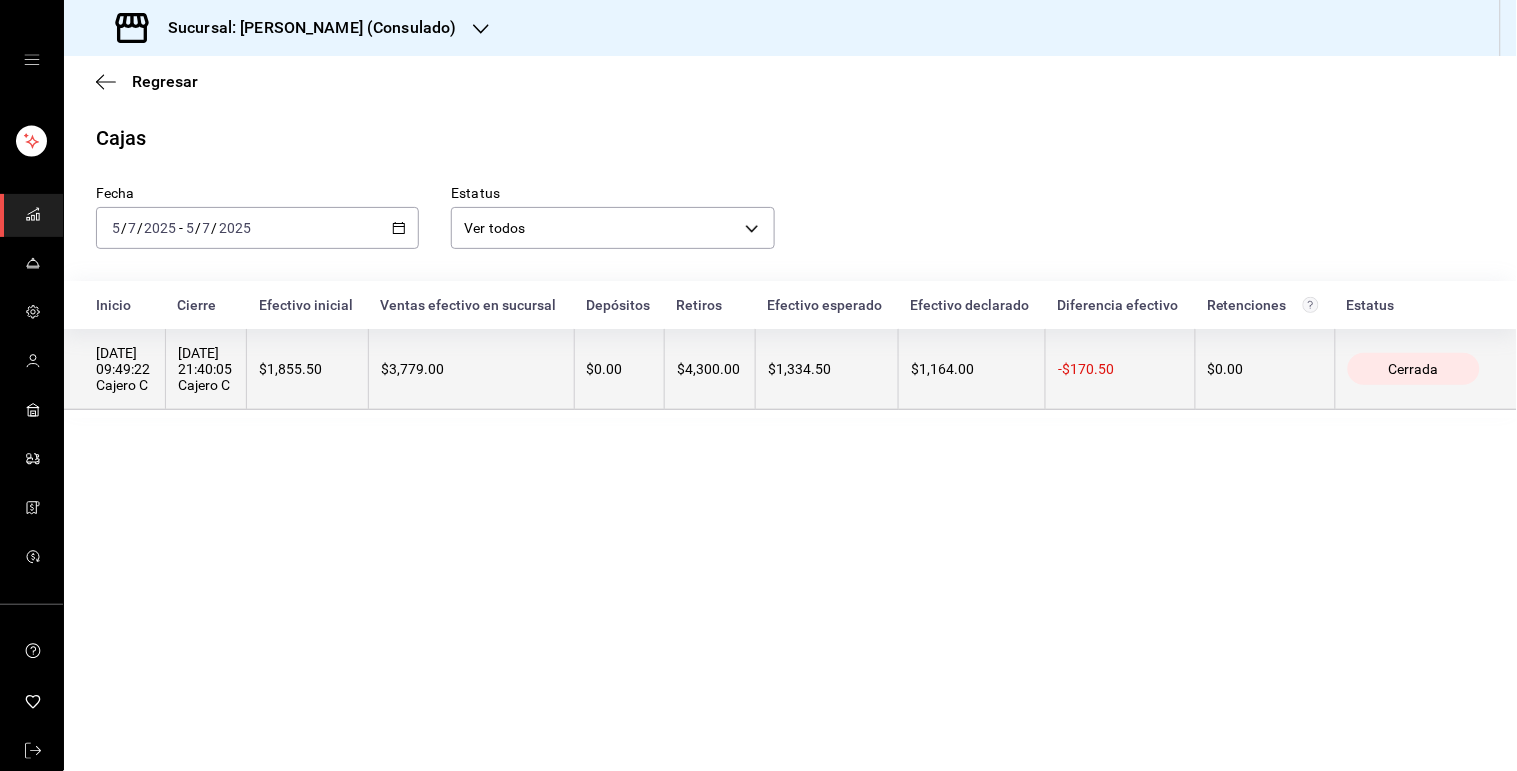 click on "$3,779.00" at bounding box center [471, 369] 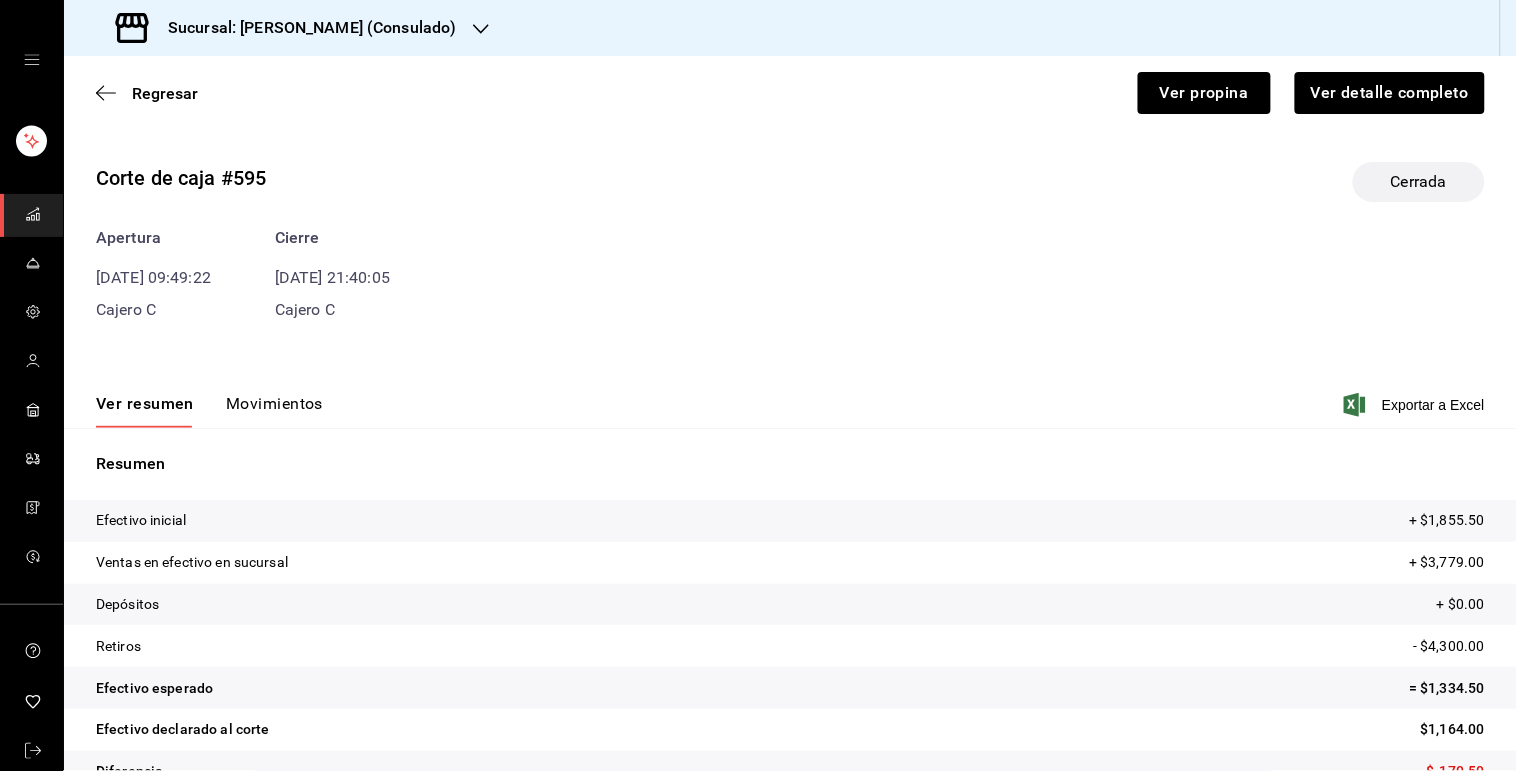 click on "Corte de caja  #595 Cerrada Apertura [DATE] 09:49:22 Cajero C Cierre [DATE] 21:40:05 Cajero C Ver resumen Movimientos Exportar a Excel Resumen Efectivo inicial + $1,855.50 Ventas en efectivo en sucursal + $3,779.00 Depósitos + $0.00 Retiros - $4,300.00 Efectivo esperado = $1,334.50 Efectivo declarado al corte  $1,164.00 Diferencia  $-170.50" at bounding box center (790, 481) 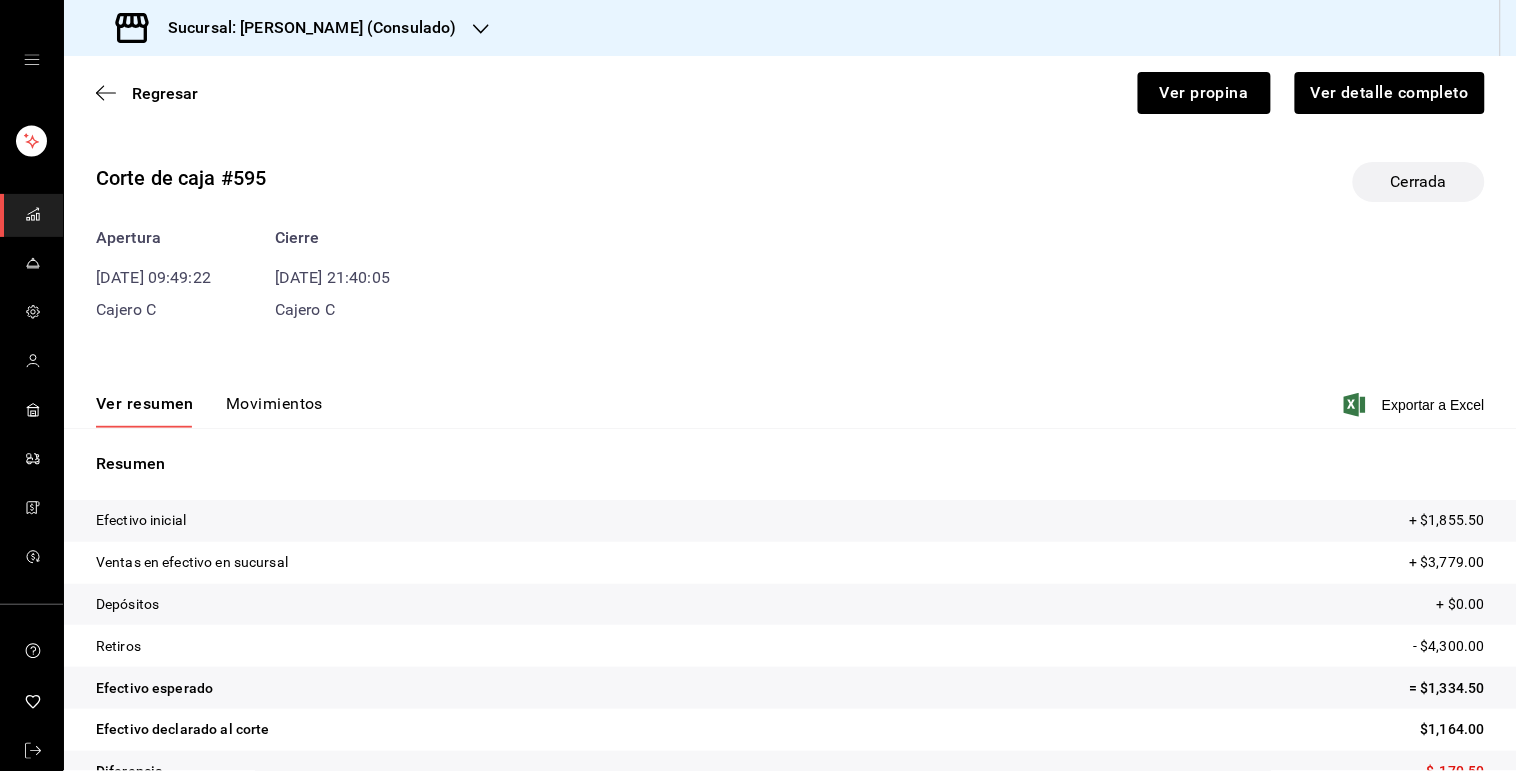 click on "Movimientos" at bounding box center (274, 411) 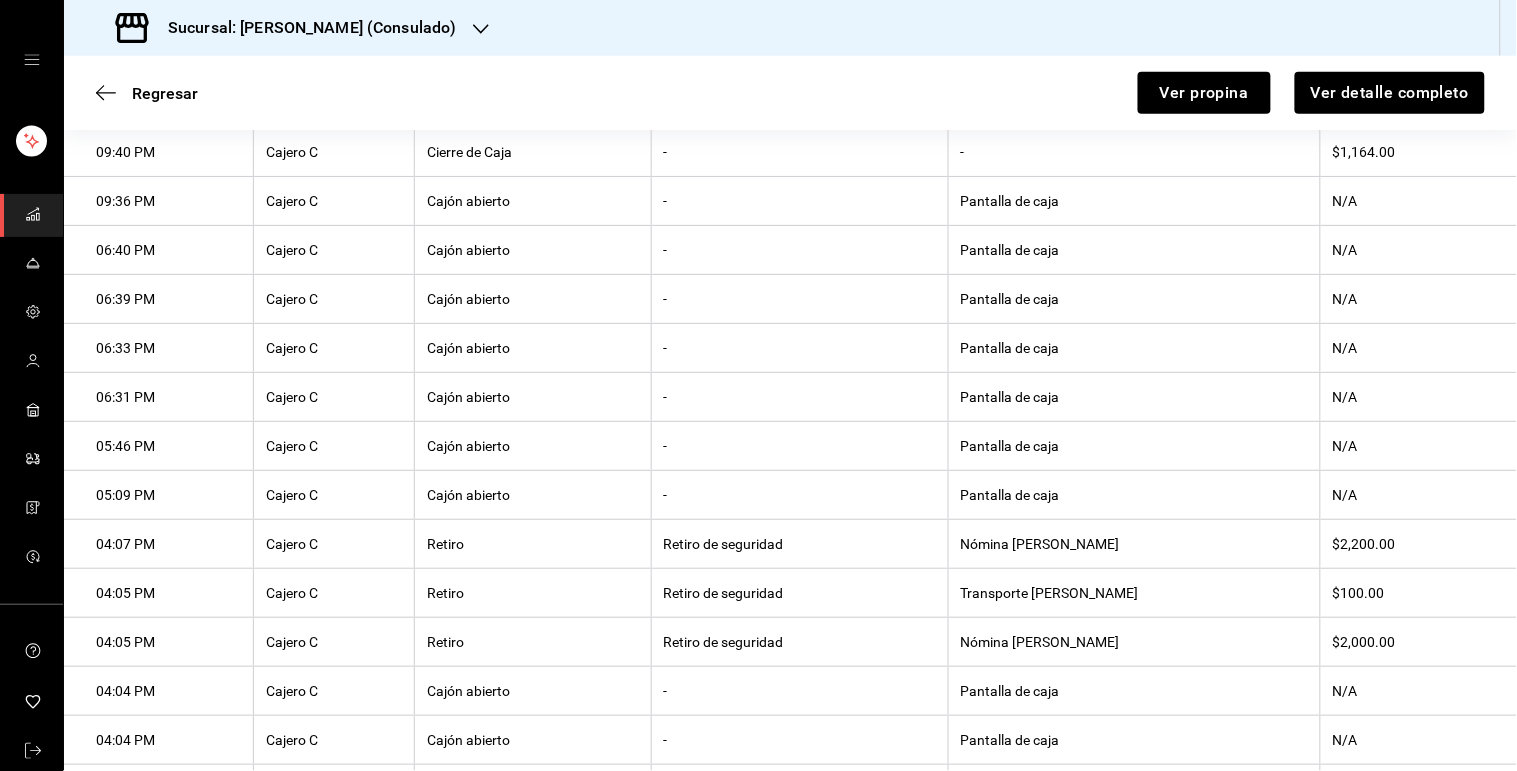 scroll, scrollTop: 350, scrollLeft: 0, axis: vertical 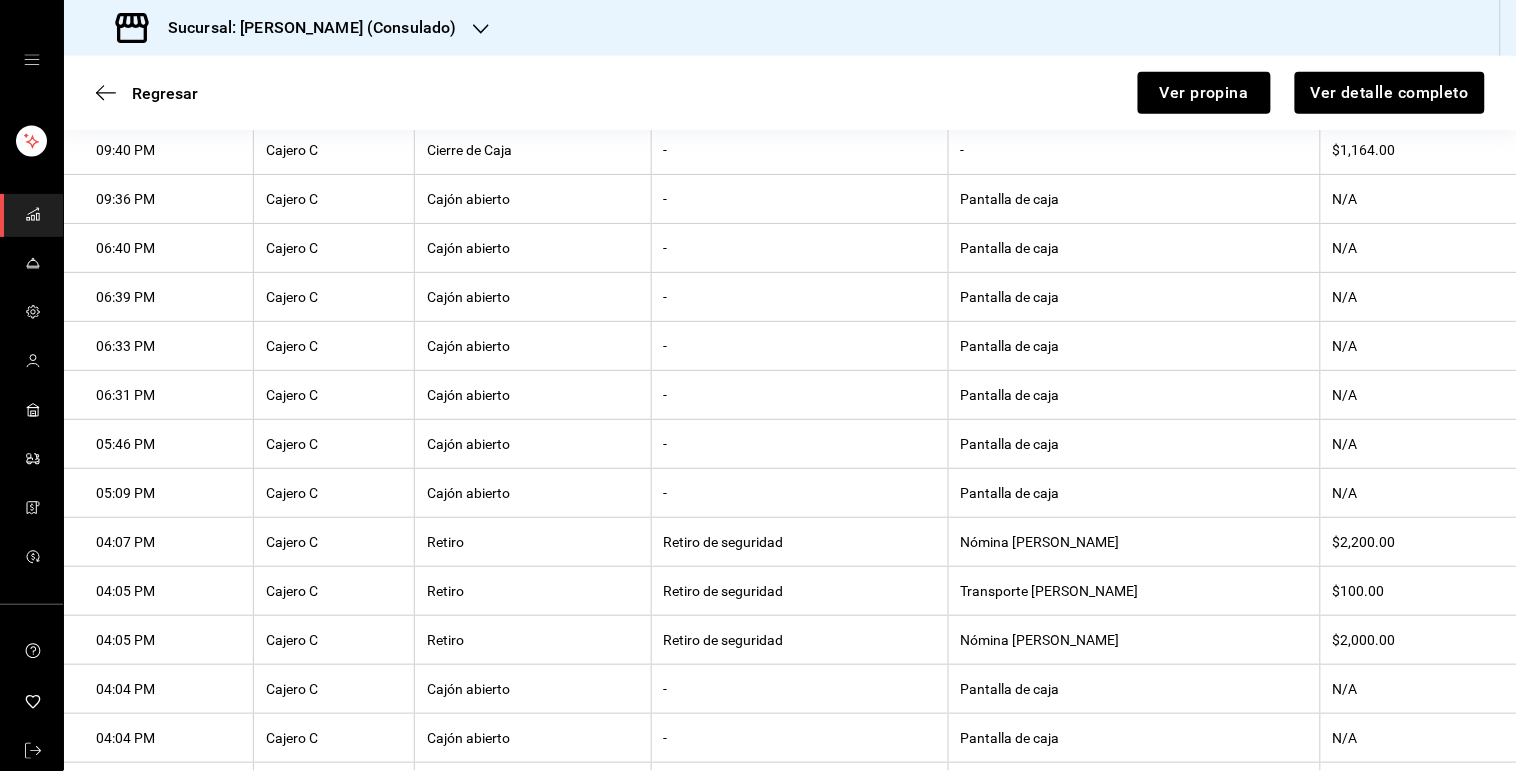 type 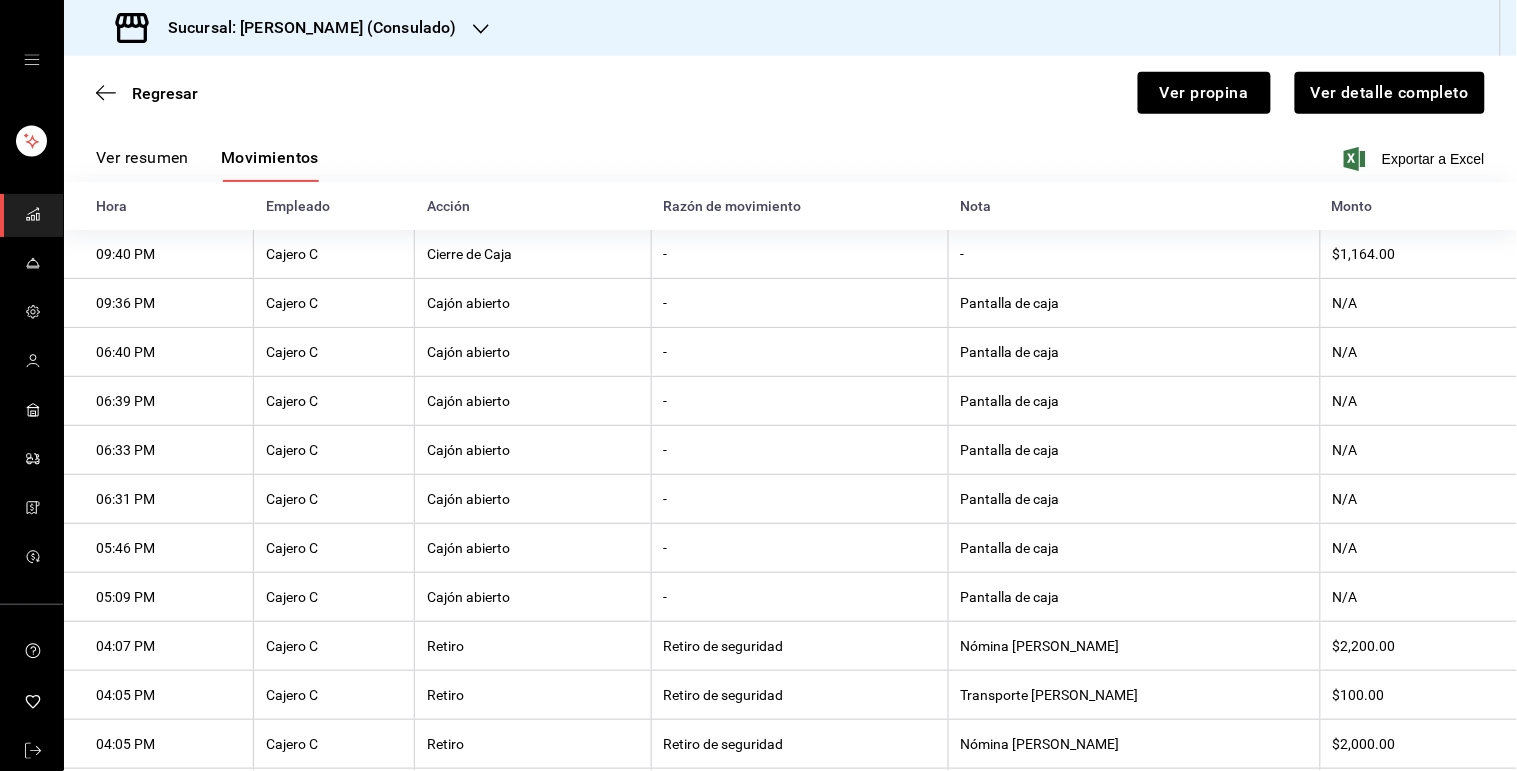 scroll, scrollTop: 0, scrollLeft: 0, axis: both 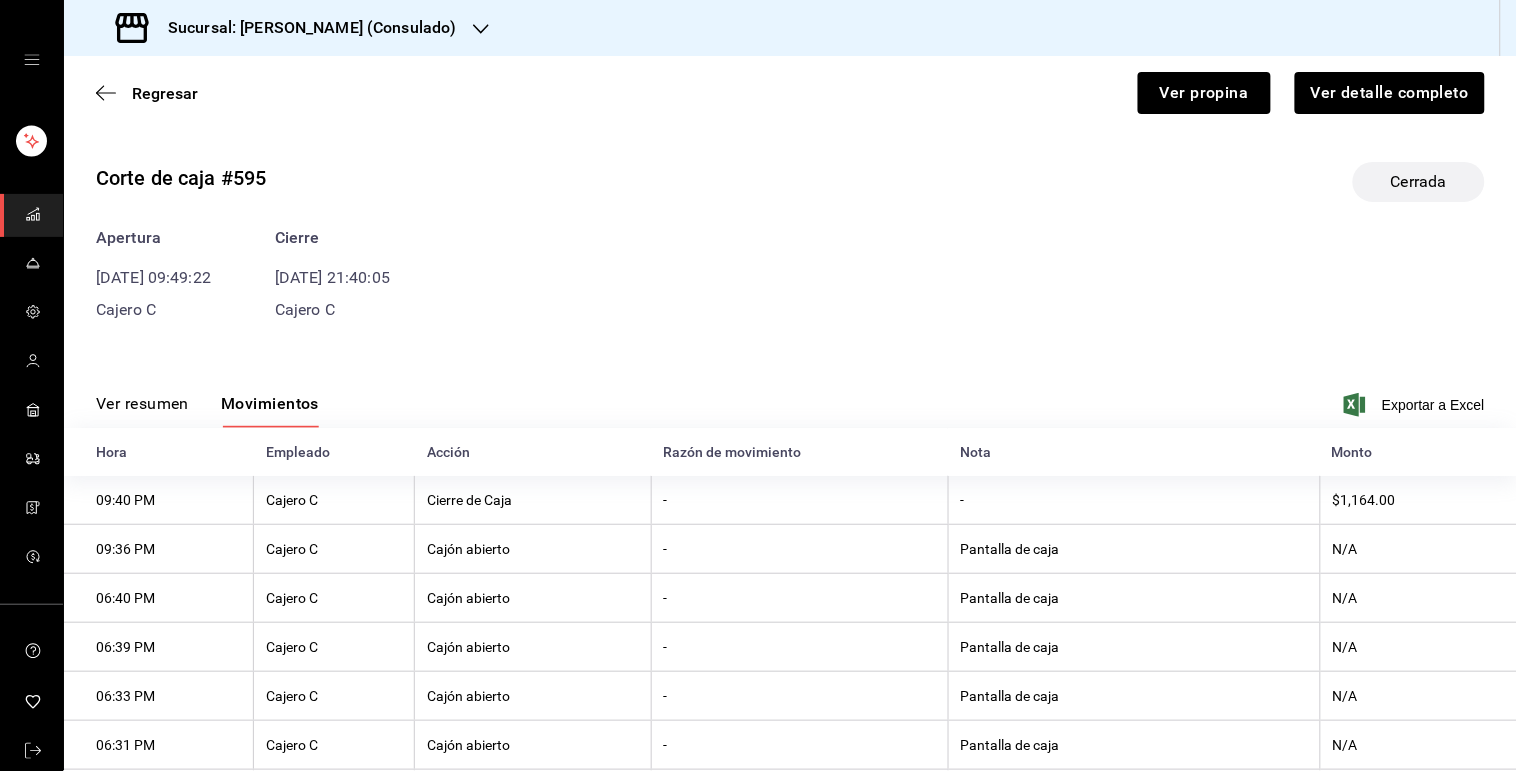 click on "Regresar Ver propina Ver detalle completo" at bounding box center [790, 93] 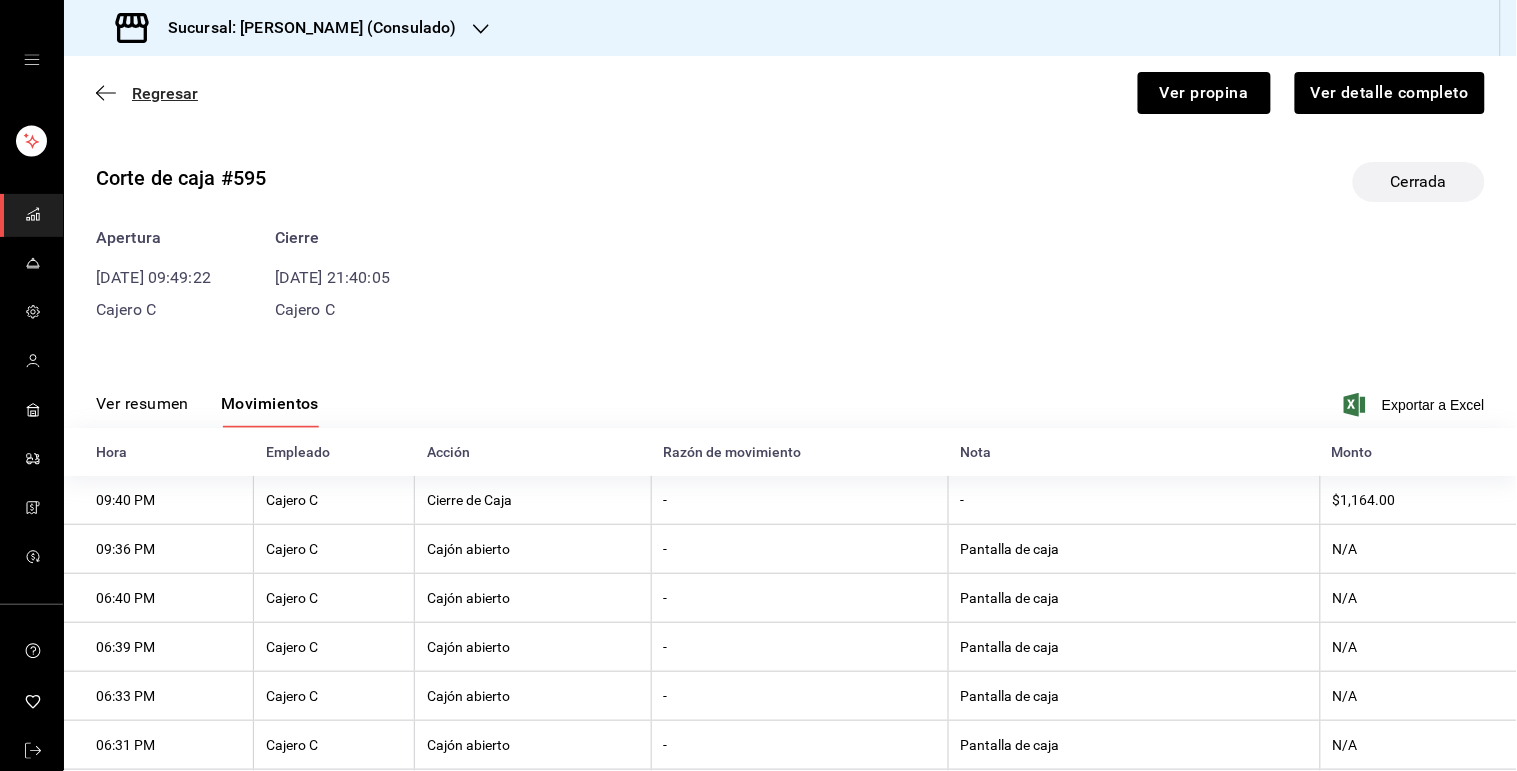 click on "Regresar" at bounding box center [165, 93] 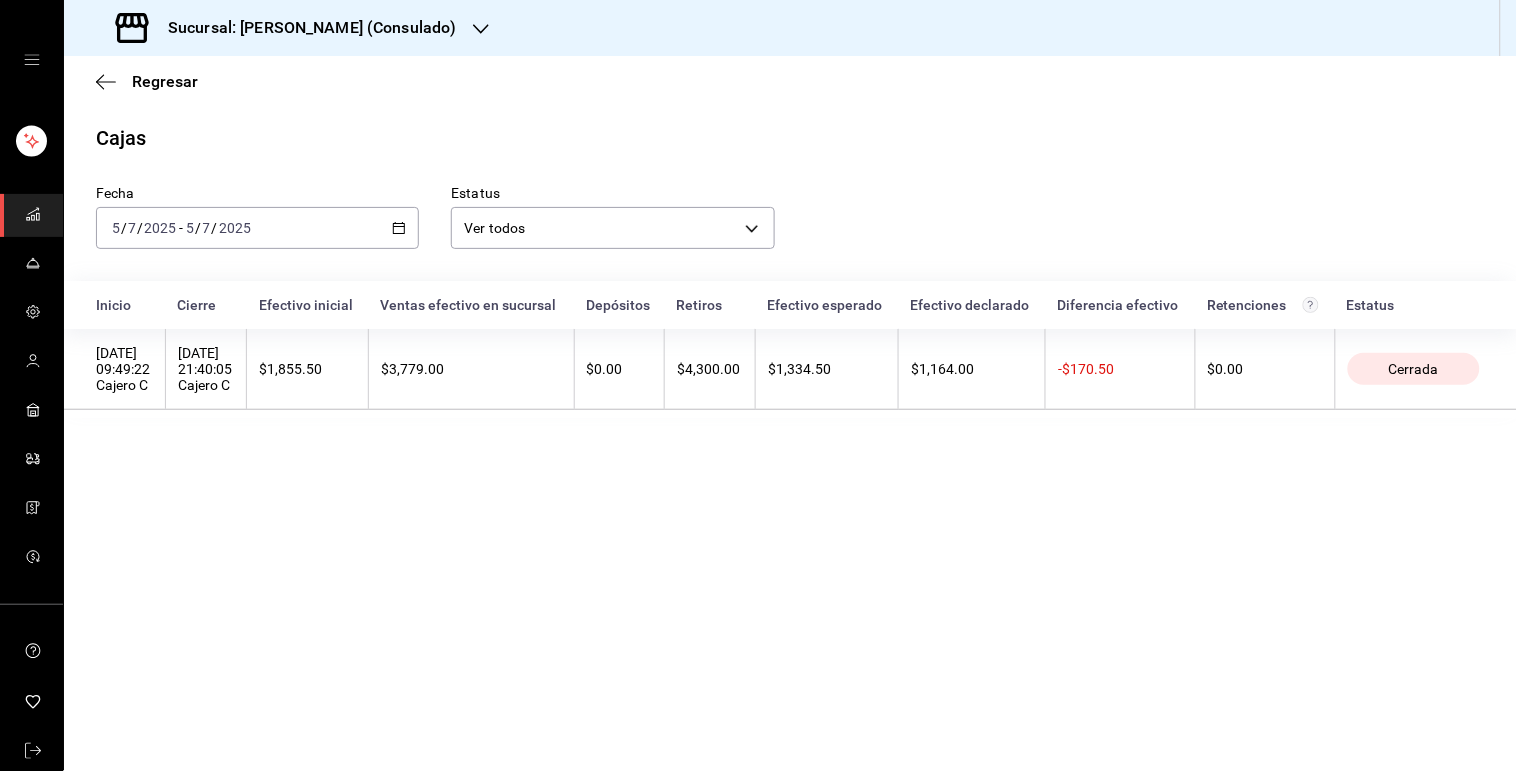 click on "Fecha [DATE] [DATE] - [DATE] [DATE]" at bounding box center (241, 201) 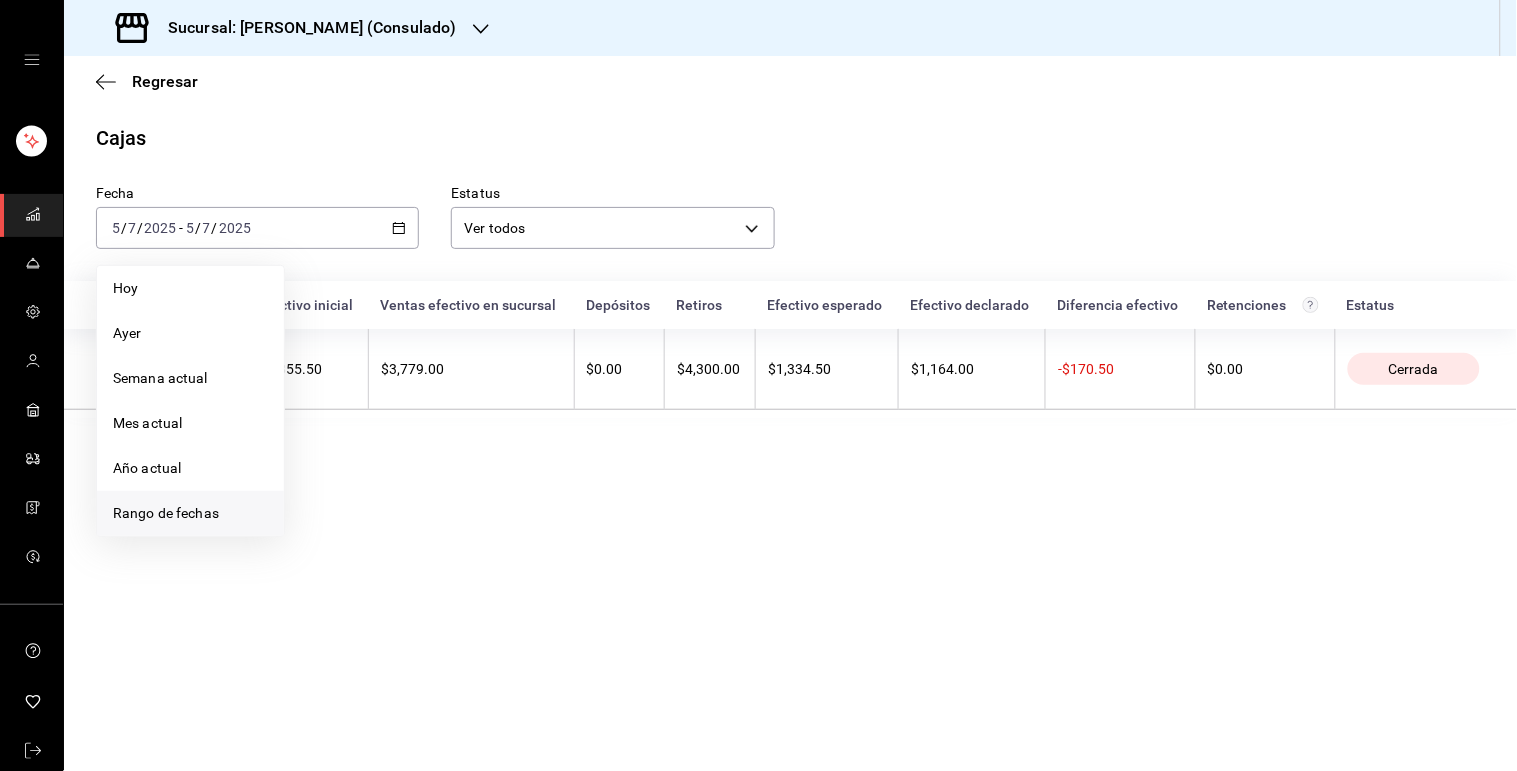 click on "Rango de fechas" at bounding box center (190, 513) 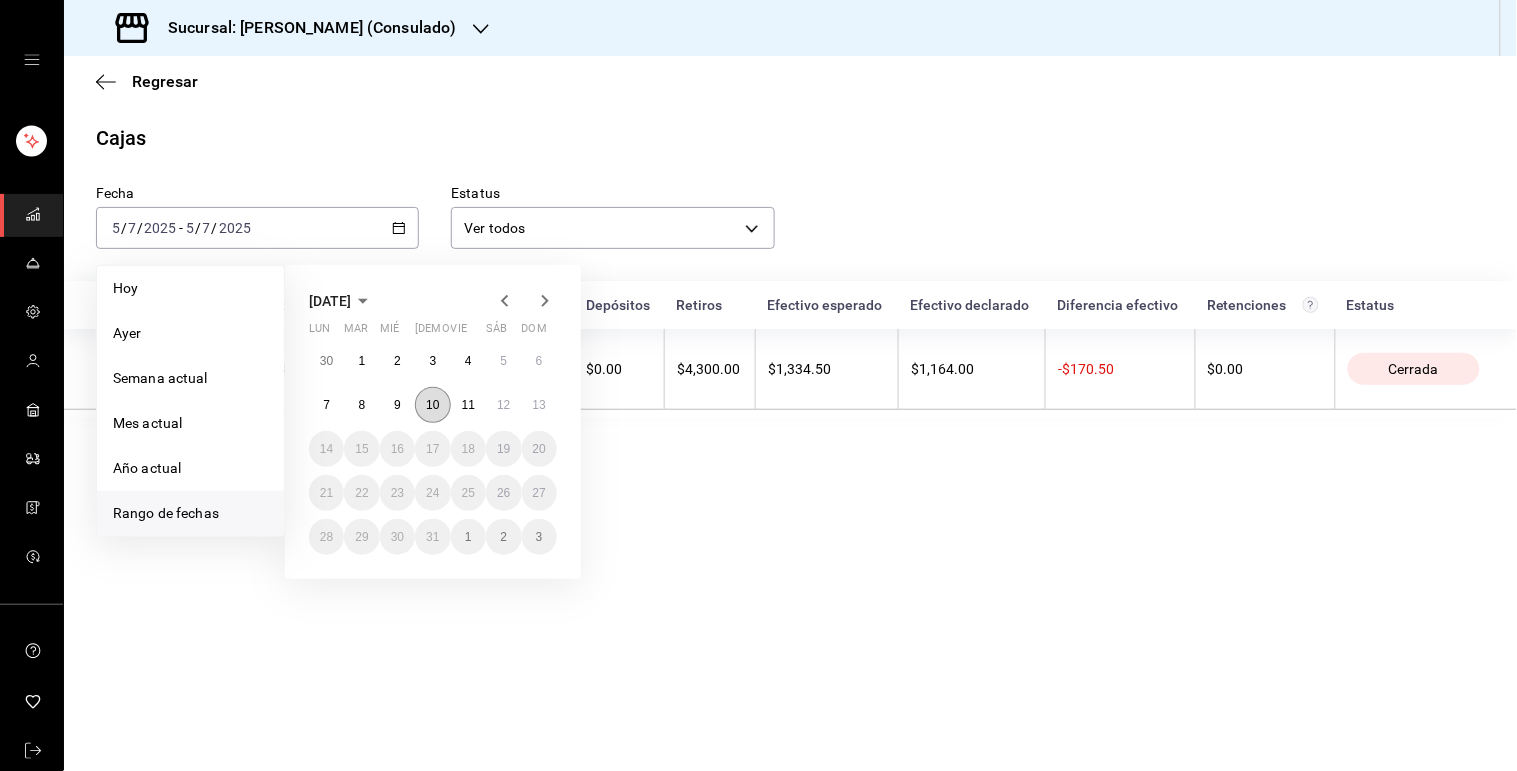 click on "10" at bounding box center (432, 405) 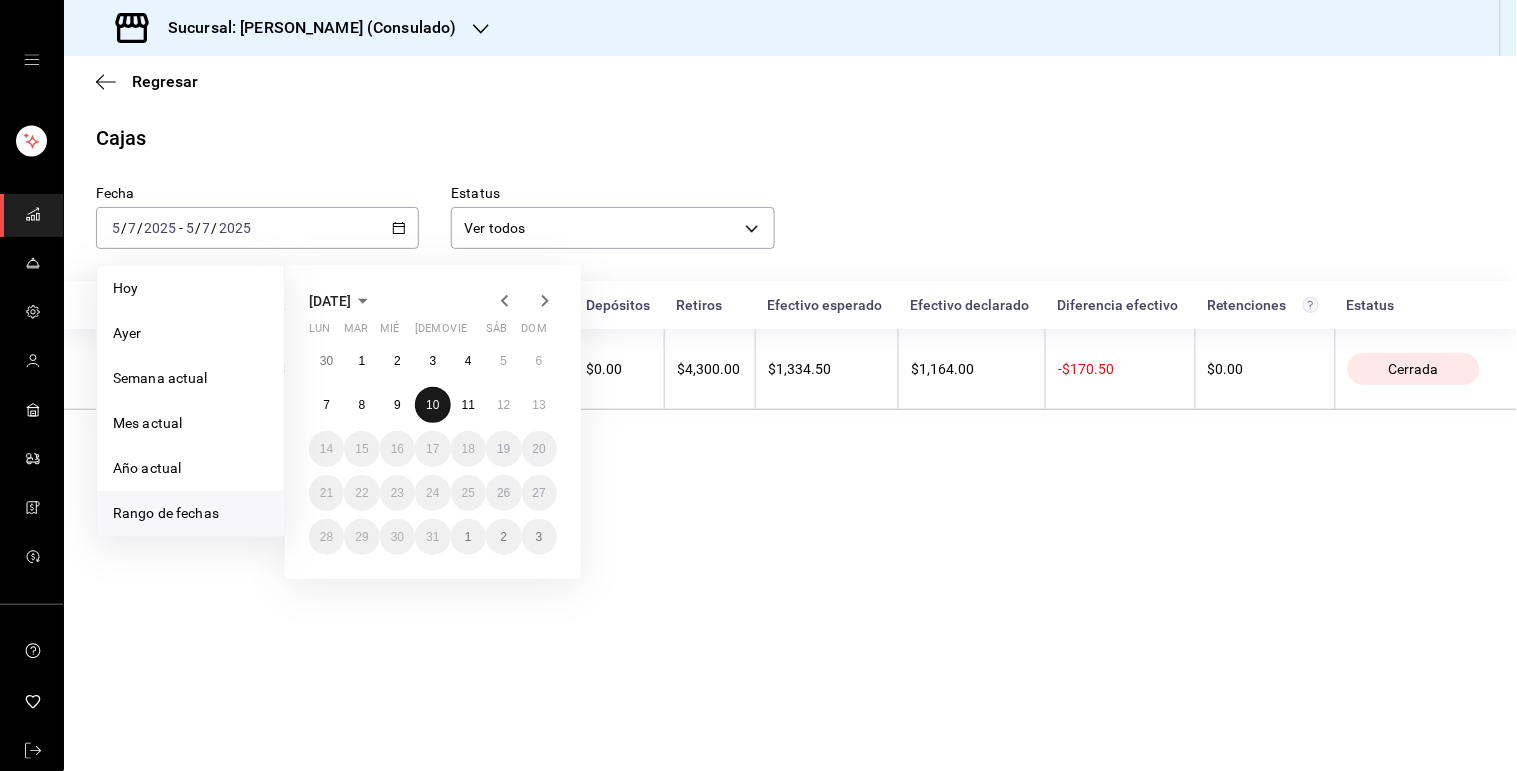 click on "10" at bounding box center (432, 405) 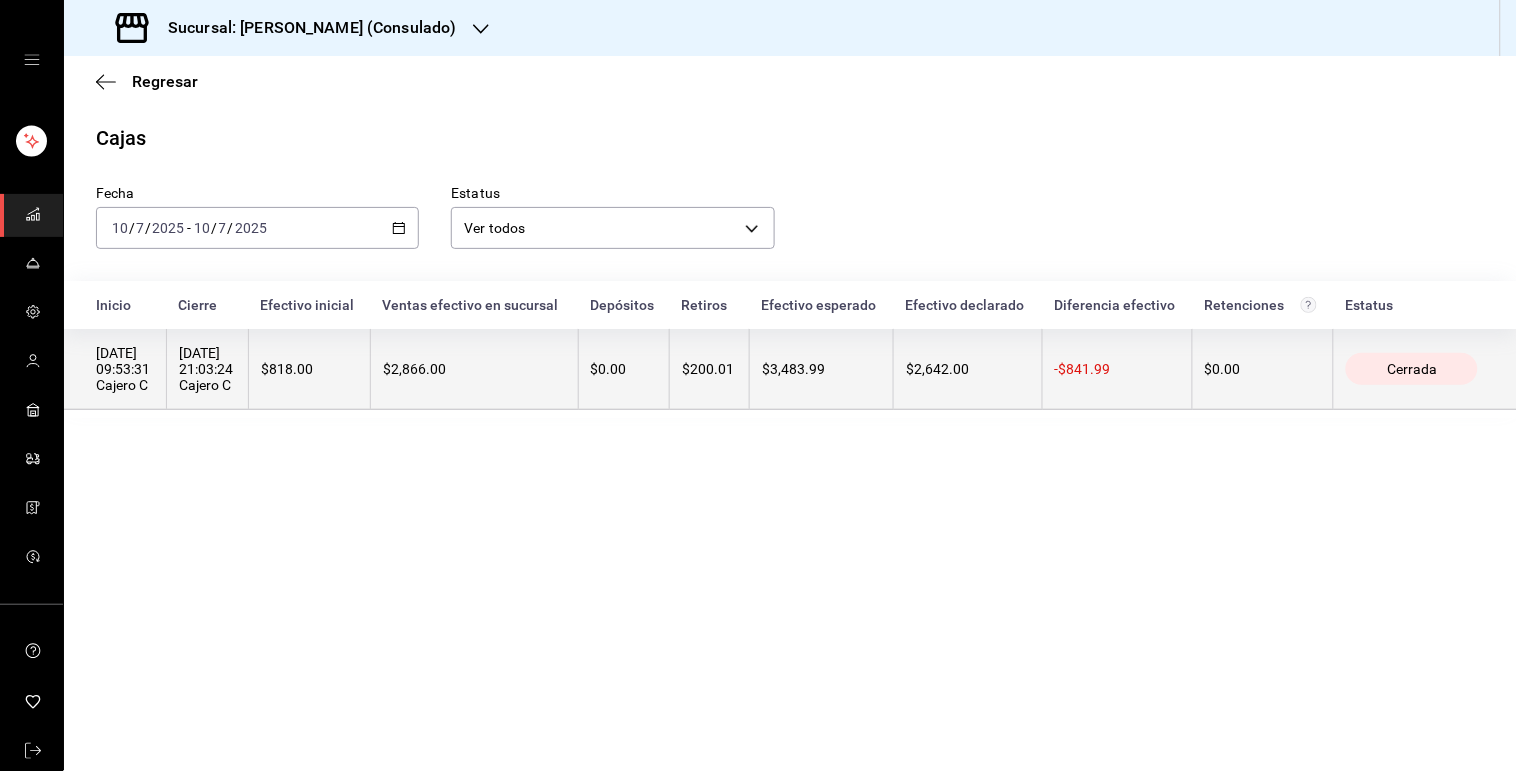 click on "$818.00" at bounding box center [309, 369] 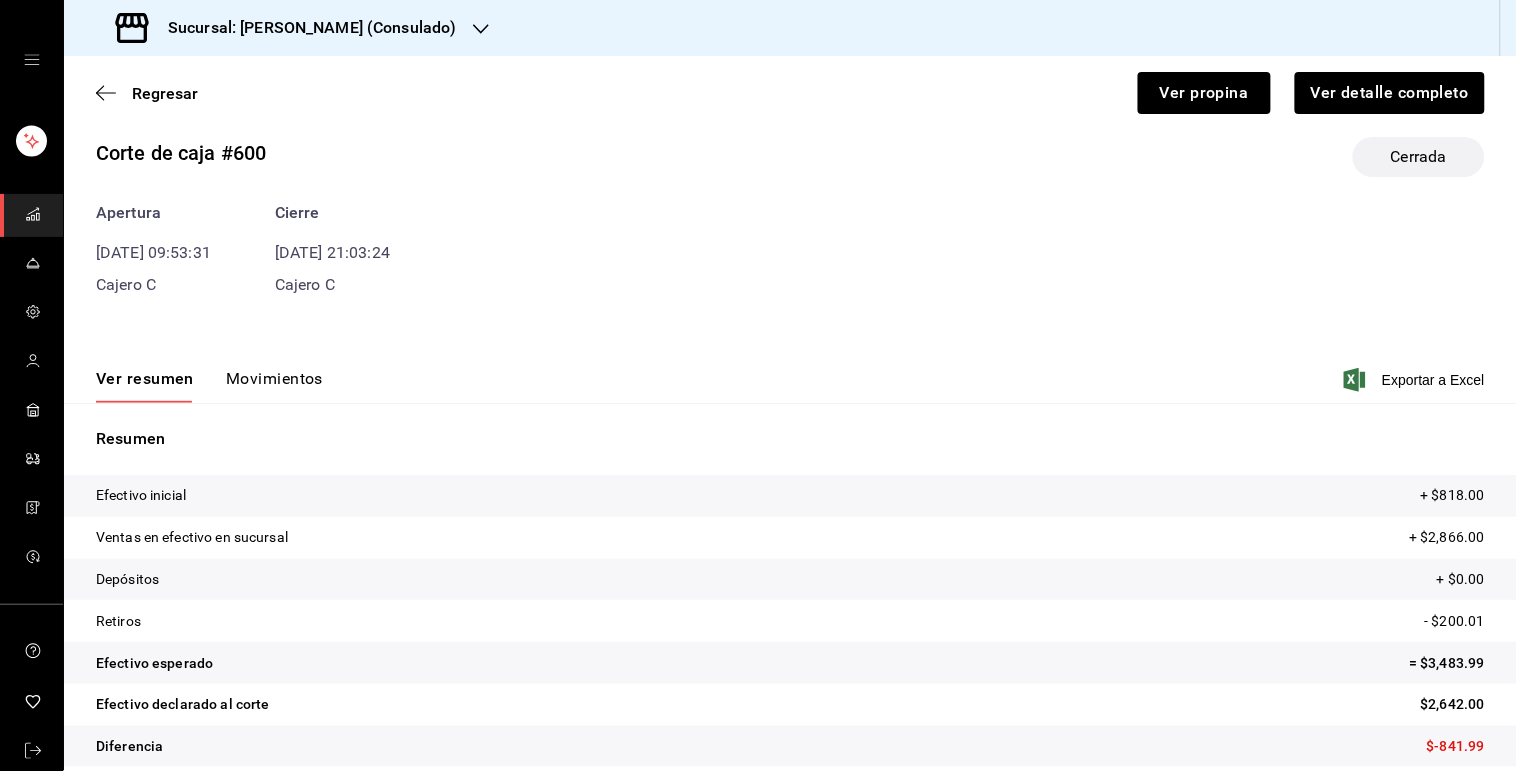 scroll, scrollTop: 44, scrollLeft: 0, axis: vertical 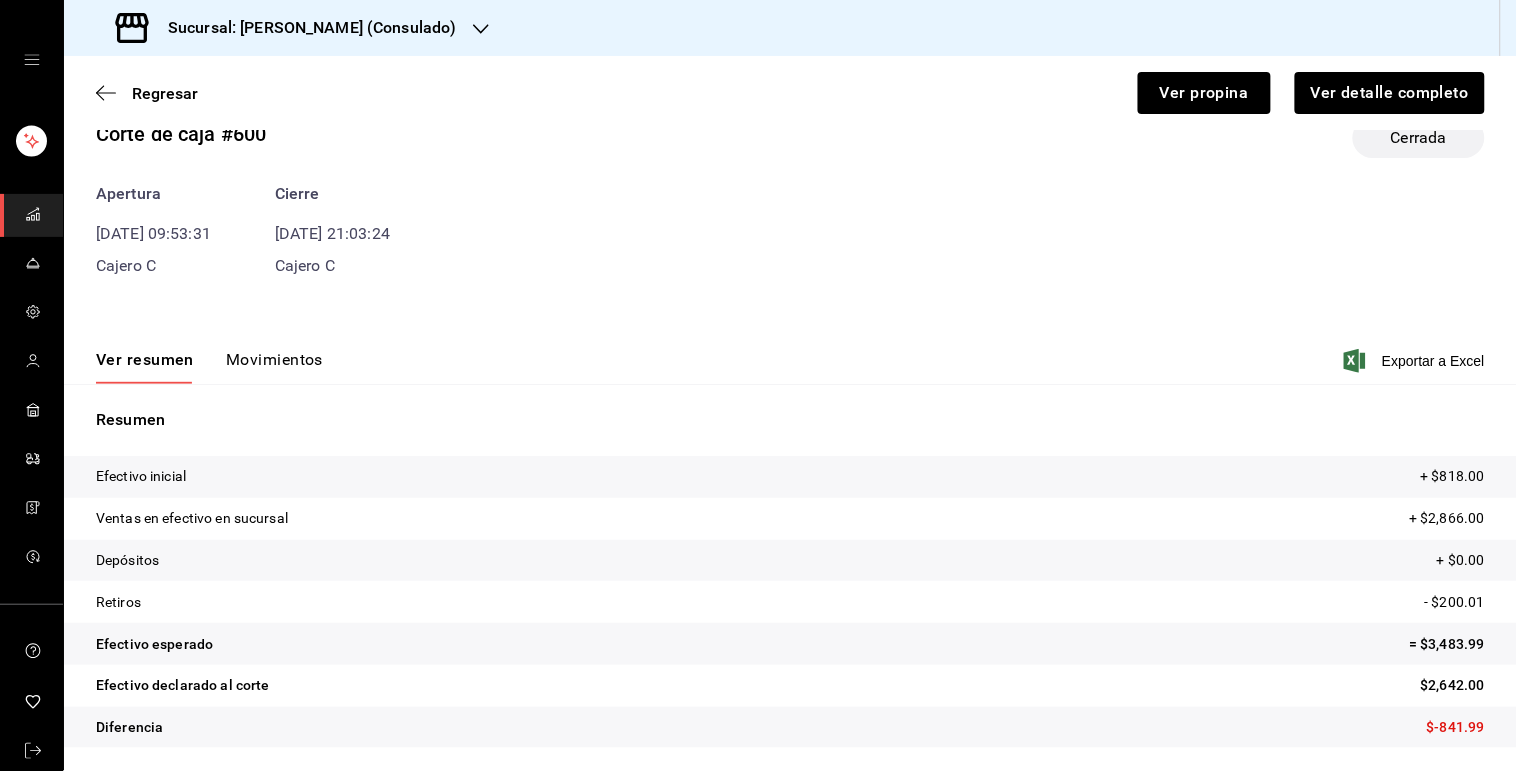 click on "Ver resumen Movimientos Exportar a Excel" at bounding box center [790, 355] 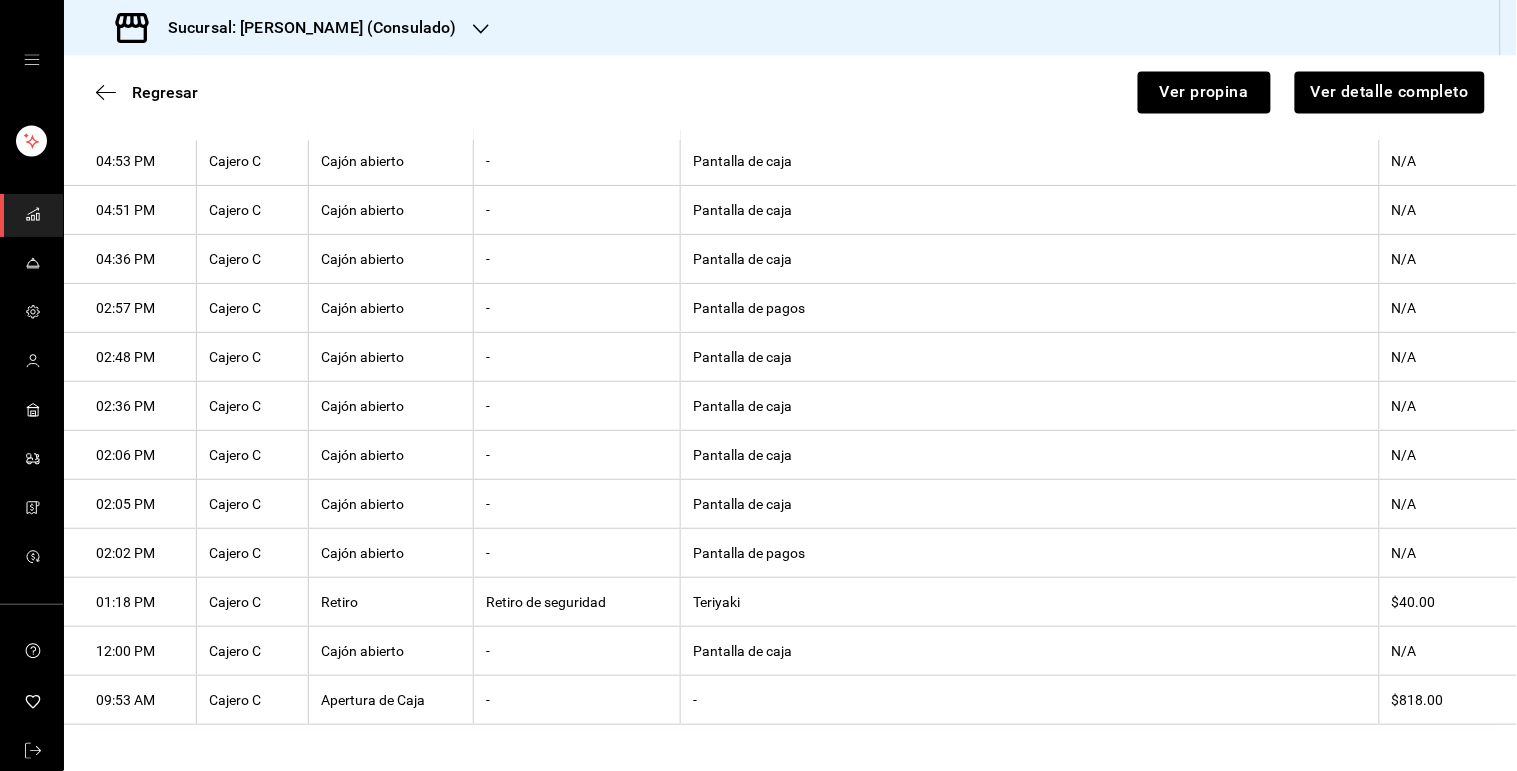 scroll, scrollTop: 984, scrollLeft: 0, axis: vertical 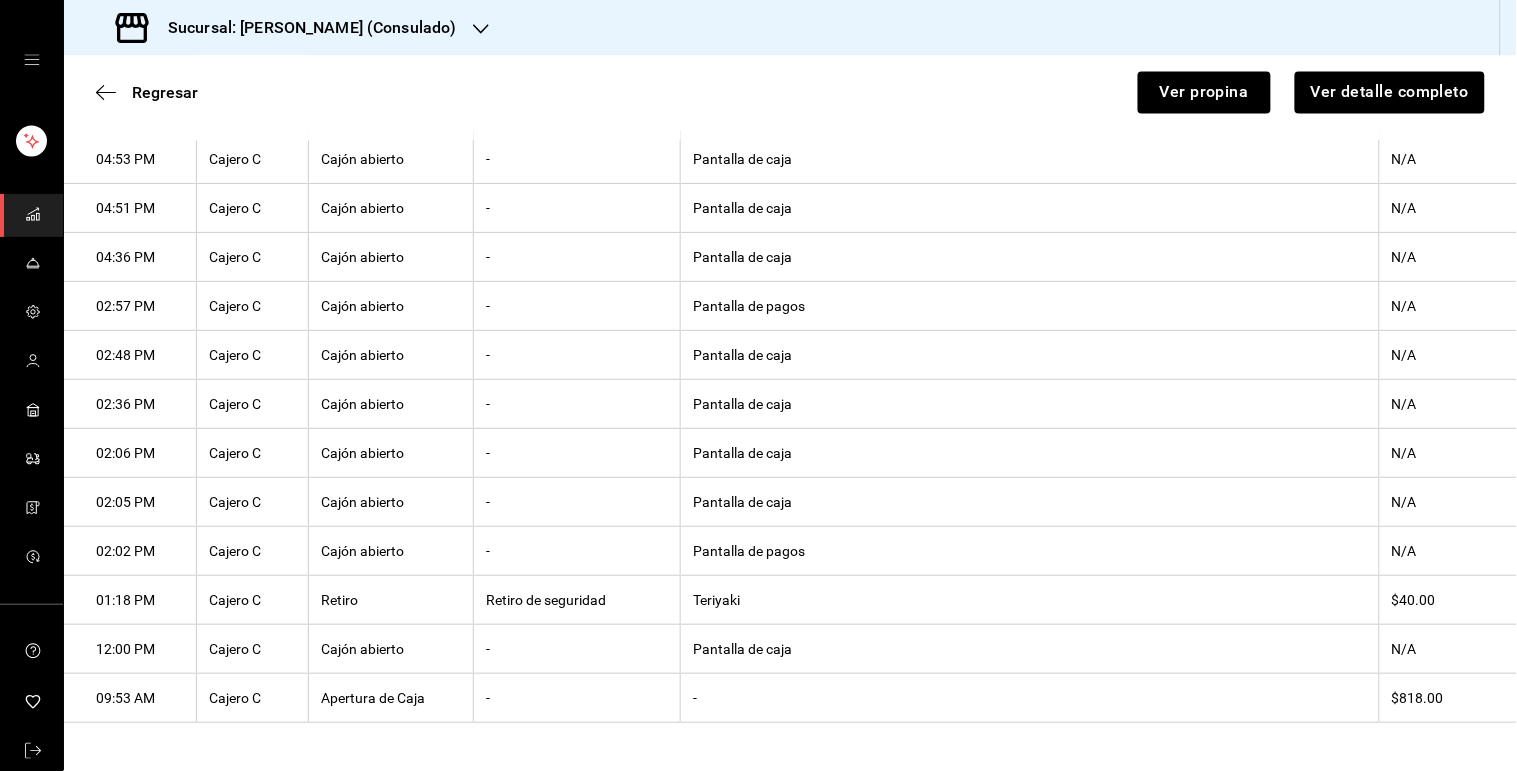 click on "Teriyaki" at bounding box center [1030, 600] 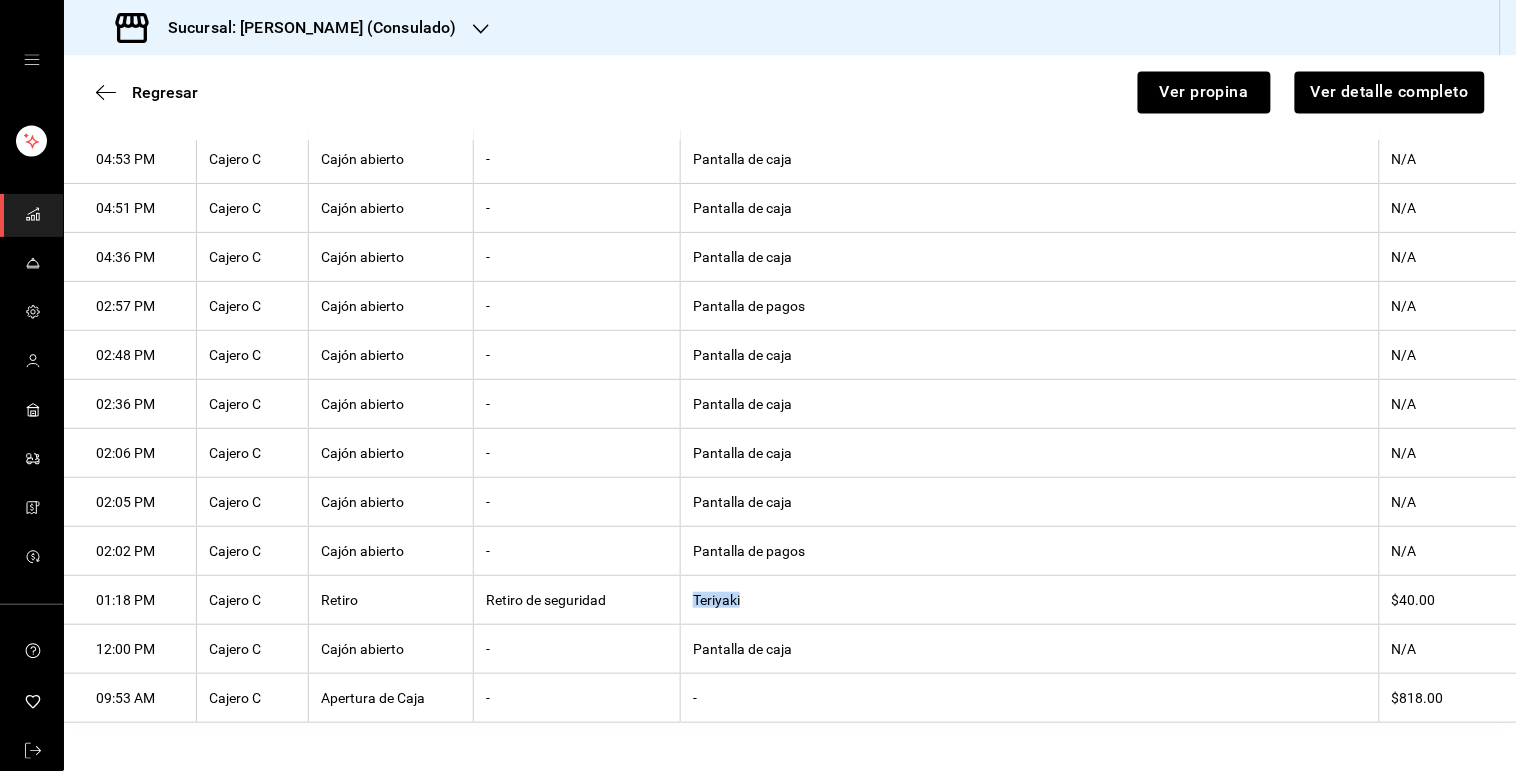 click on "Teriyaki" at bounding box center (1030, 600) 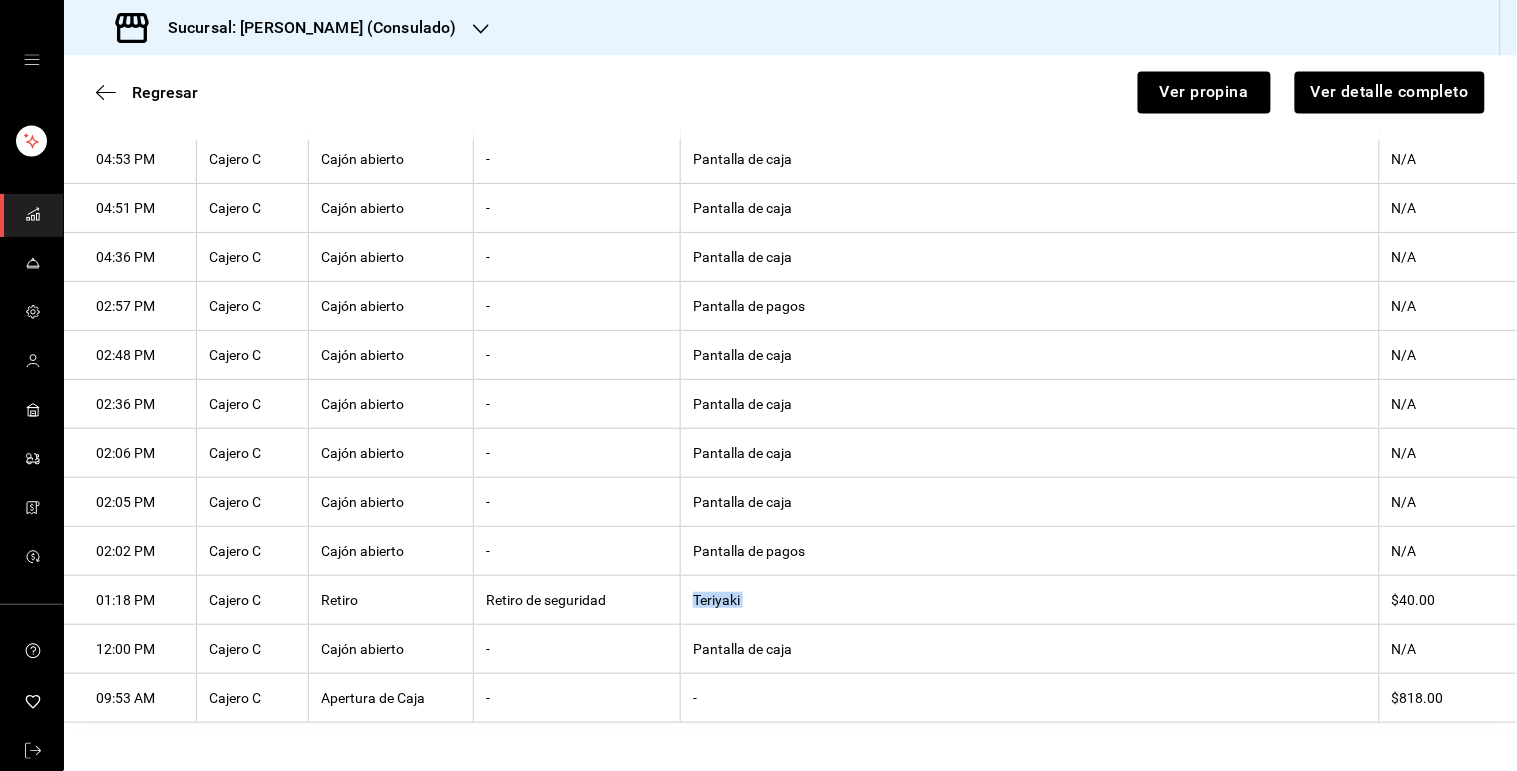 click on "Teriyaki" at bounding box center [1030, 600] 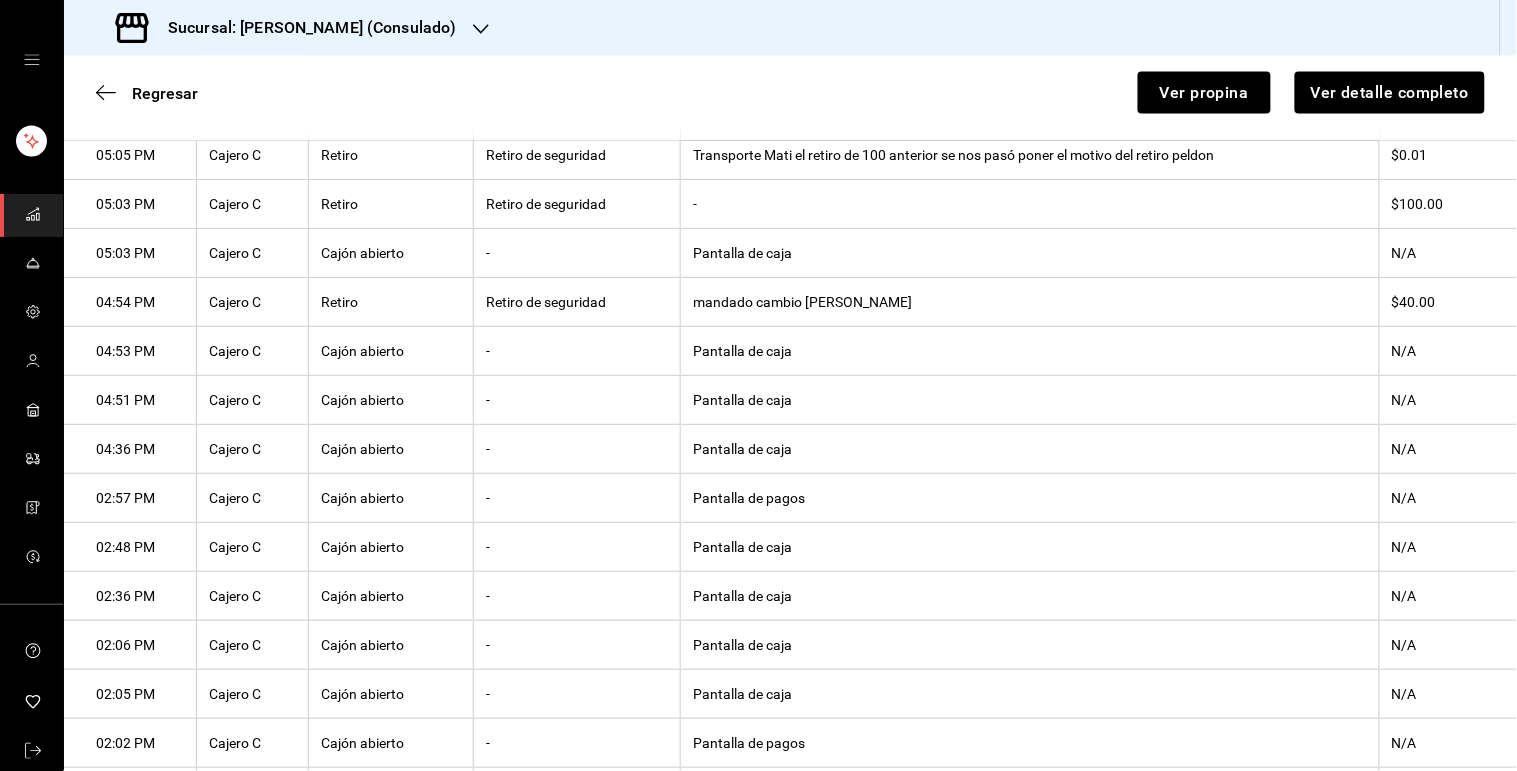 scroll, scrollTop: 758, scrollLeft: 0, axis: vertical 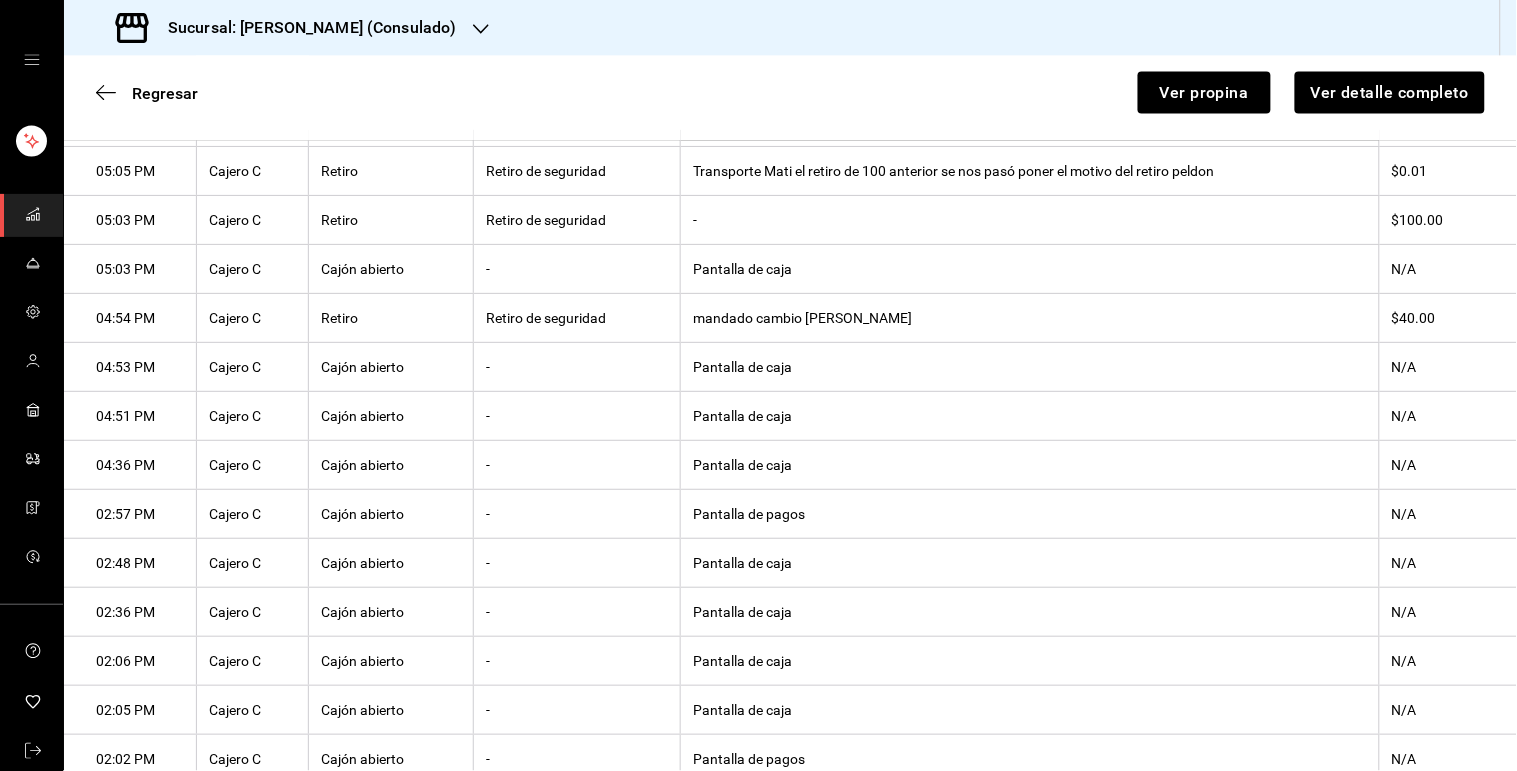 click on "mandado cambio [PERSON_NAME]" at bounding box center (1030, 318) 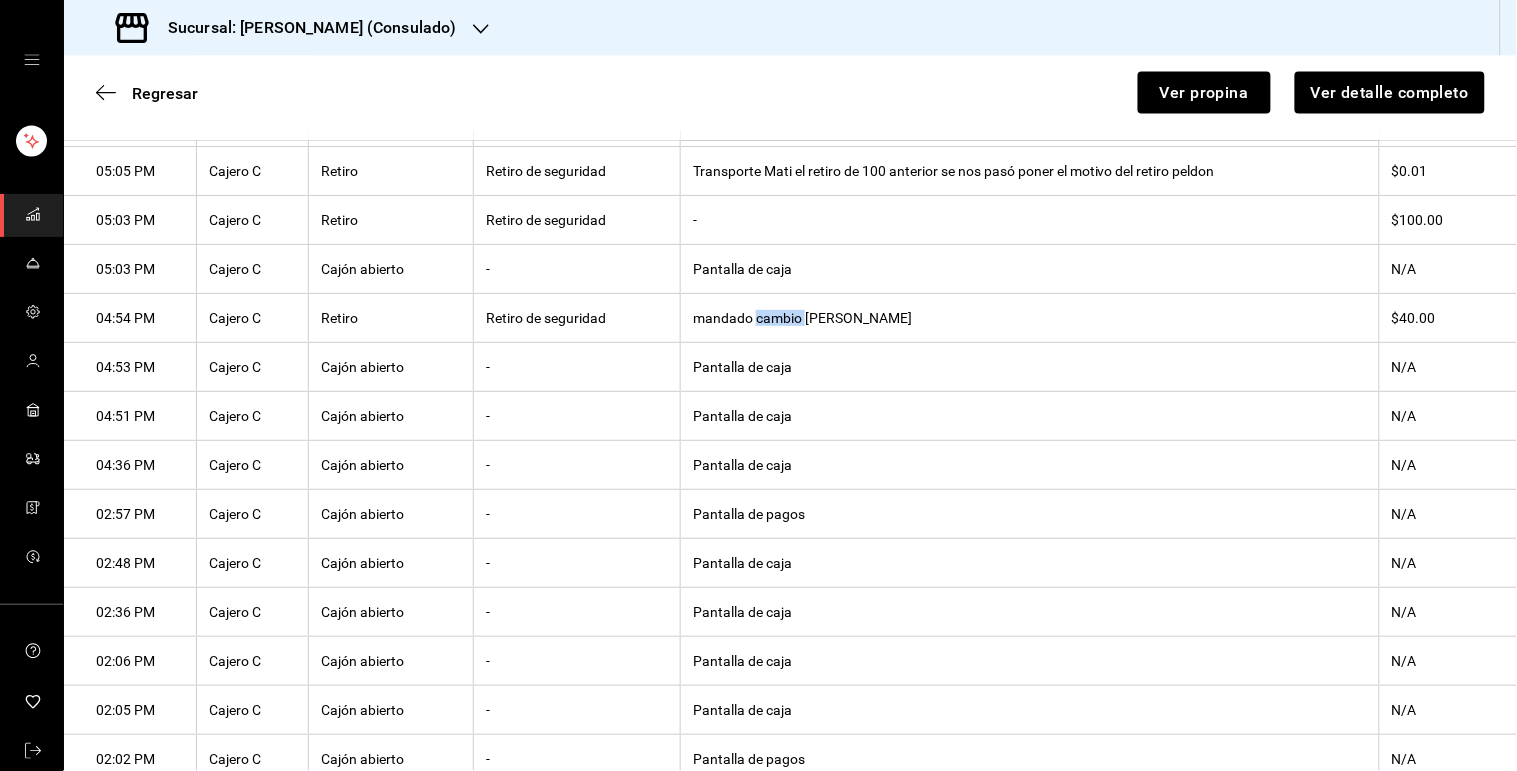click on "mandado cambio [PERSON_NAME]" at bounding box center (1030, 318) 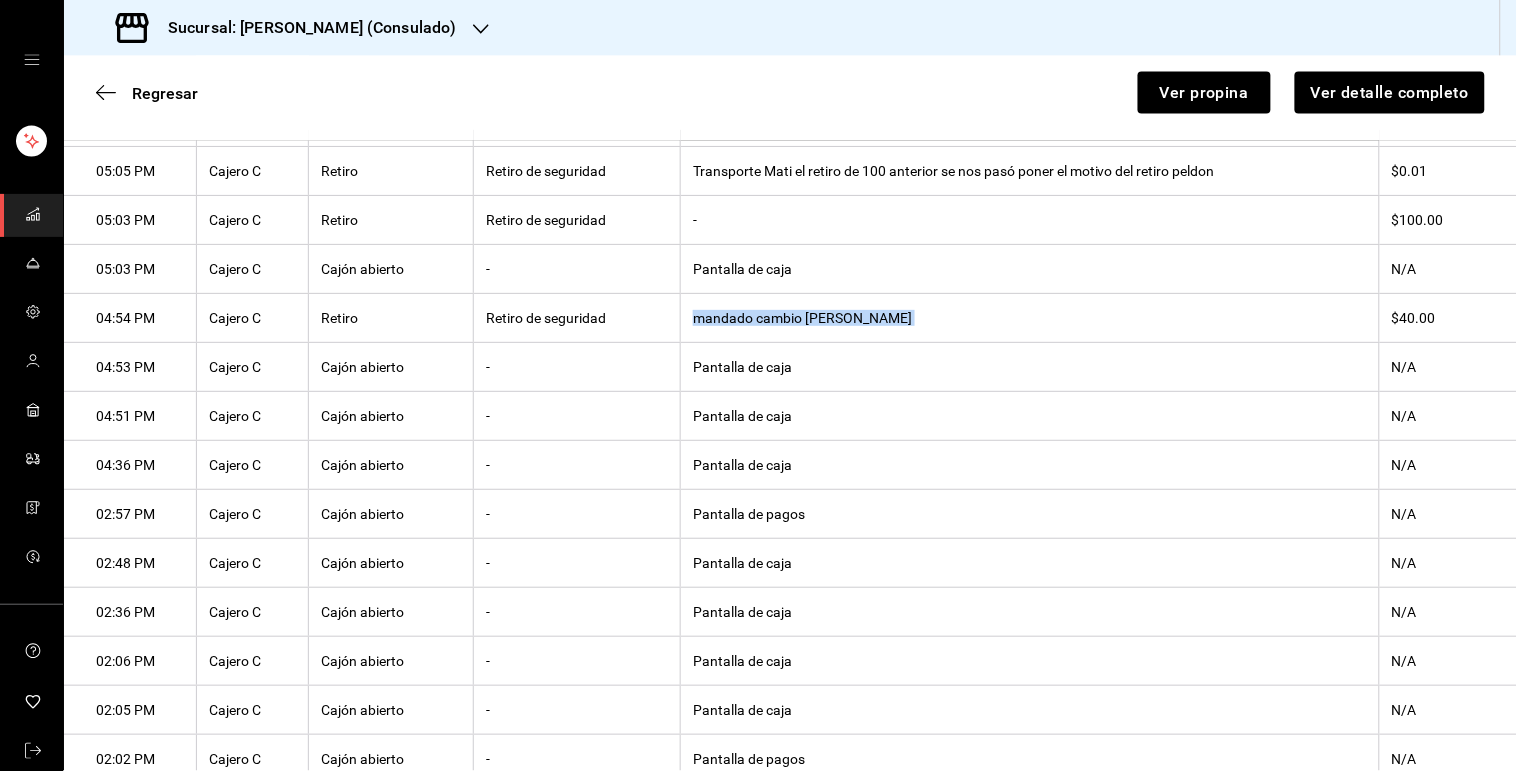 click on "mandado cambio [PERSON_NAME]" at bounding box center [1030, 318] 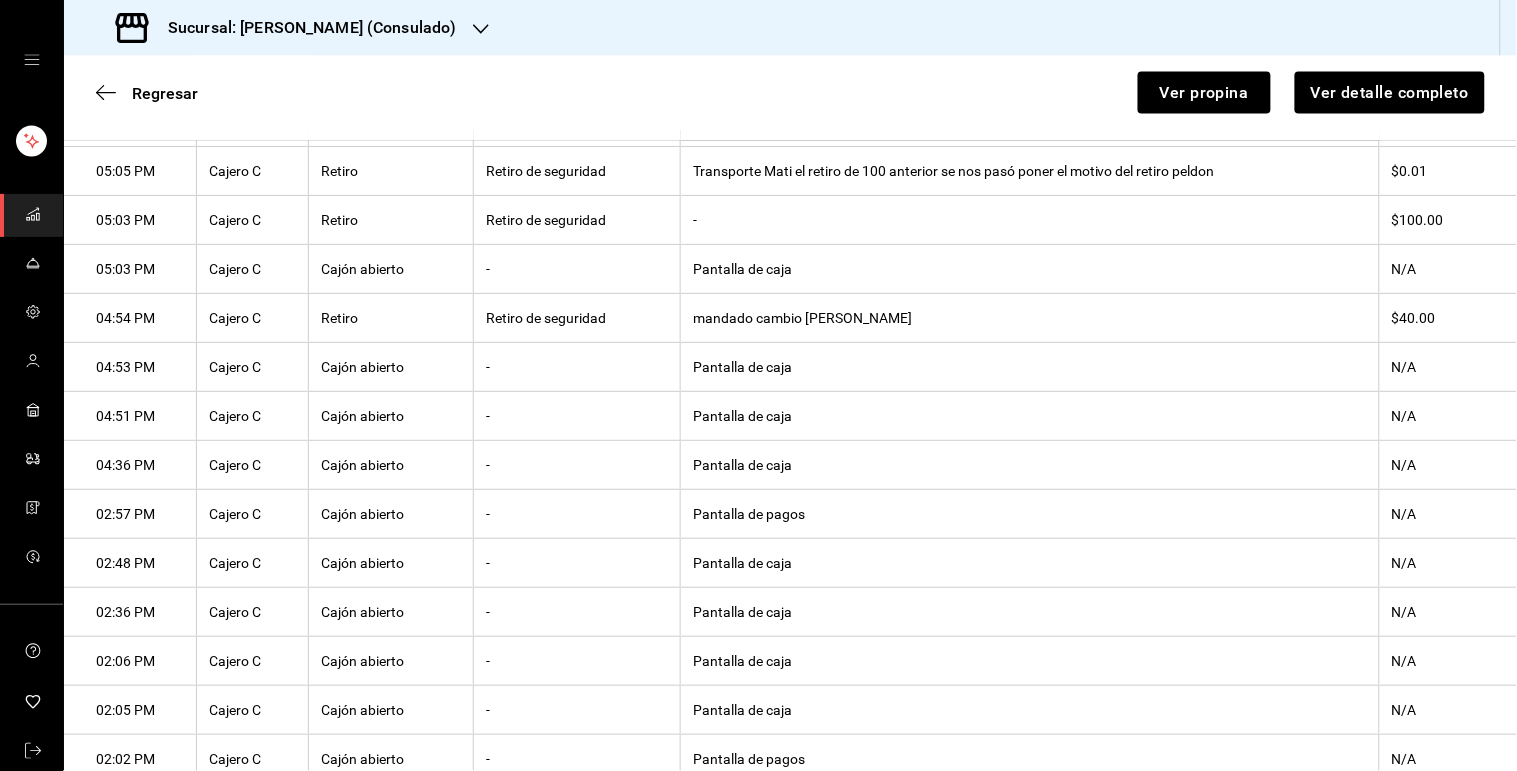 click on "Pantalla de caja" at bounding box center (1030, 269) 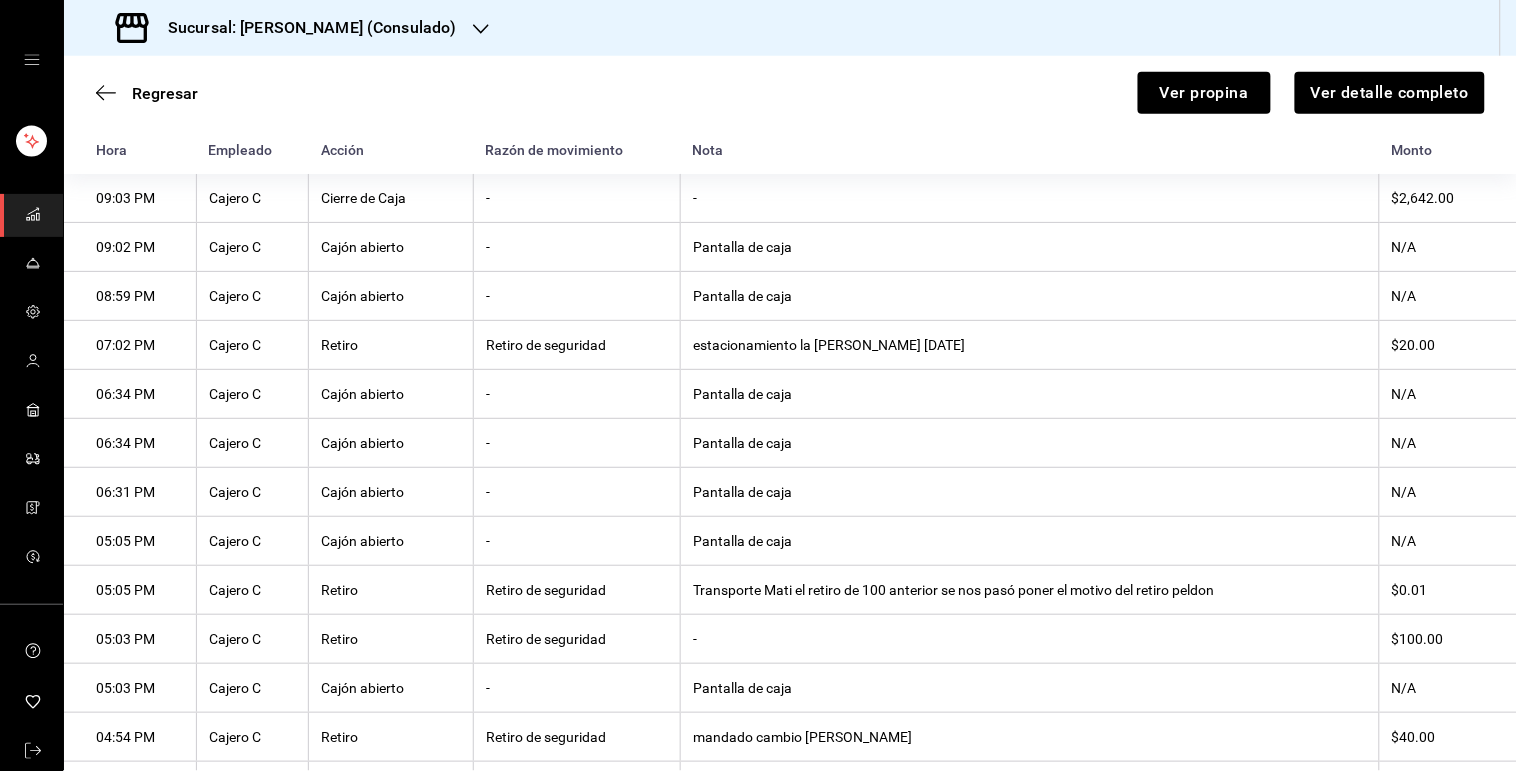 scroll, scrollTop: 297, scrollLeft: 0, axis: vertical 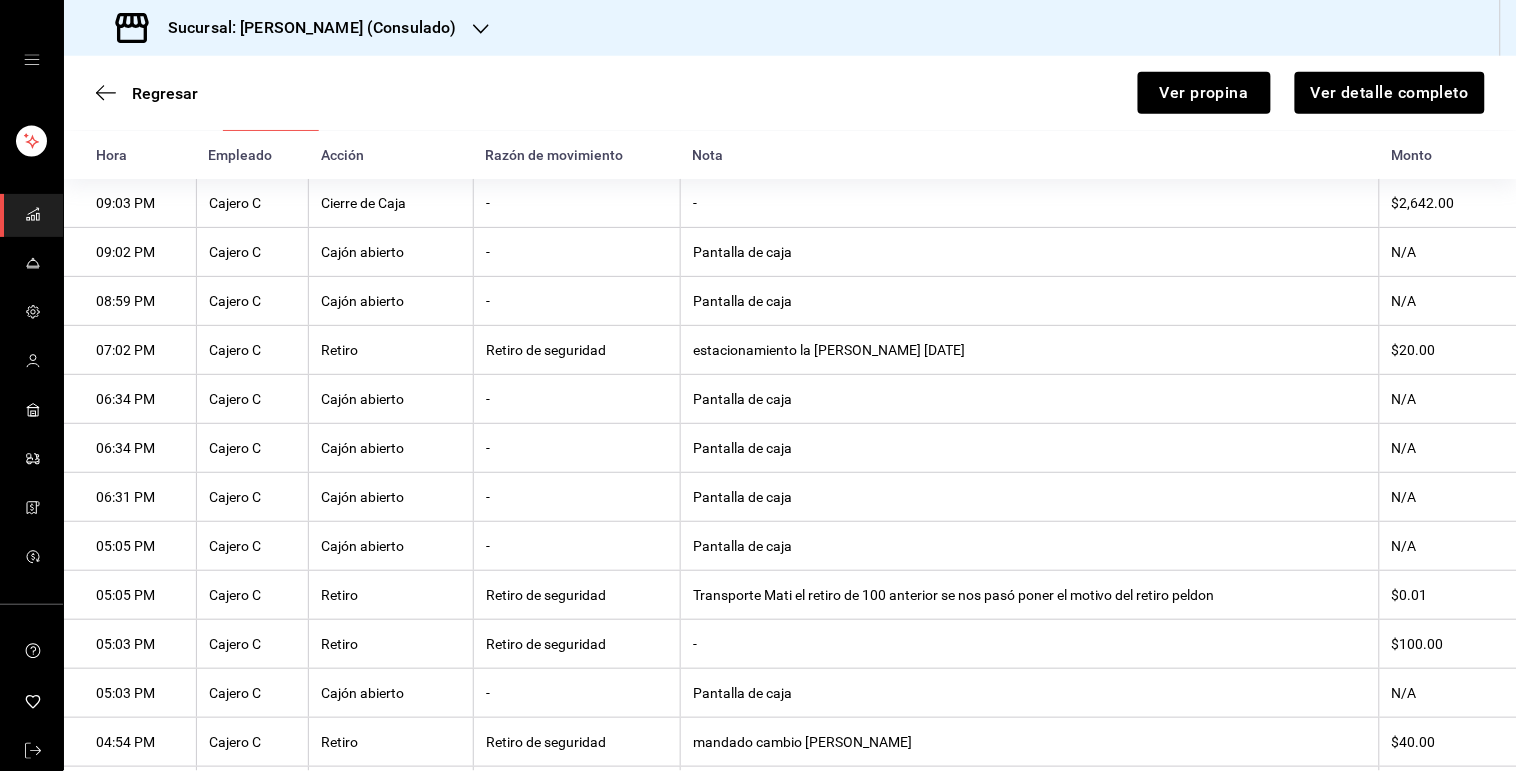 click on "estacionamiento la [PERSON_NAME] [DATE]" at bounding box center [1030, 350] 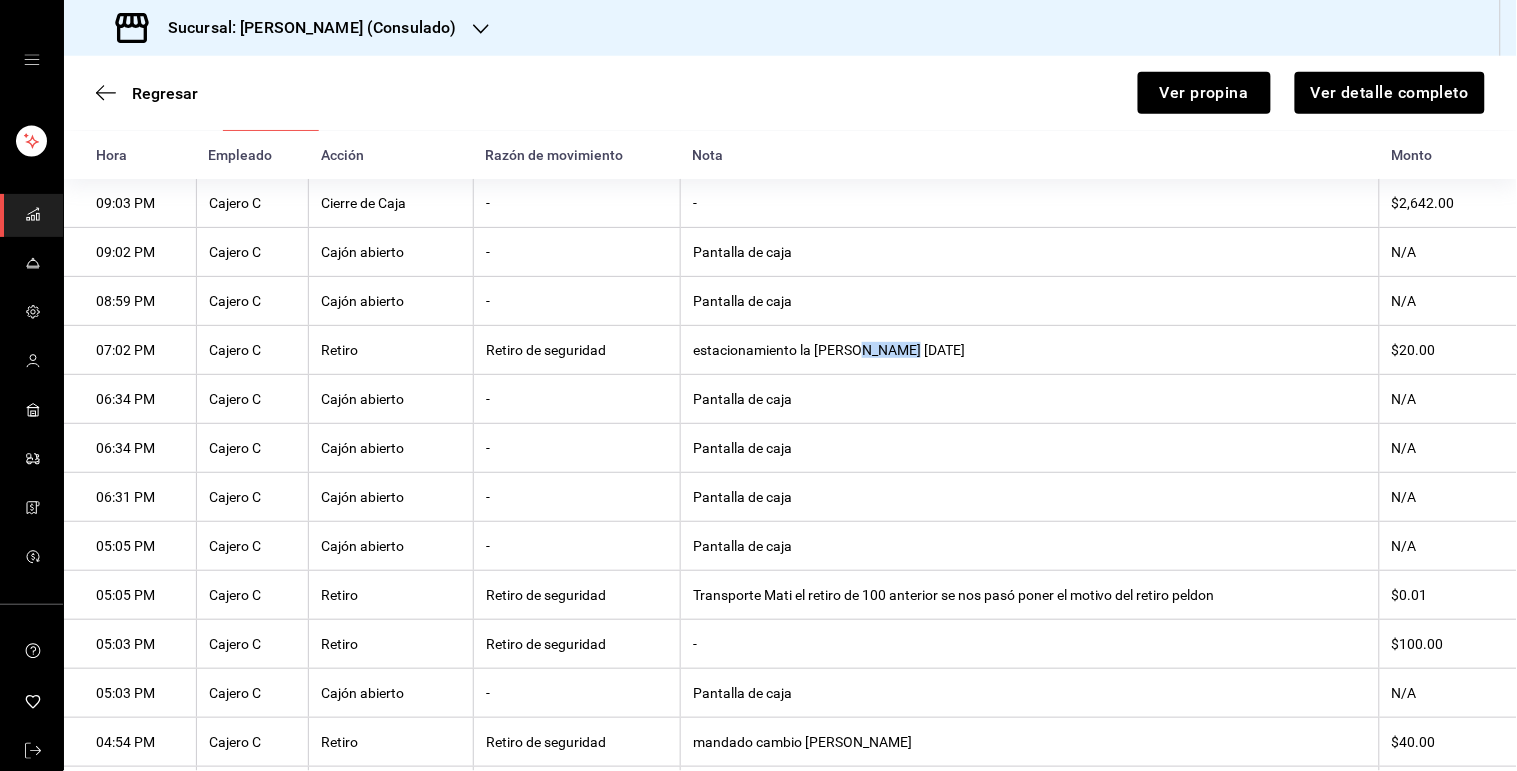 click on "estacionamiento la [PERSON_NAME] [DATE]" at bounding box center [1030, 350] 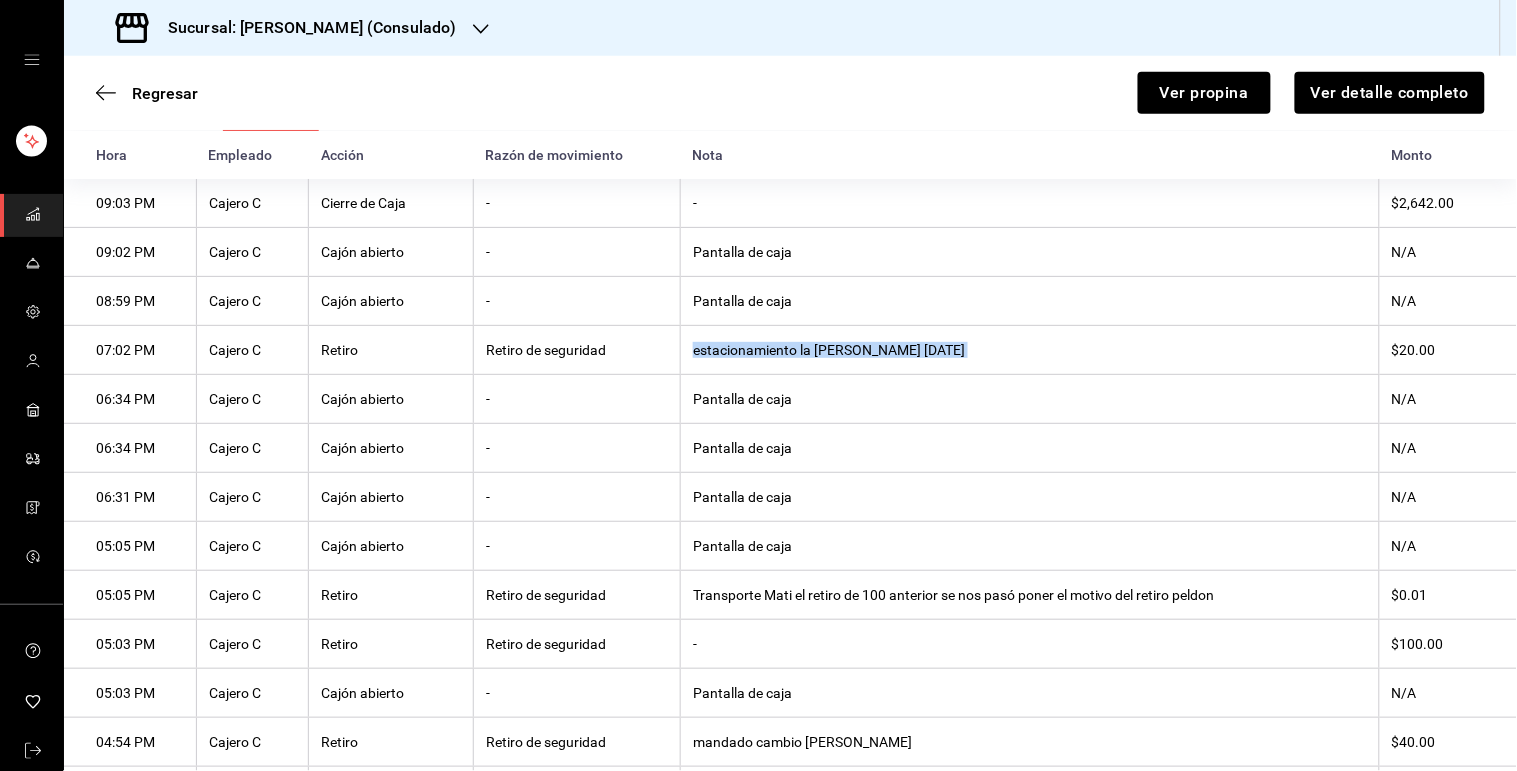 click on "estacionamiento la [PERSON_NAME] [DATE]" at bounding box center (1030, 350) 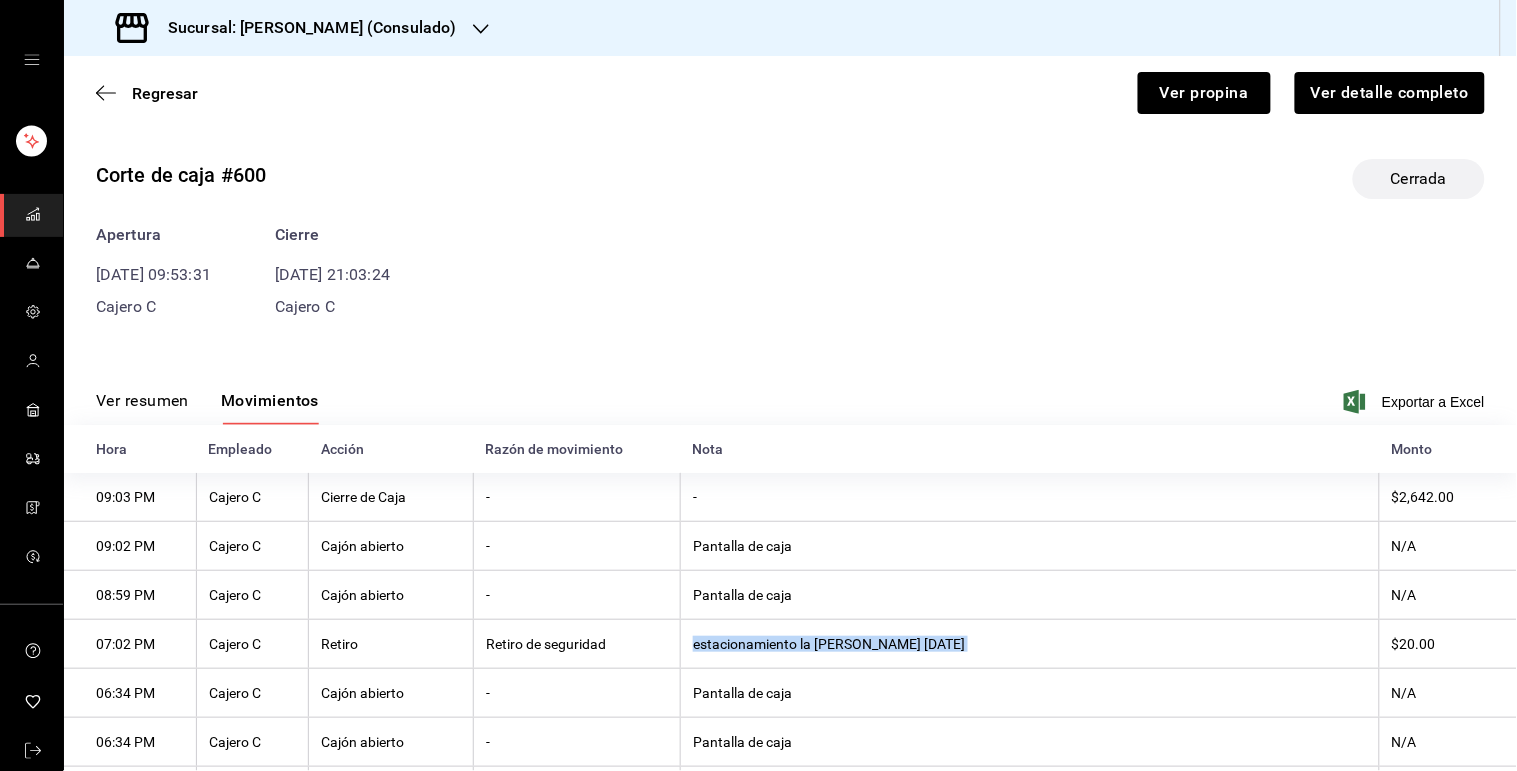 scroll, scrollTop: 0, scrollLeft: 0, axis: both 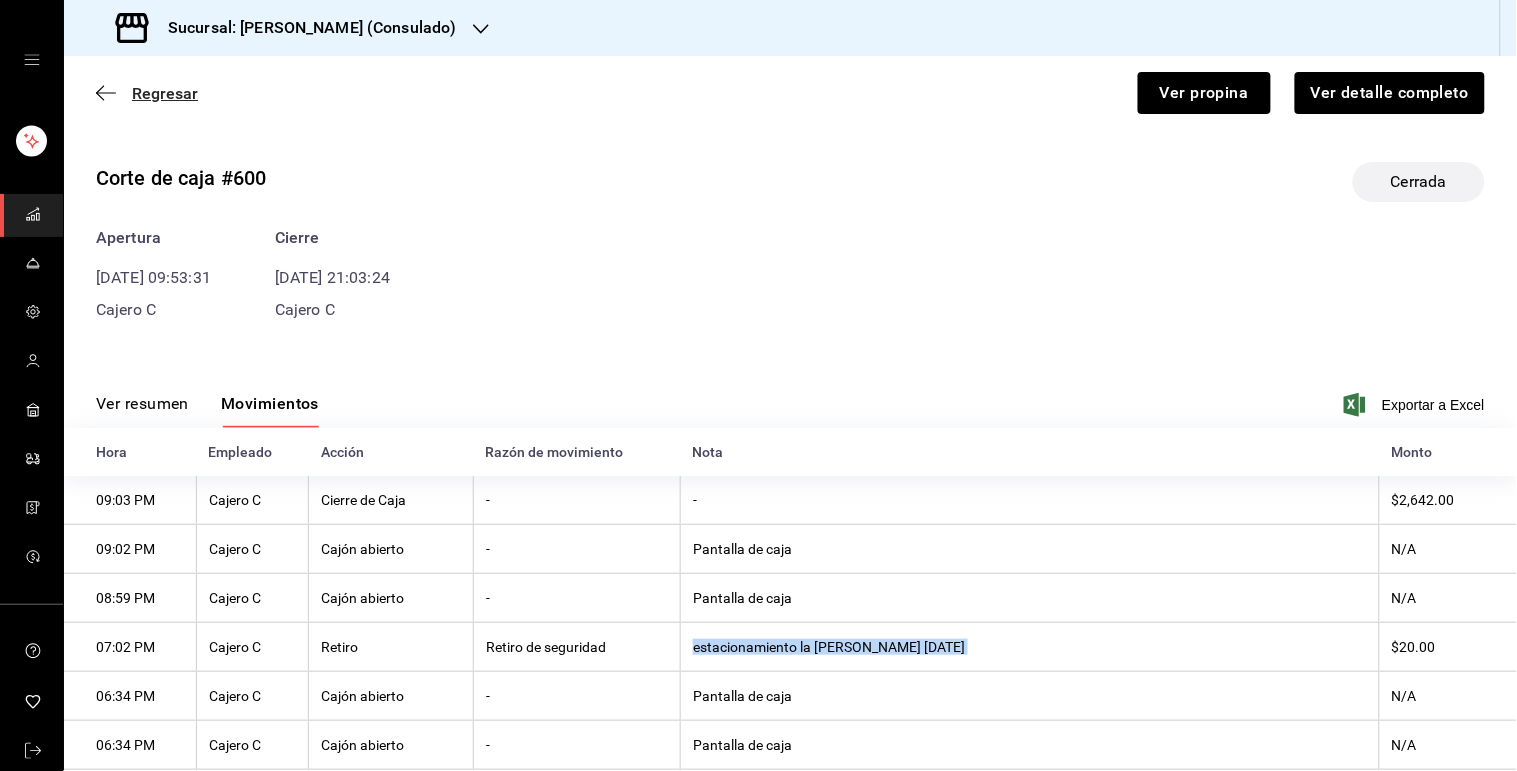 click on "Regresar" at bounding box center [165, 93] 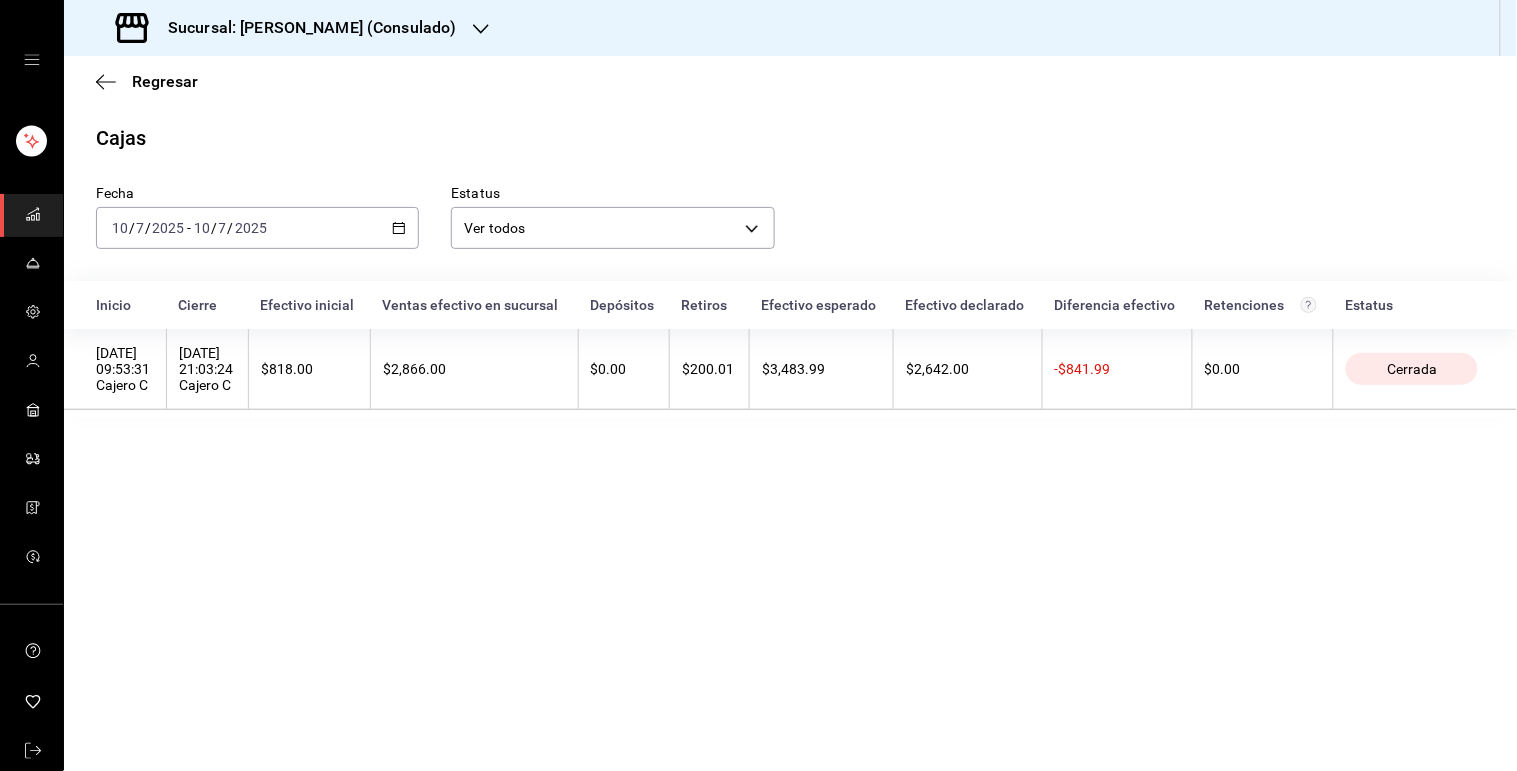 click on "[DATE] [DATE] - [DATE] [DATE]" at bounding box center (257, 228) 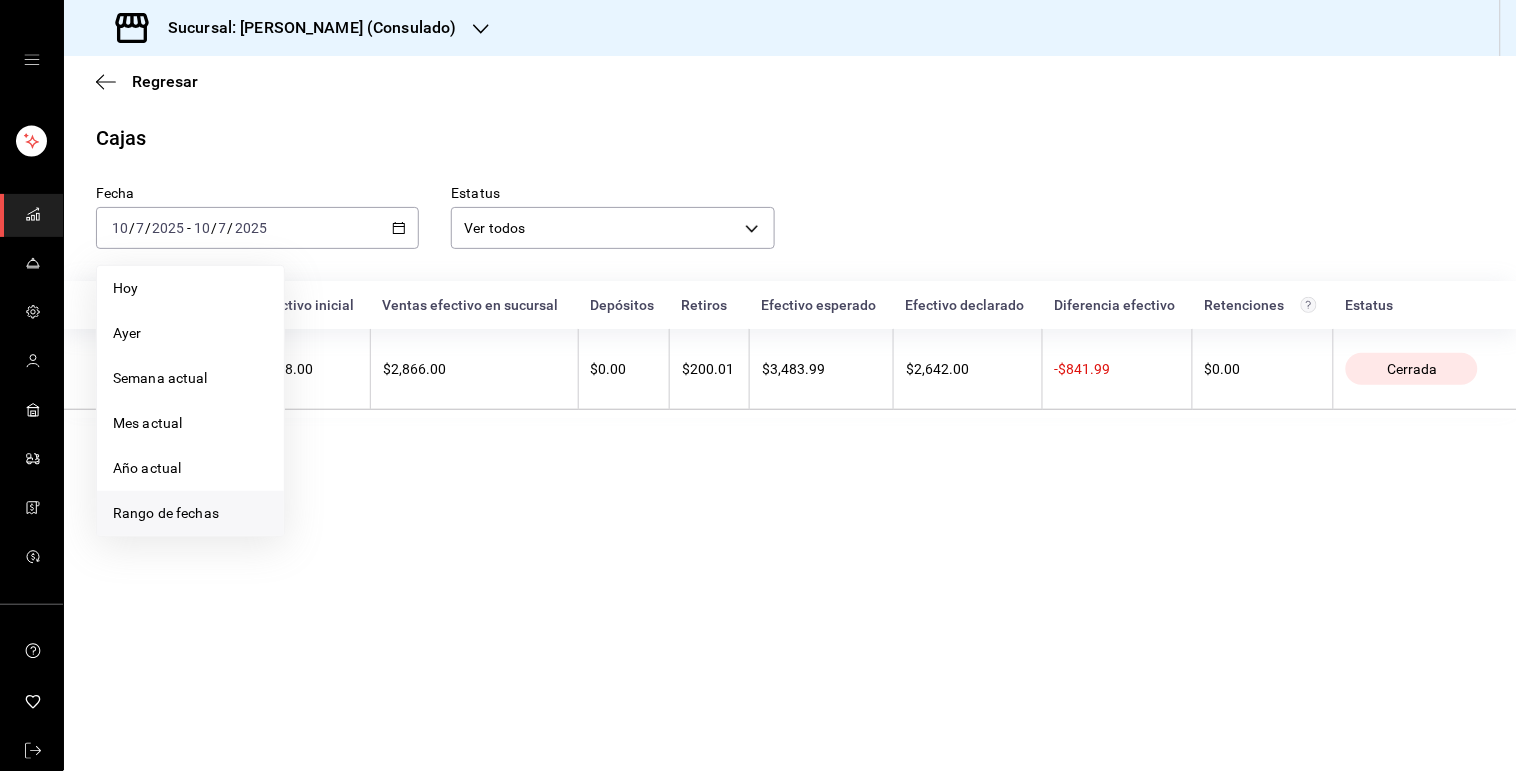 click on "Rango de fechas" at bounding box center (190, 513) 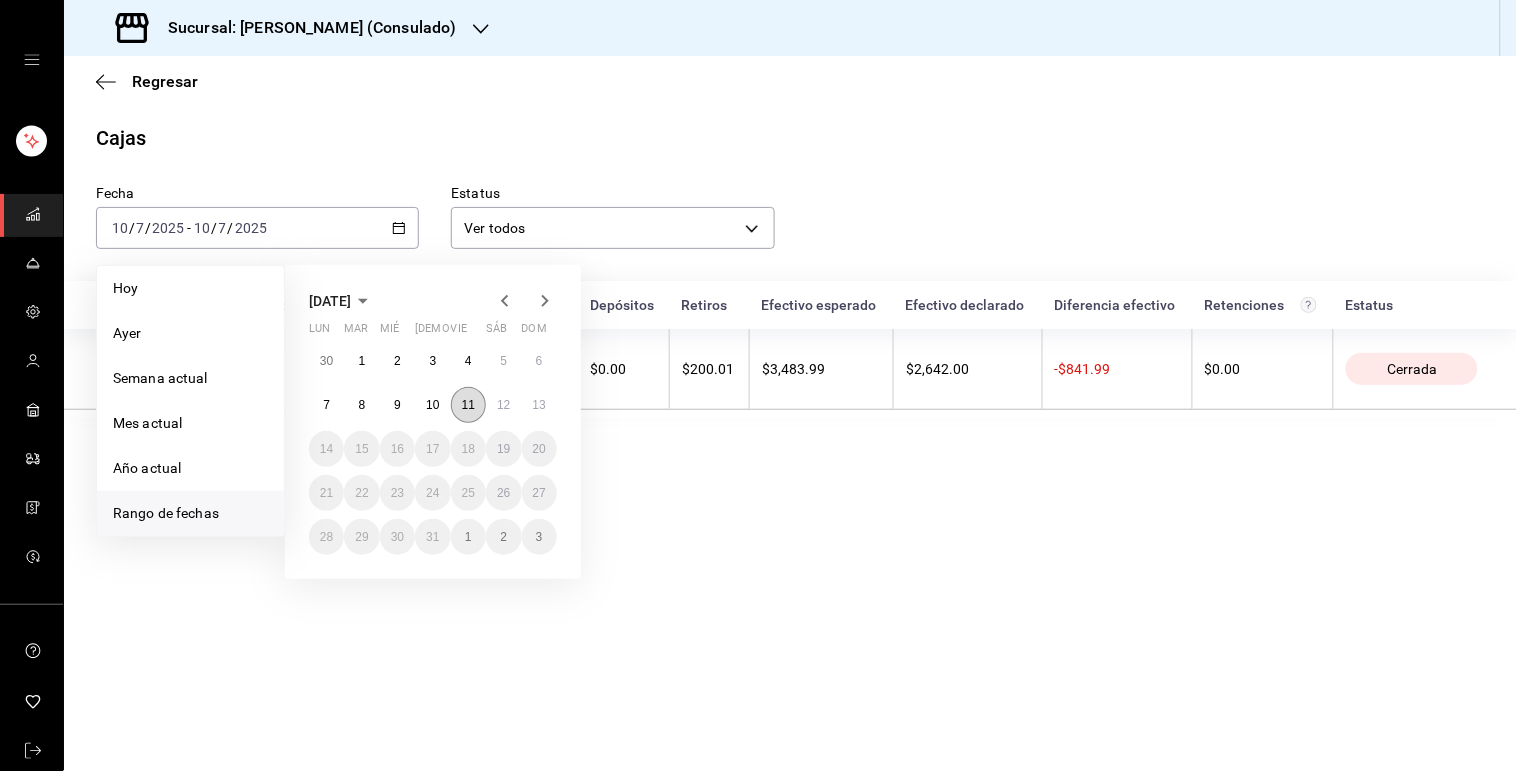 click on "11" at bounding box center (468, 405) 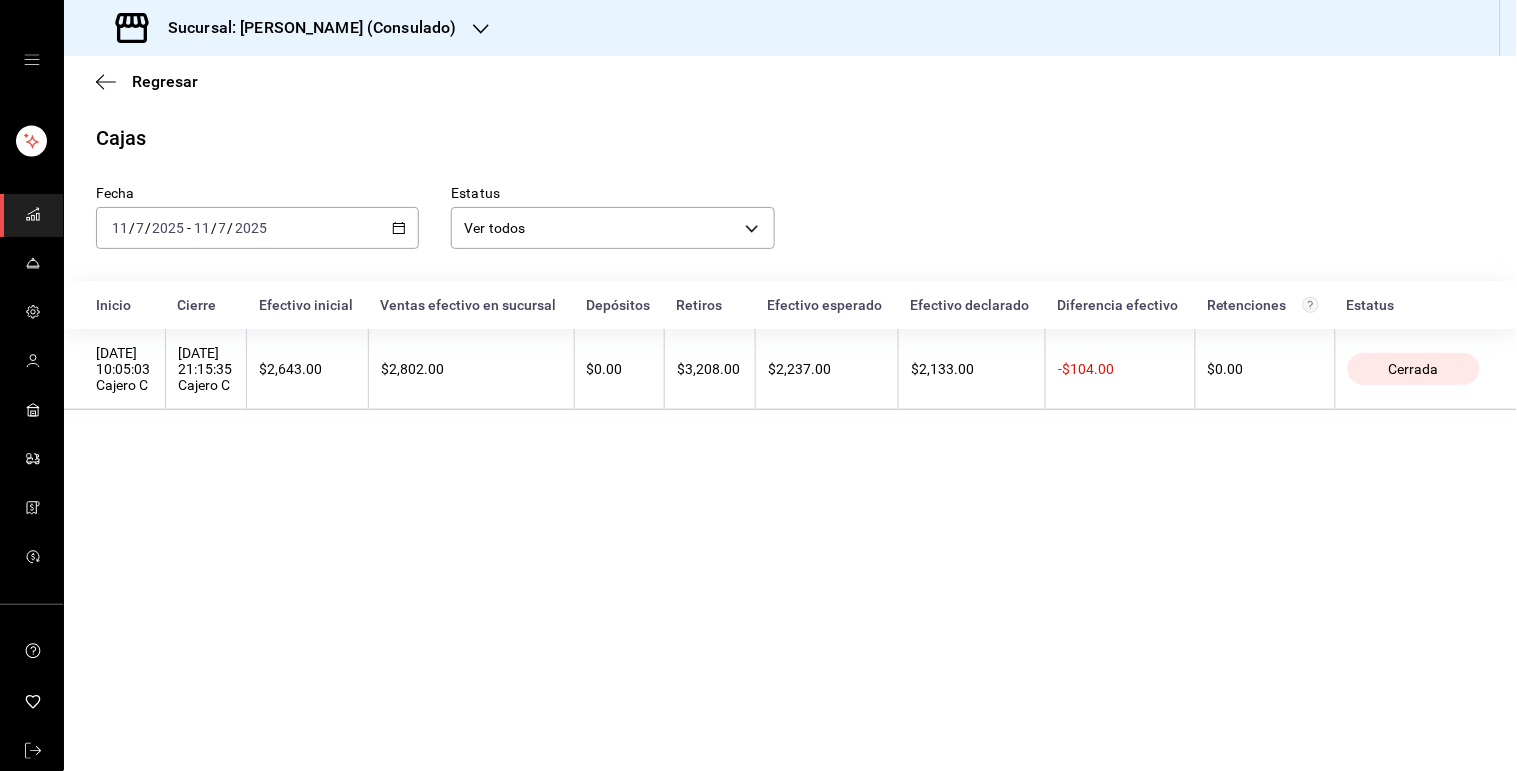click on "$2,802.00" at bounding box center [471, 369] 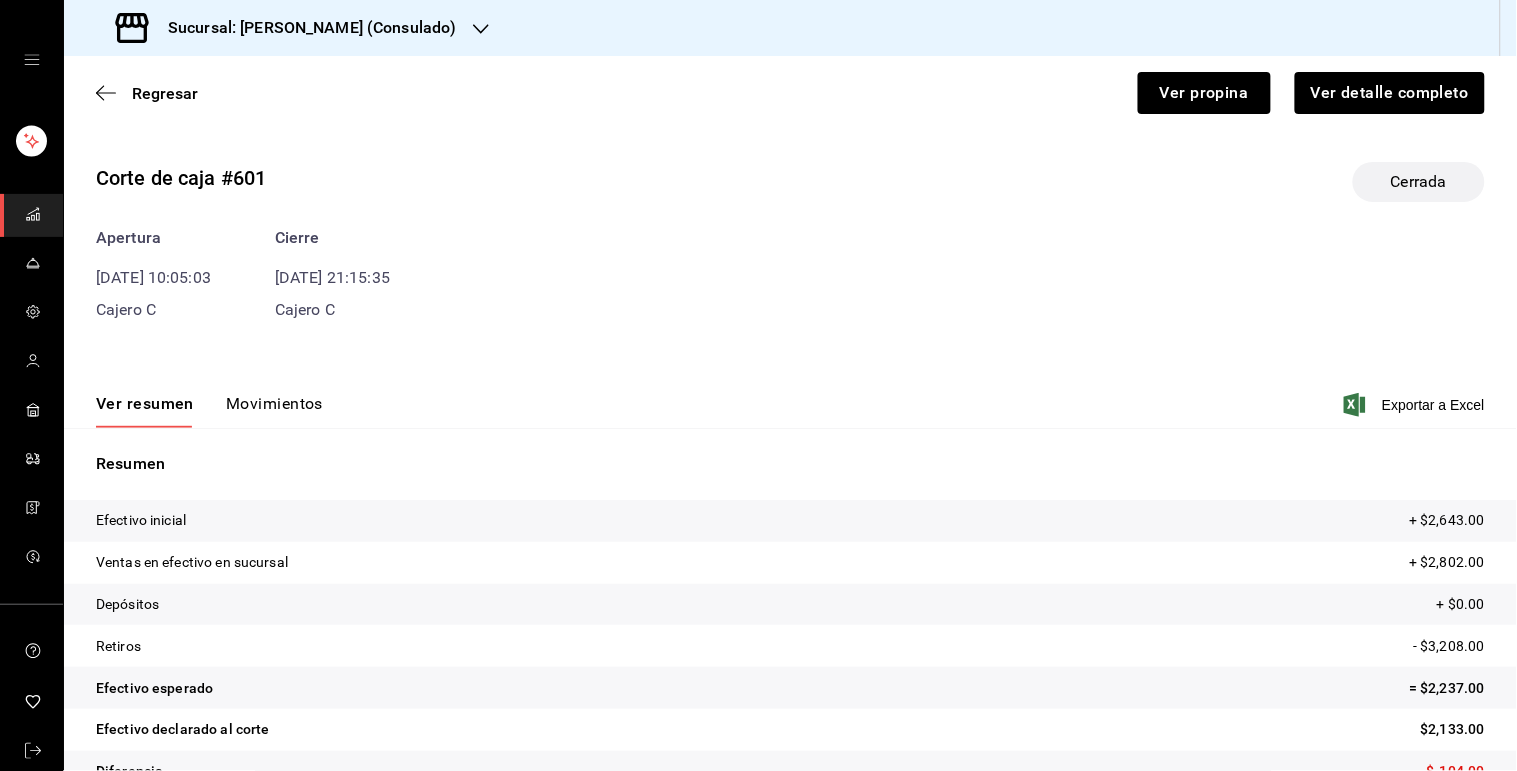 click on "Resumen Efectivo inicial + $2,643.00 Ventas en efectivo en sucursal + $2,802.00 Depósitos + $0.00 Retiros - $3,208.00 Efectivo esperado = $2,237.00 Efectivo declarado al corte  $2,133.00 Diferencia  $-104.00" at bounding box center [790, 622] 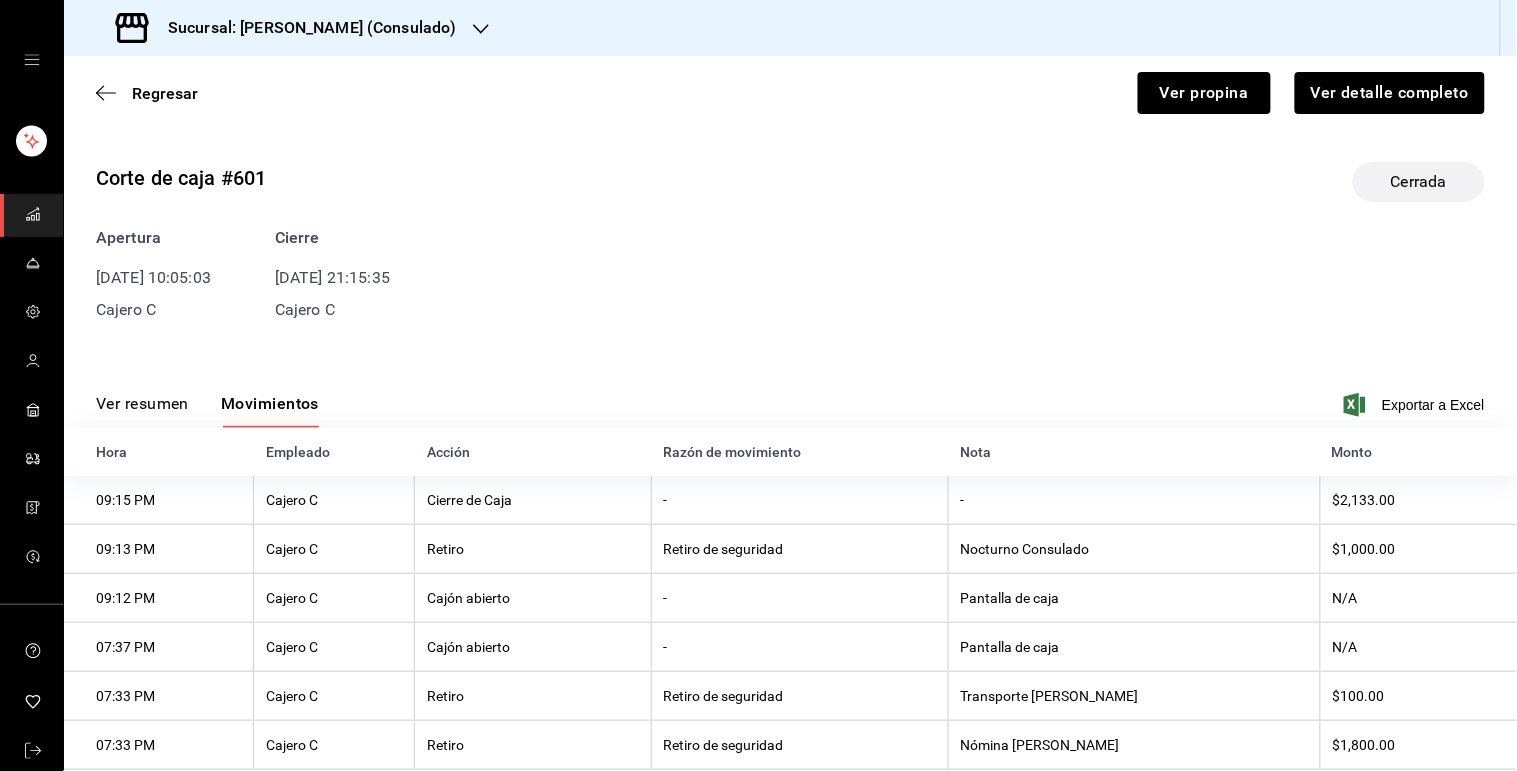 type 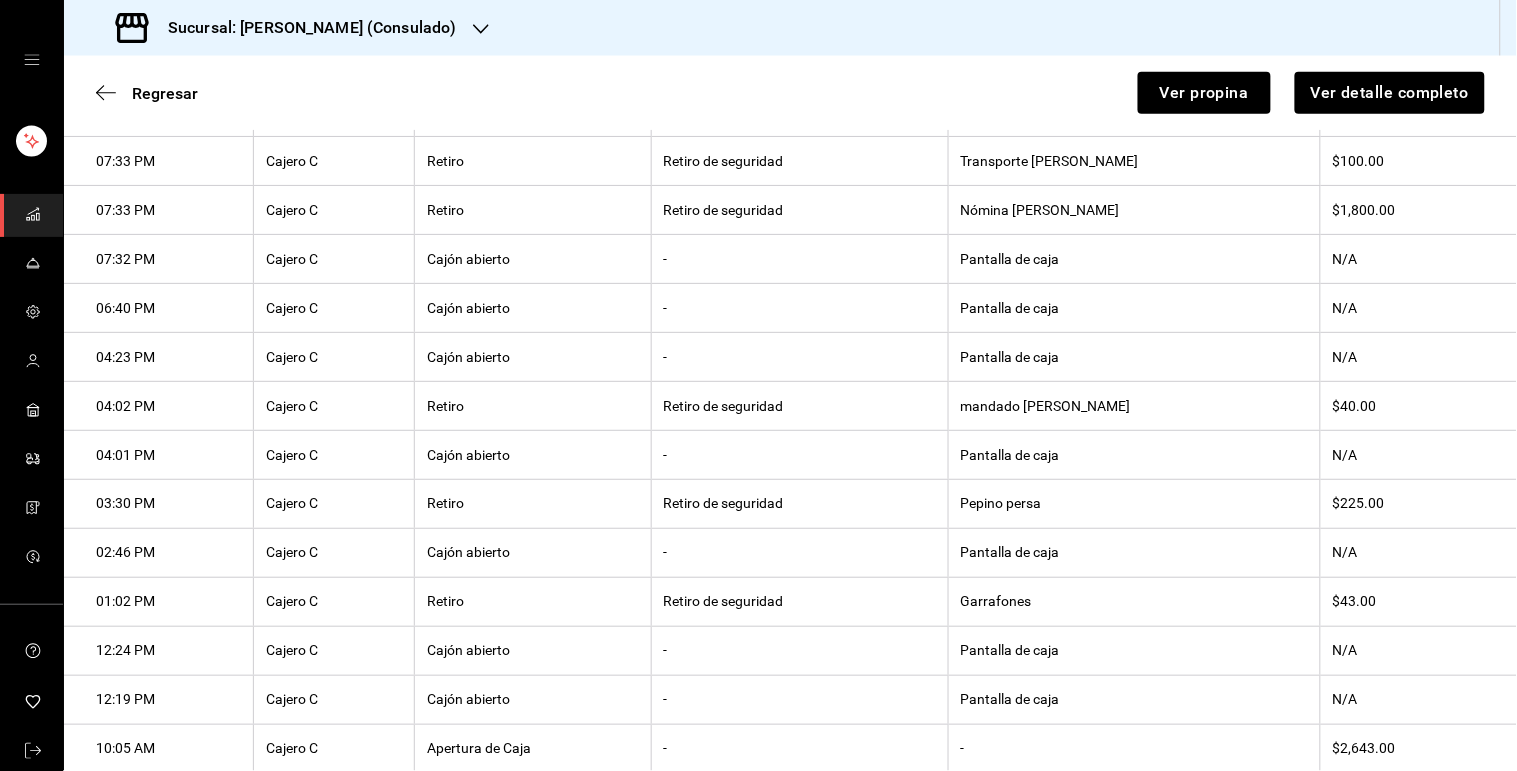 scroll, scrollTop: 635, scrollLeft: 0, axis: vertical 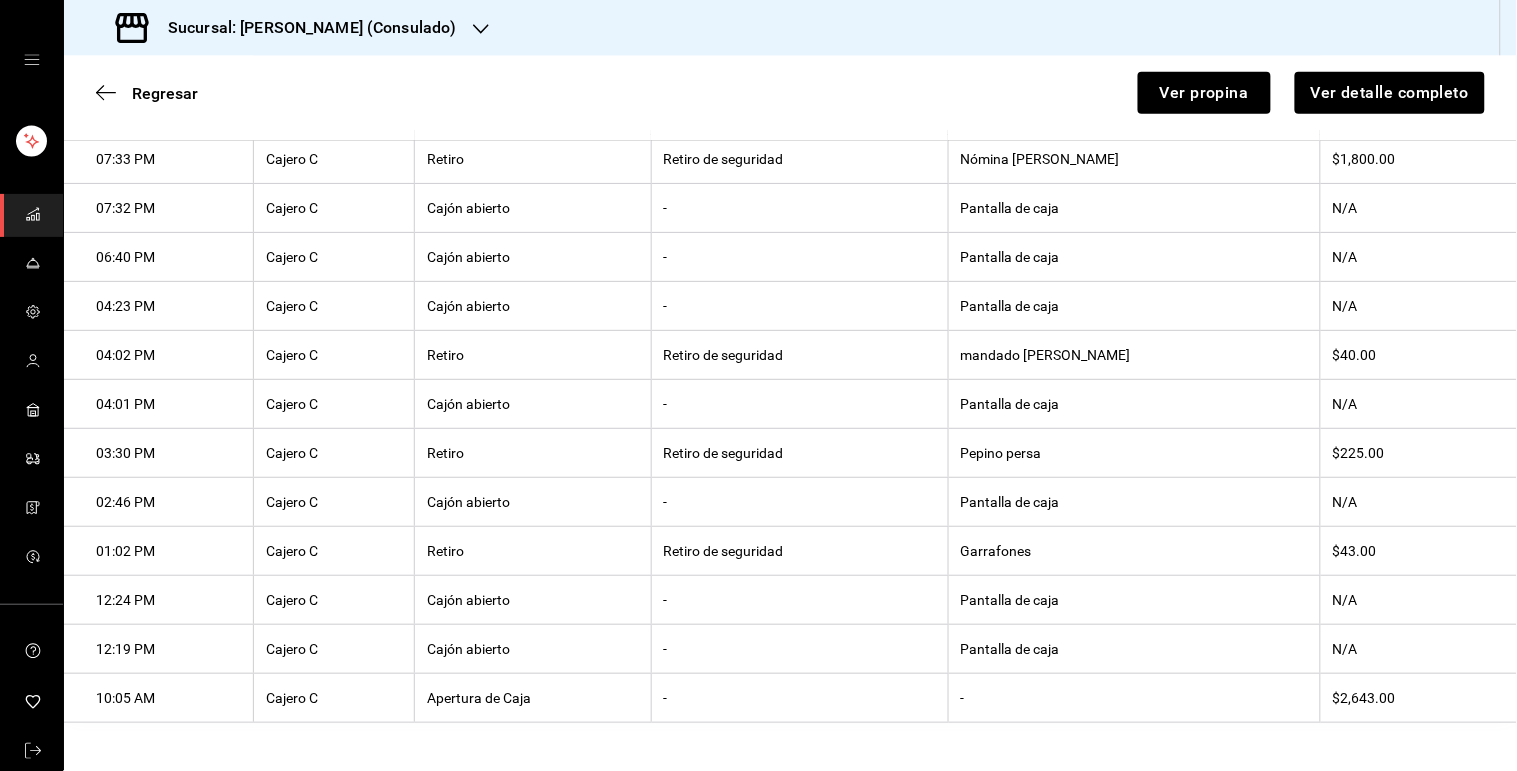 click on "Garrafones" at bounding box center (1134, 551) 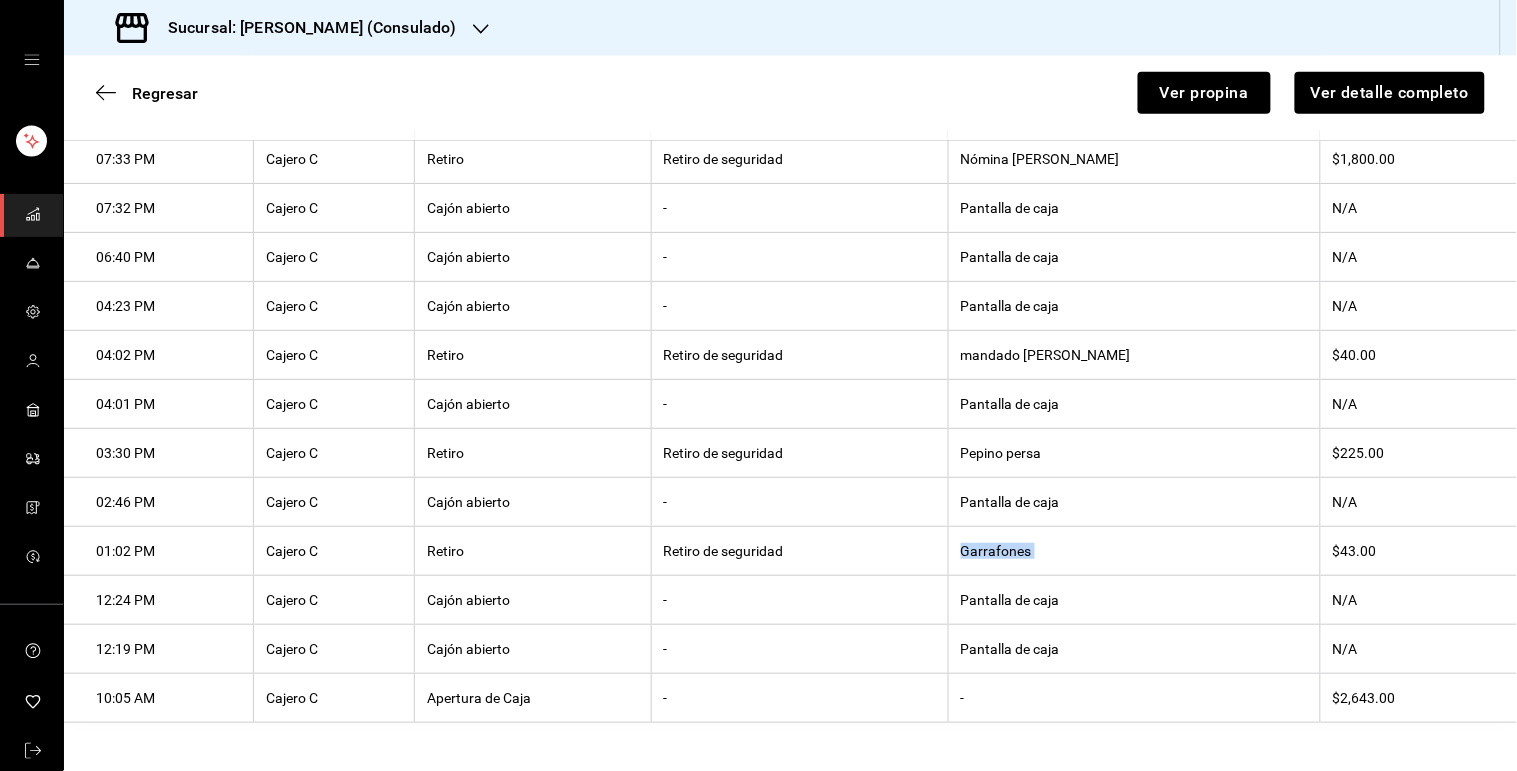 click on "Garrafones" at bounding box center (1134, 551) 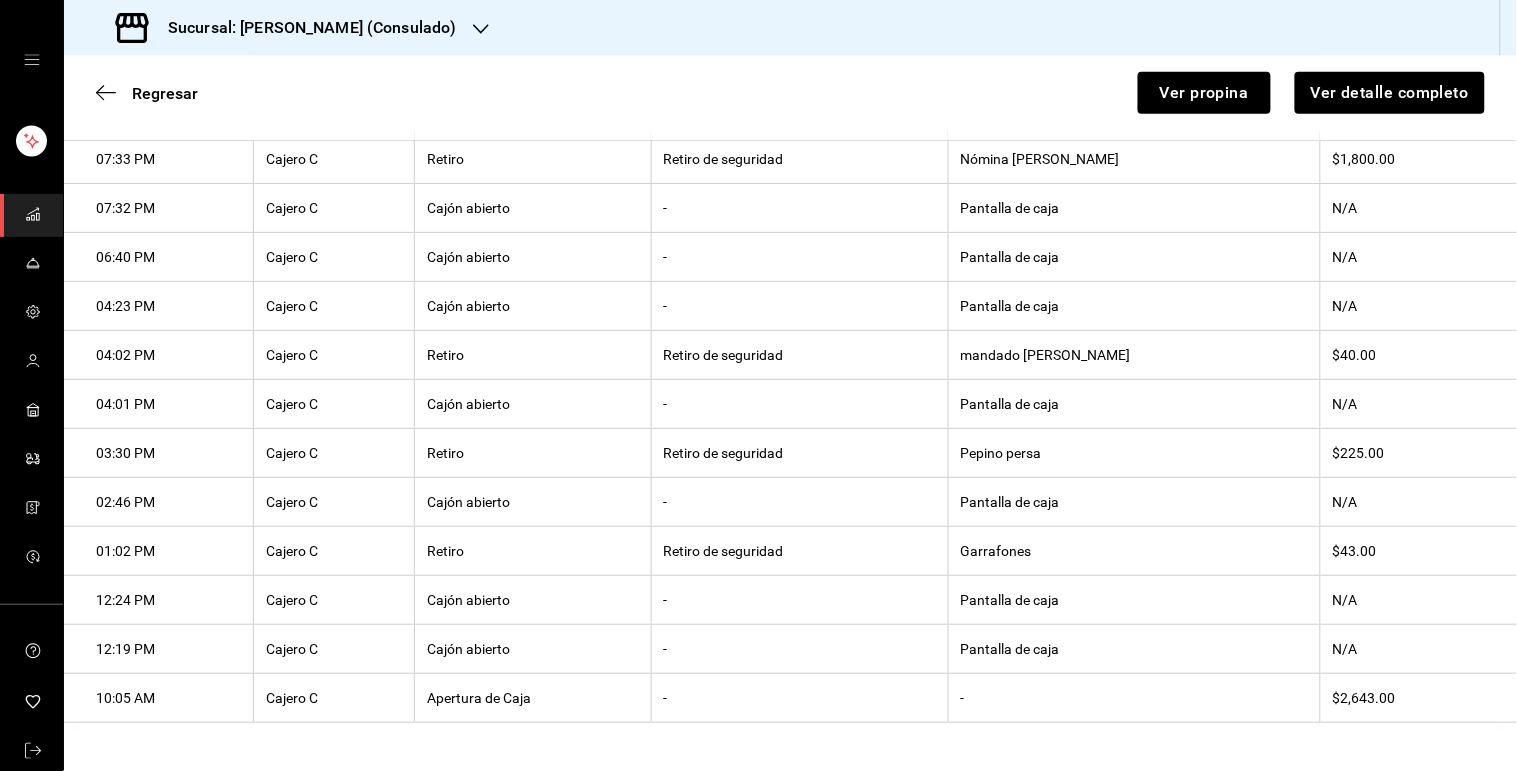 click on "Pepino persa" at bounding box center [1134, 453] 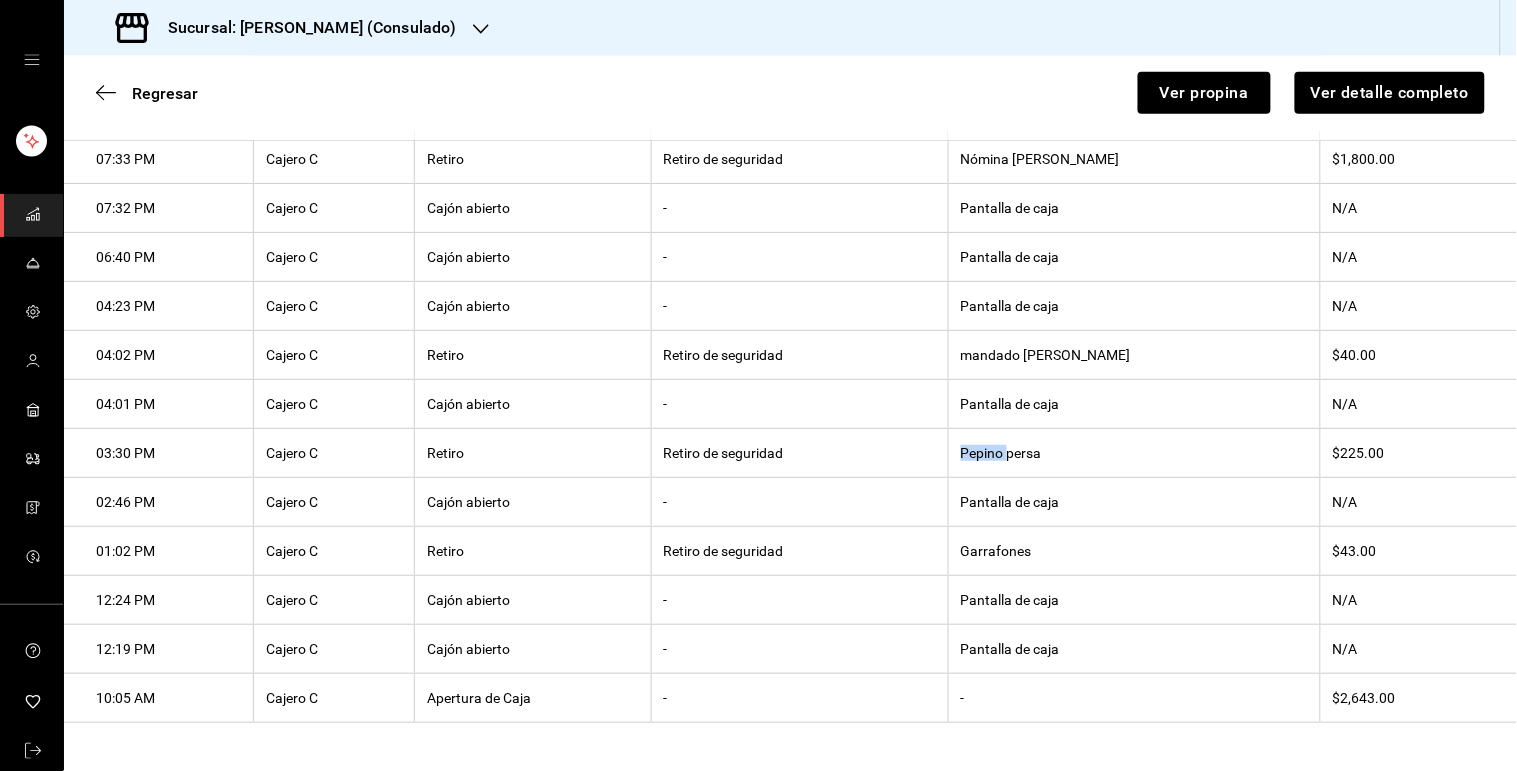 click on "Pepino persa" at bounding box center [1134, 453] 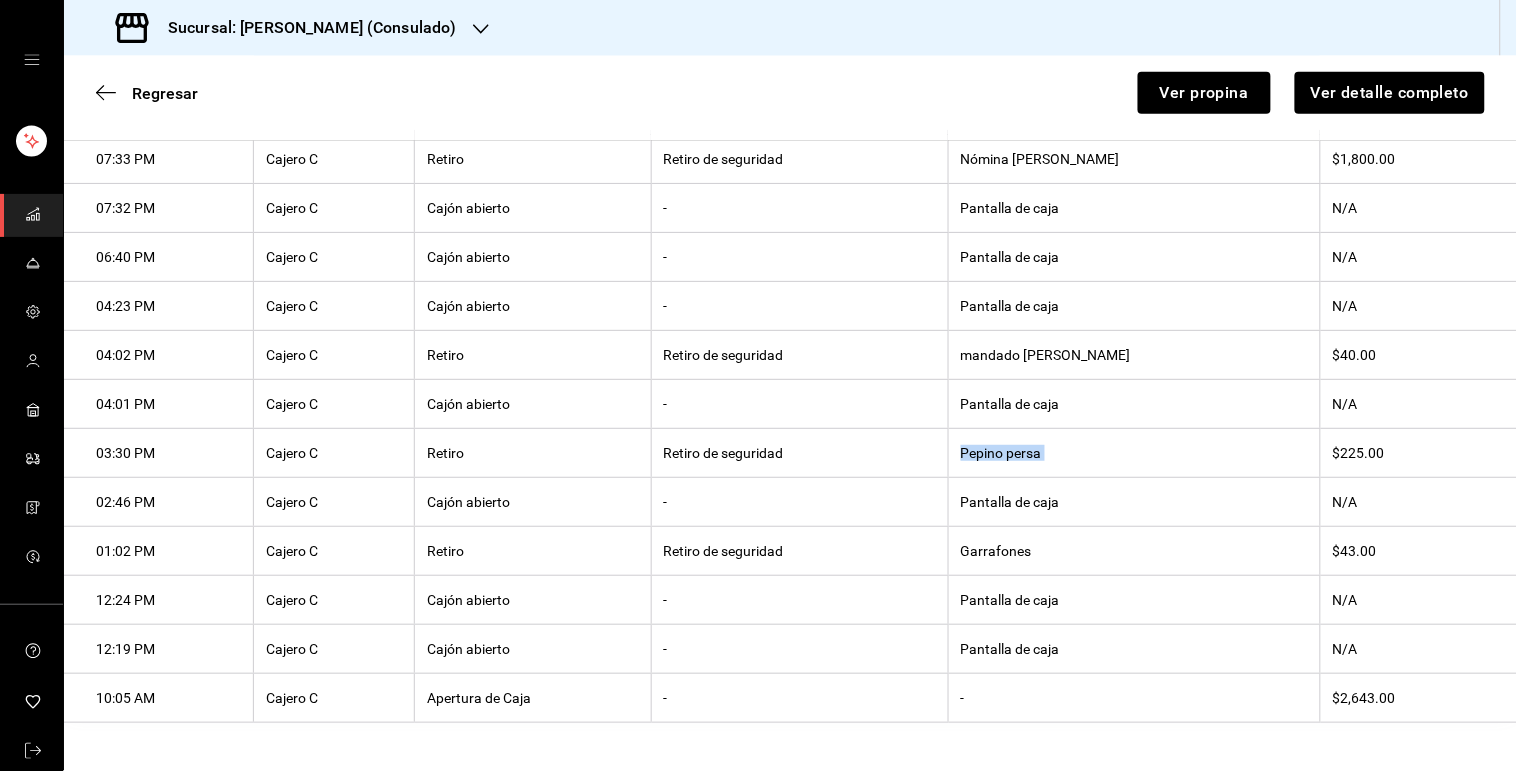 click on "Pepino persa" at bounding box center [1134, 453] 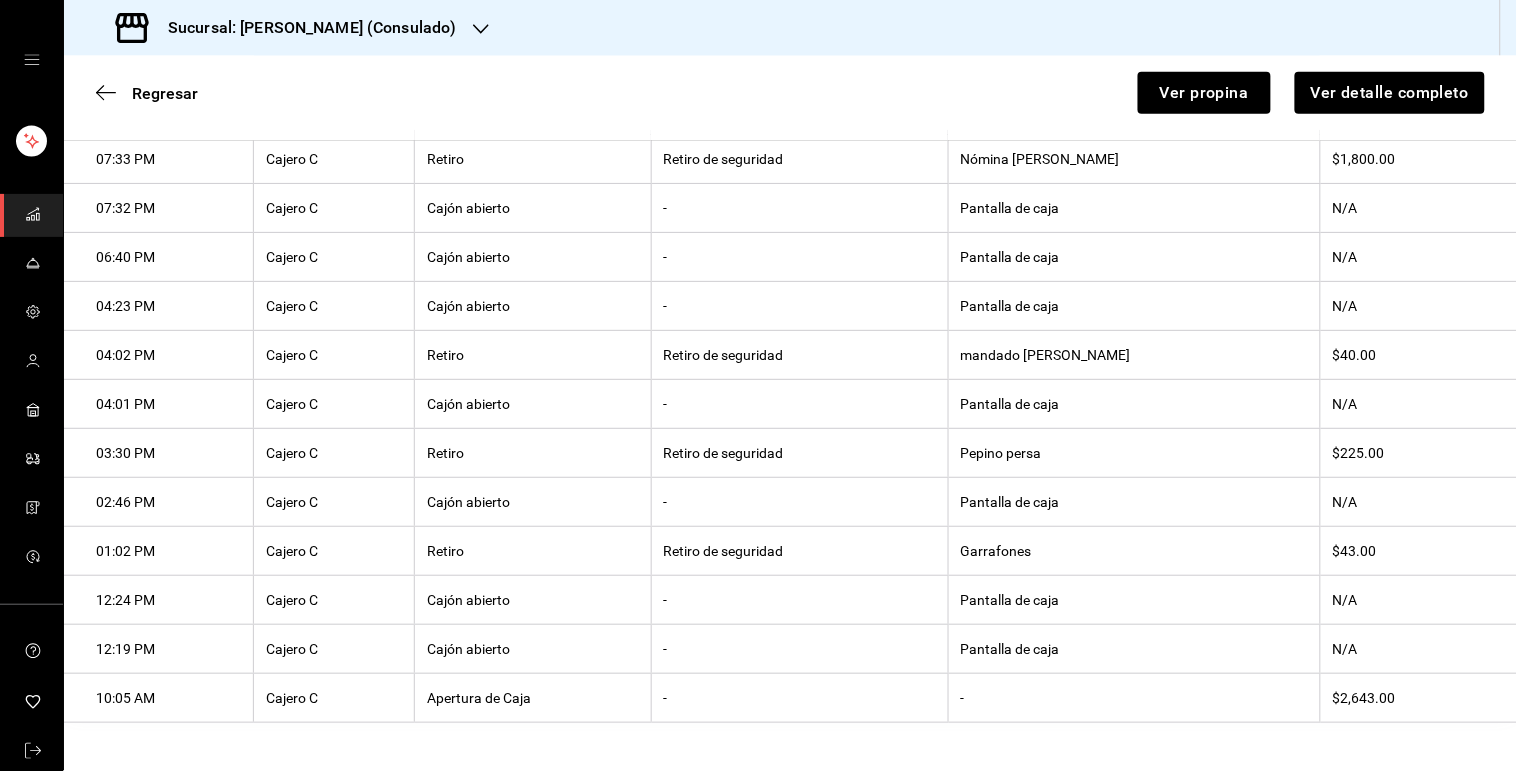 click on "mandado [PERSON_NAME]" at bounding box center (1134, 355) 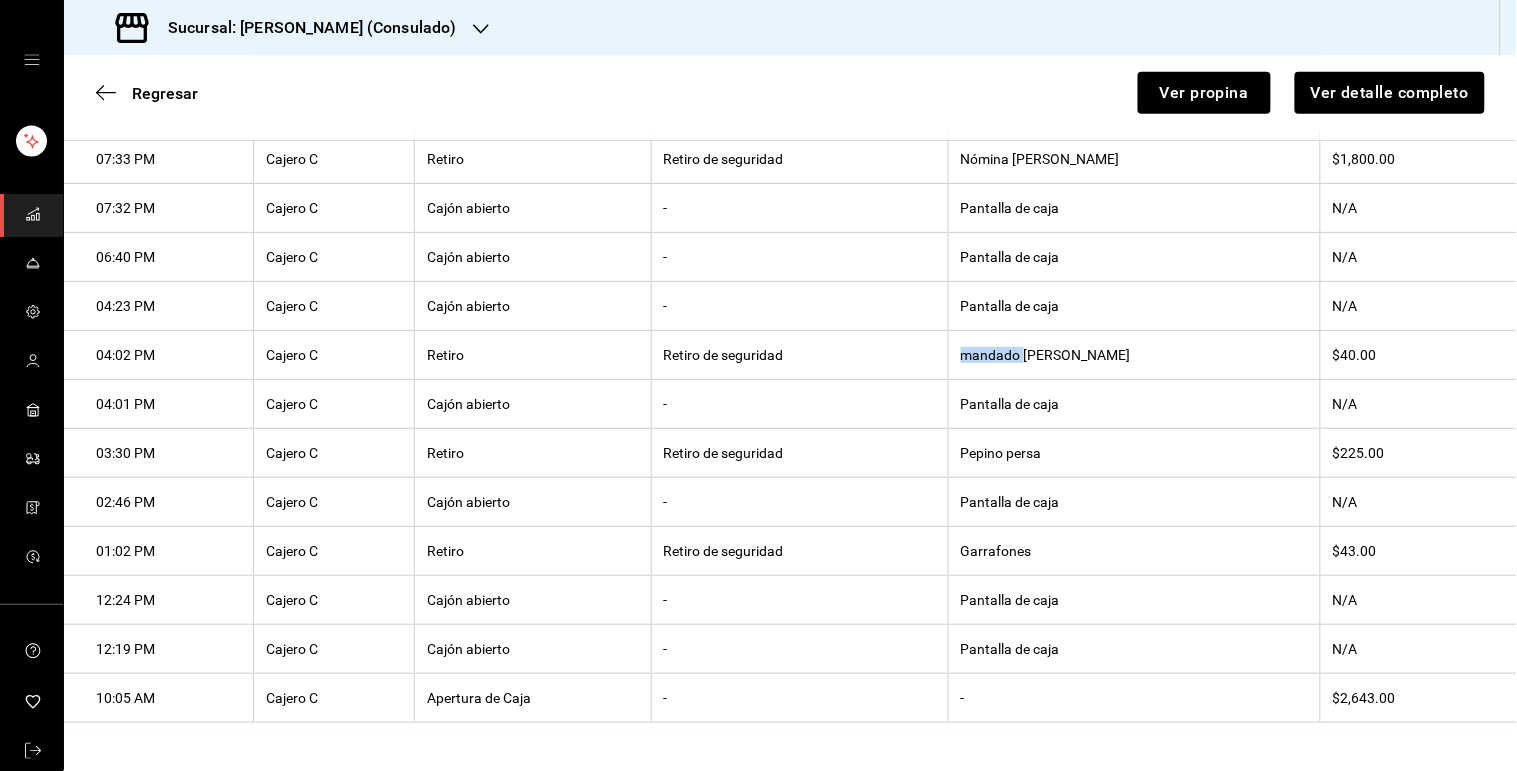 click on "mandado [PERSON_NAME]" at bounding box center (1134, 355) 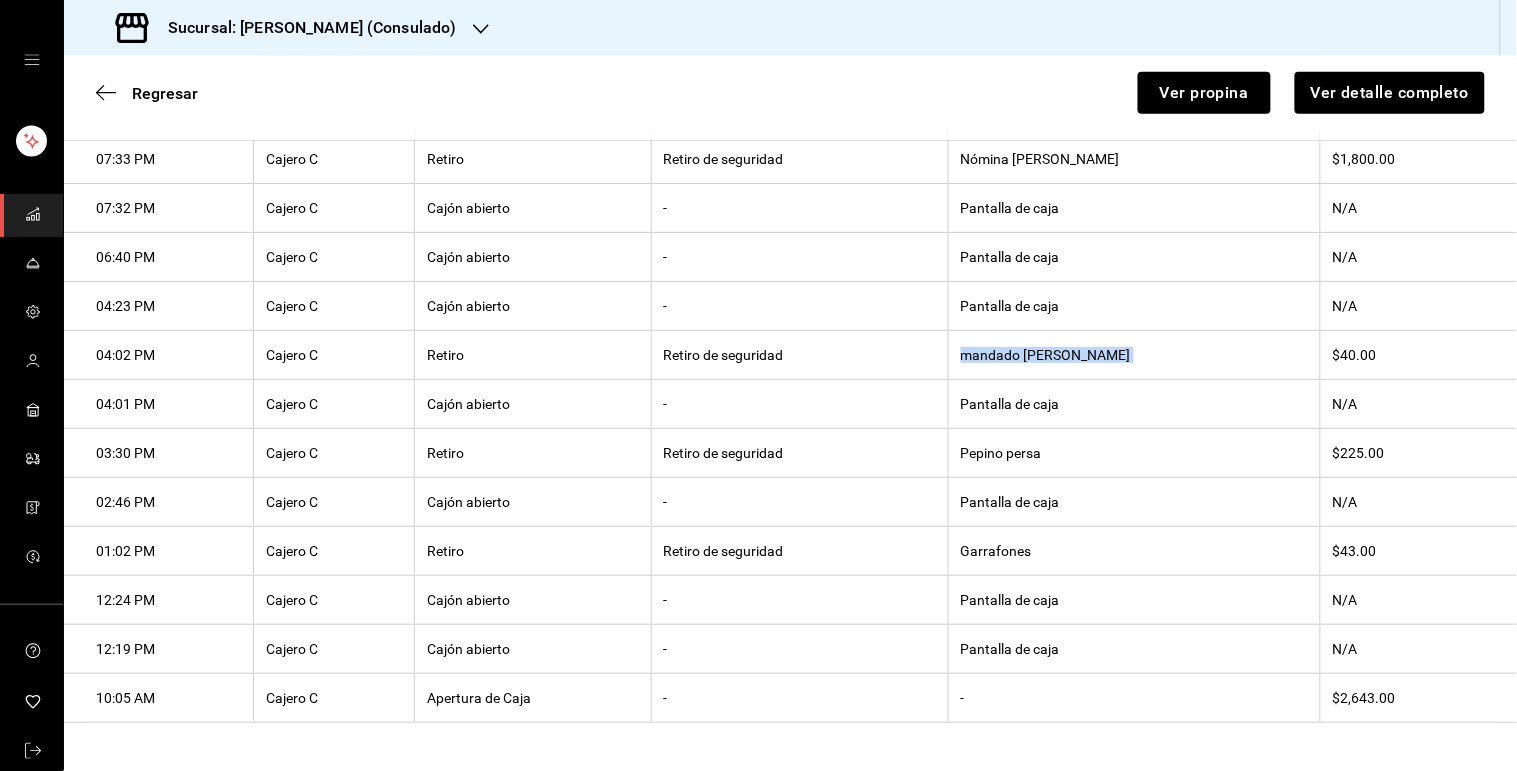 click on "mandado [PERSON_NAME]" at bounding box center [1134, 355] 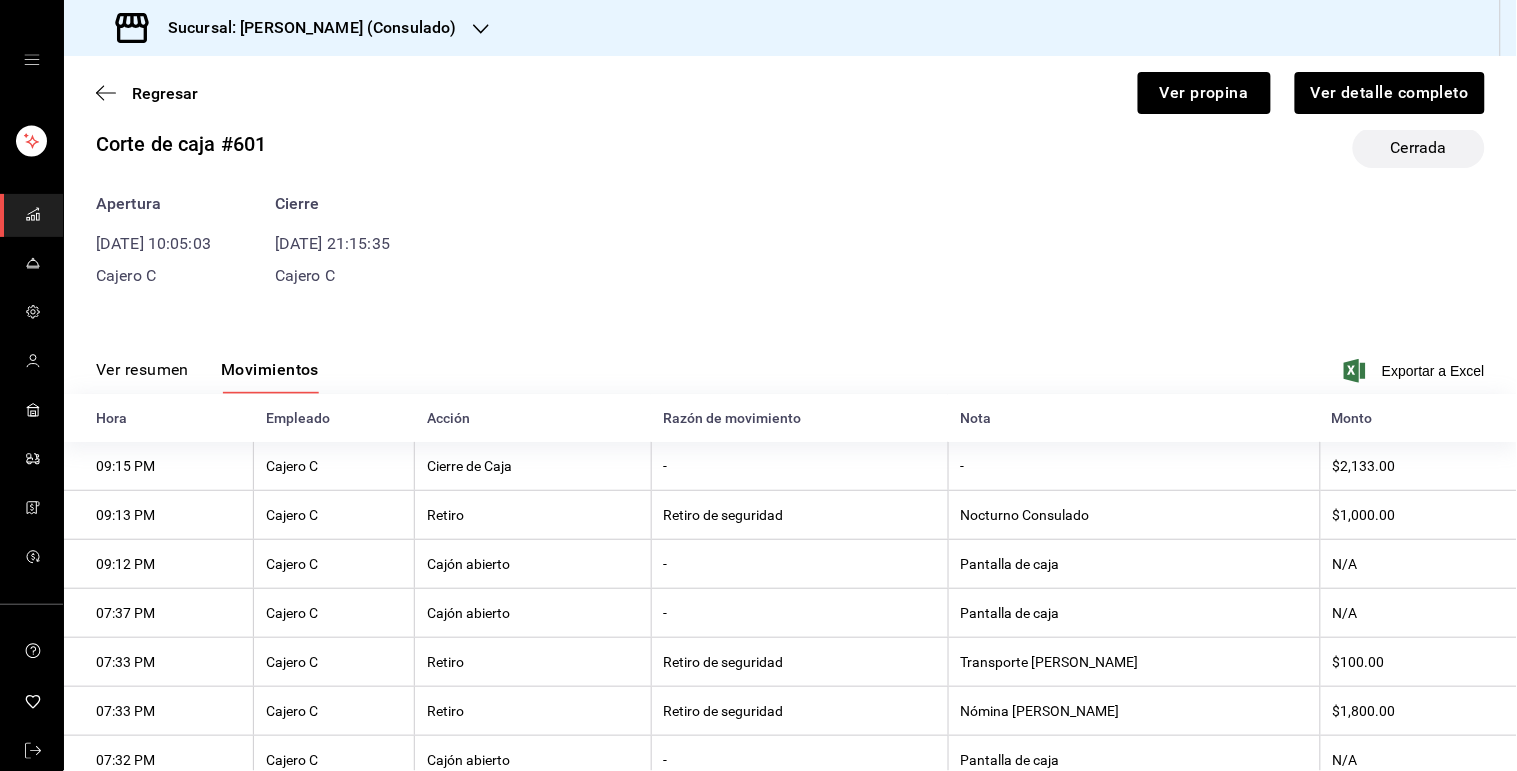 scroll, scrollTop: 28, scrollLeft: 0, axis: vertical 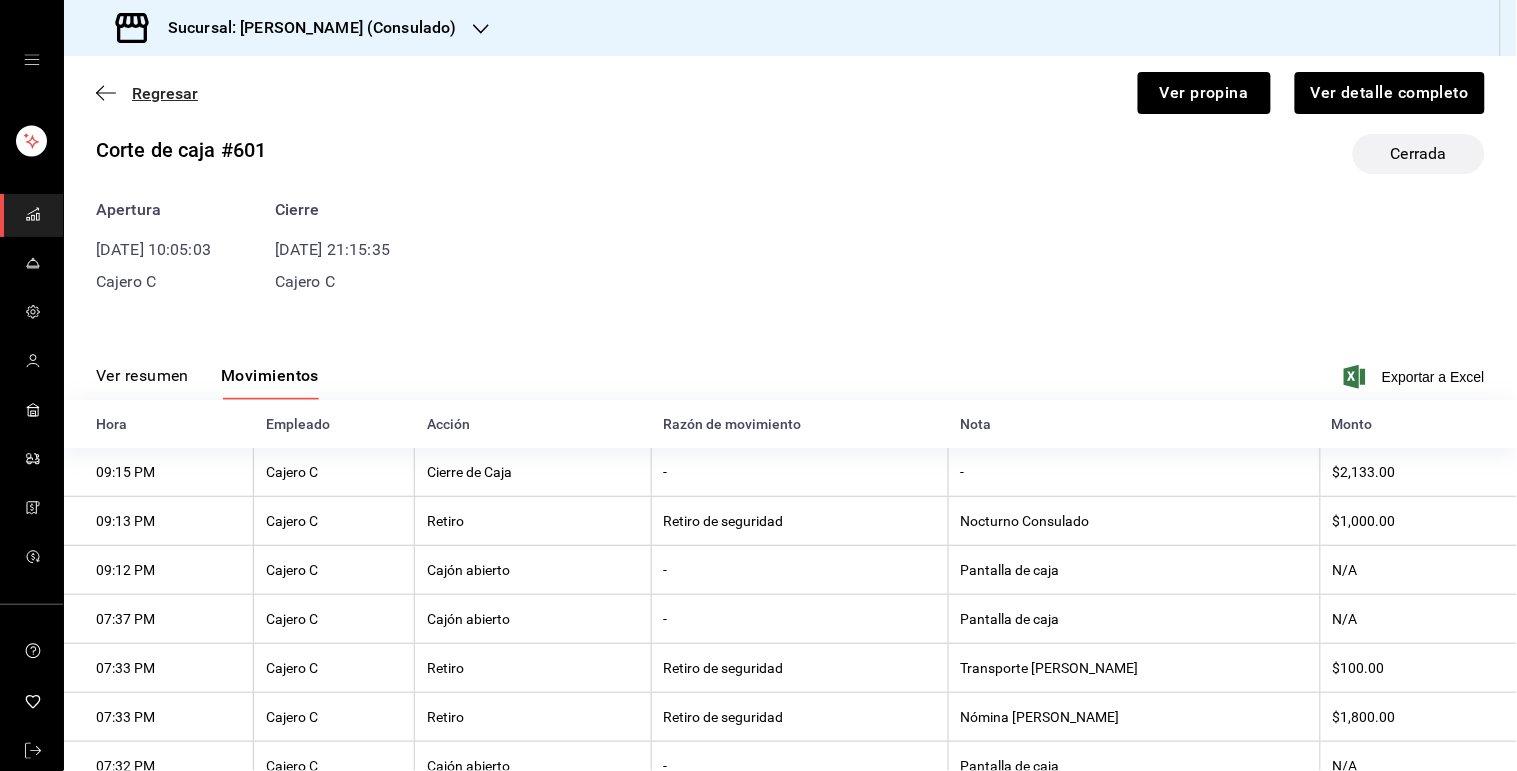click on "Regresar" at bounding box center [165, 93] 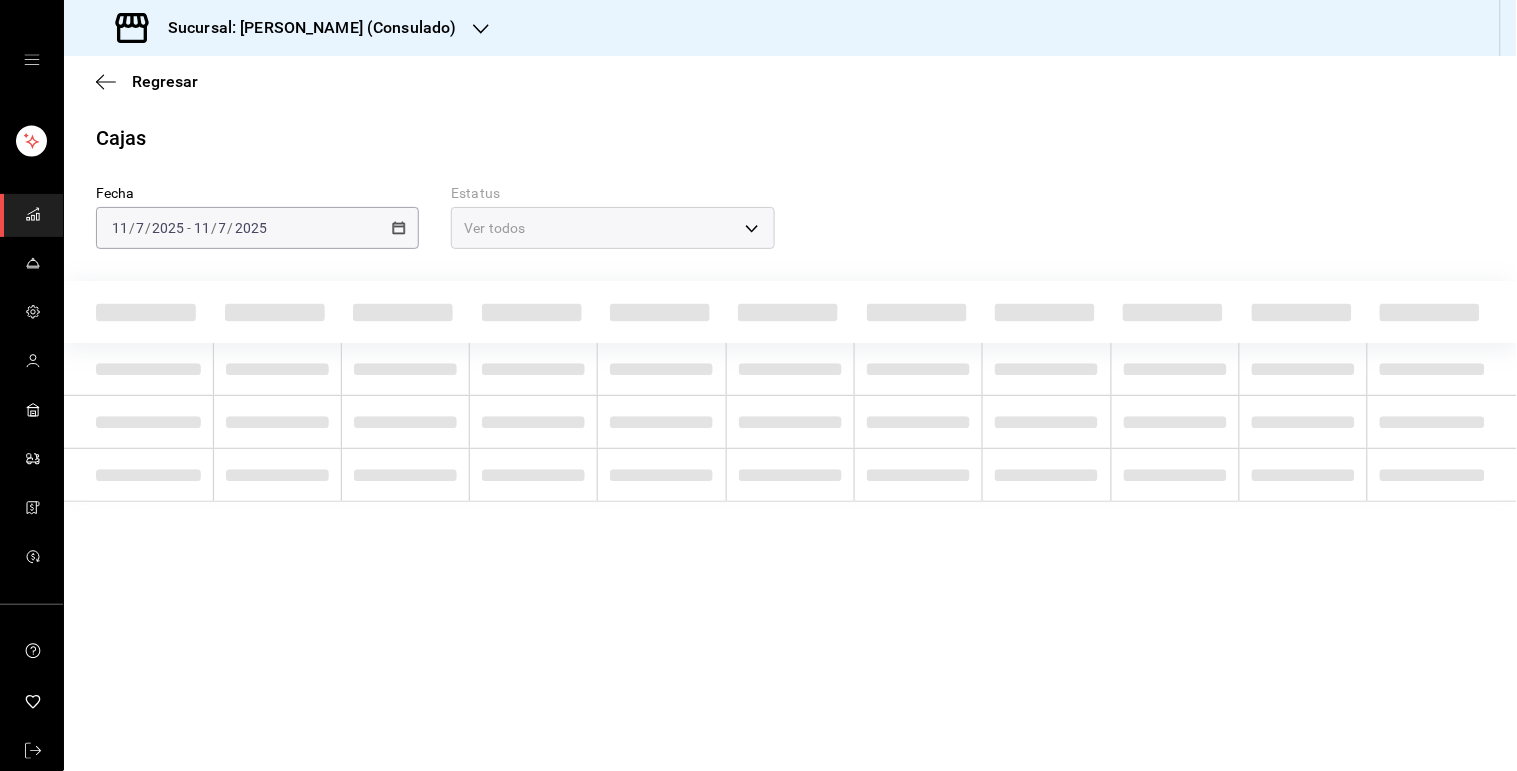 scroll, scrollTop: 0, scrollLeft: 0, axis: both 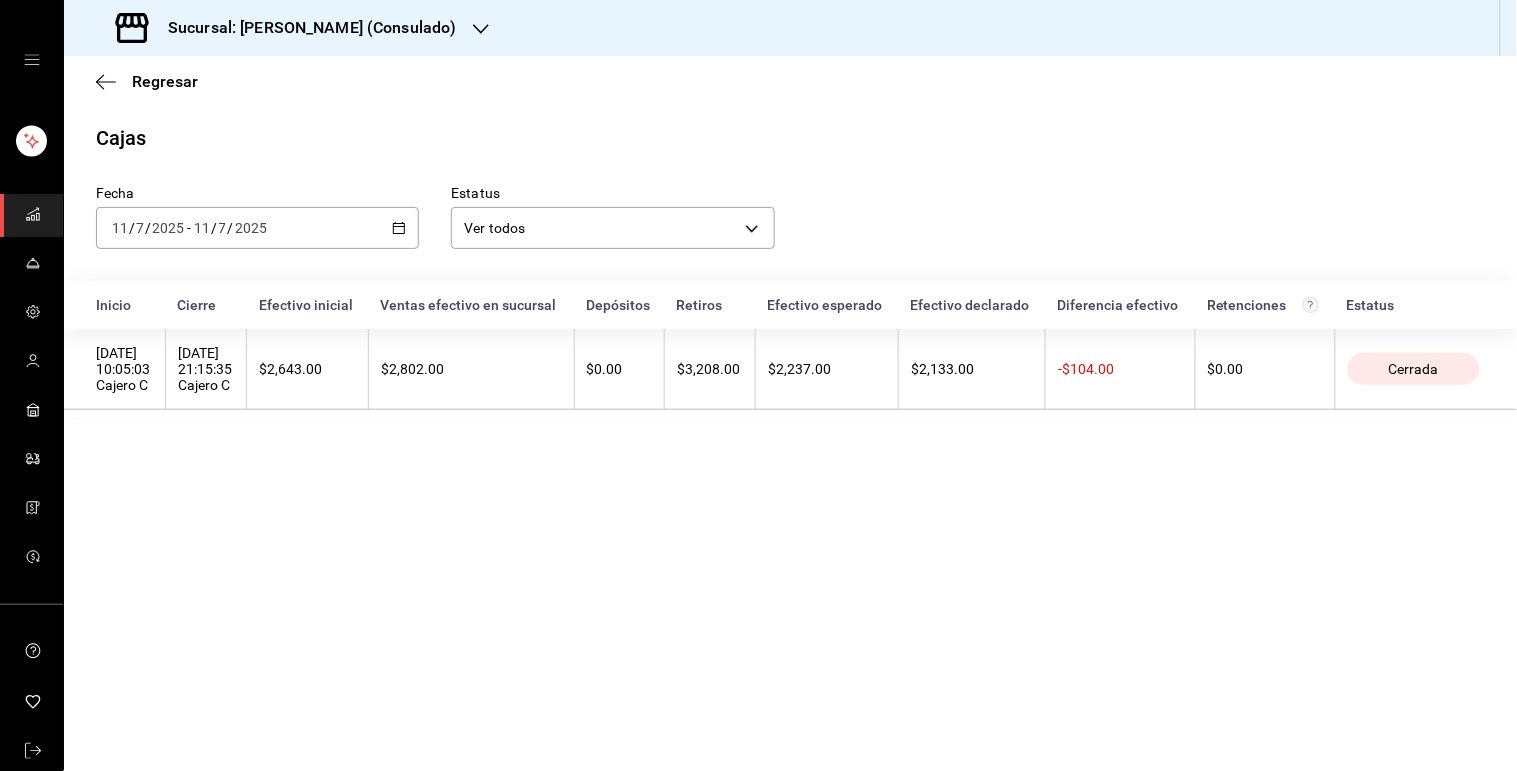 click 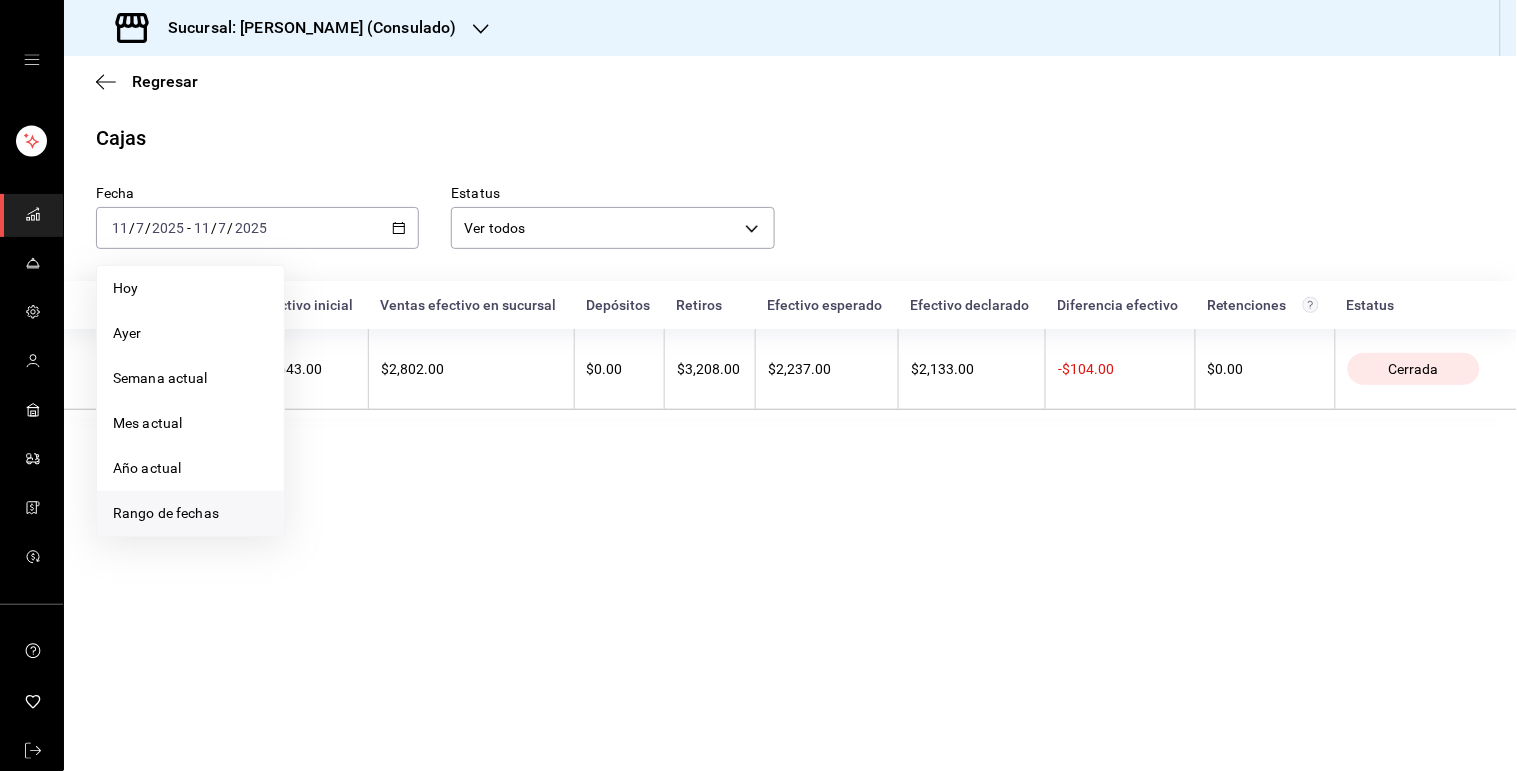click on "Rango de fechas" at bounding box center (190, 513) 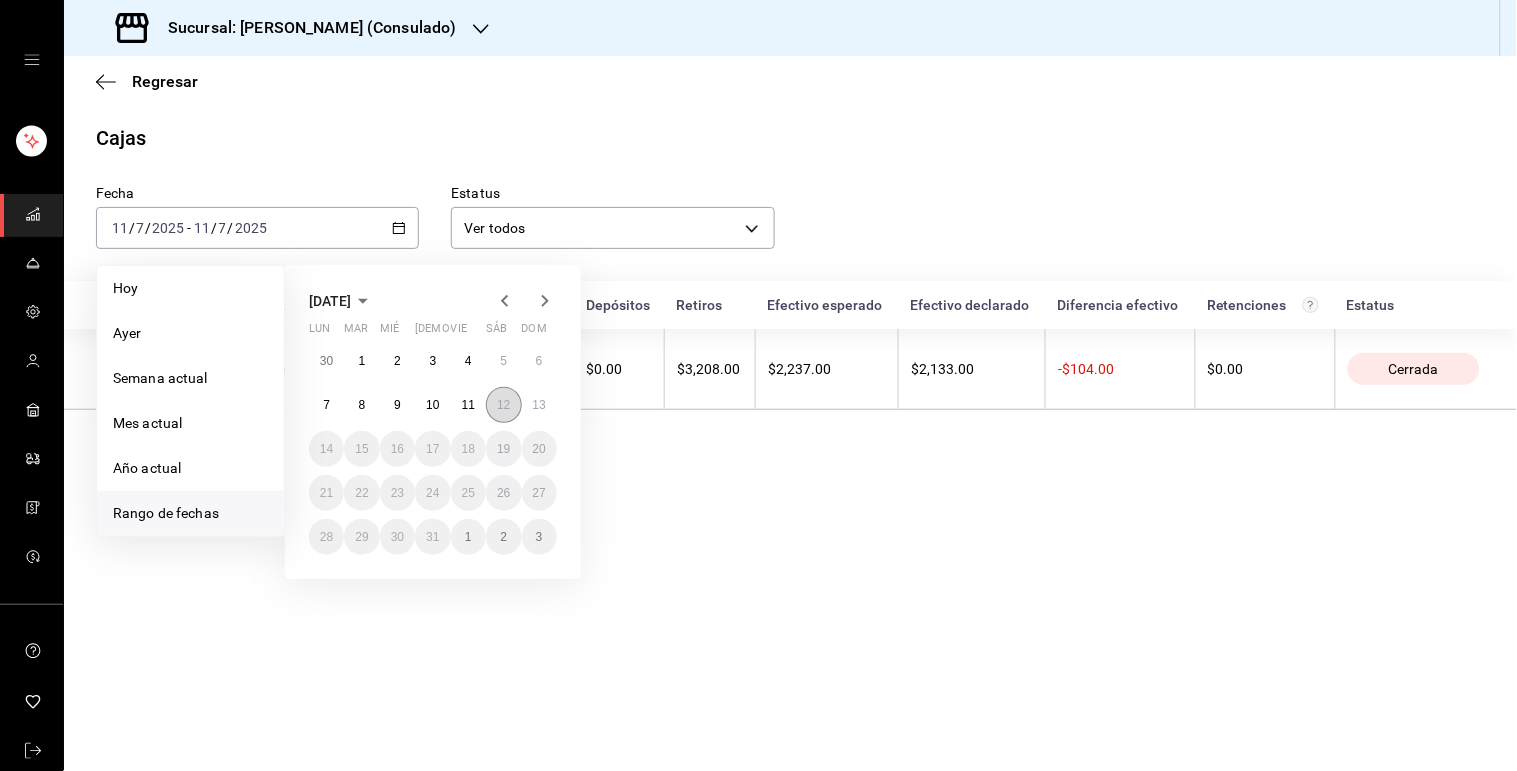 click on "12" at bounding box center (503, 405) 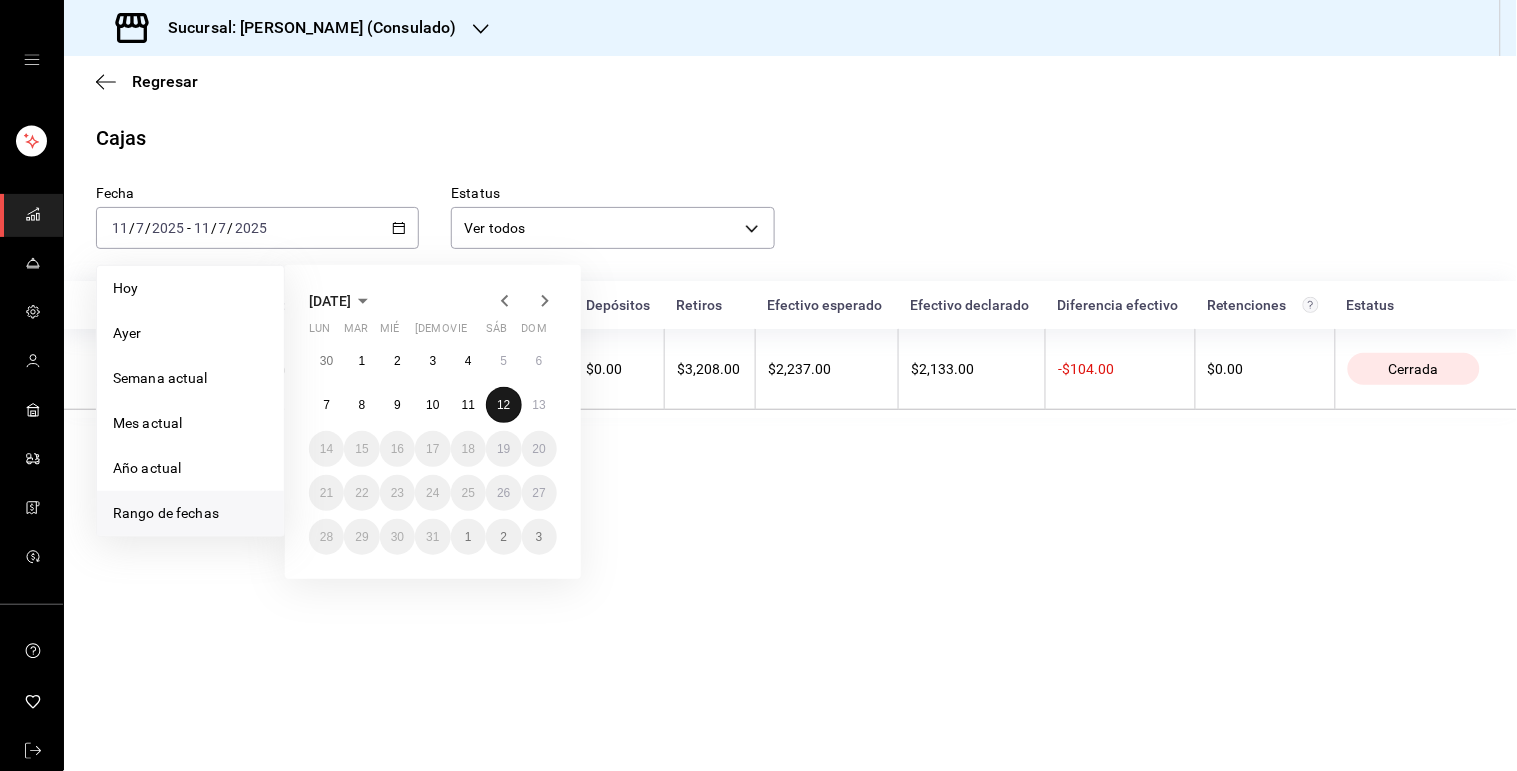 click on "12" at bounding box center [503, 405] 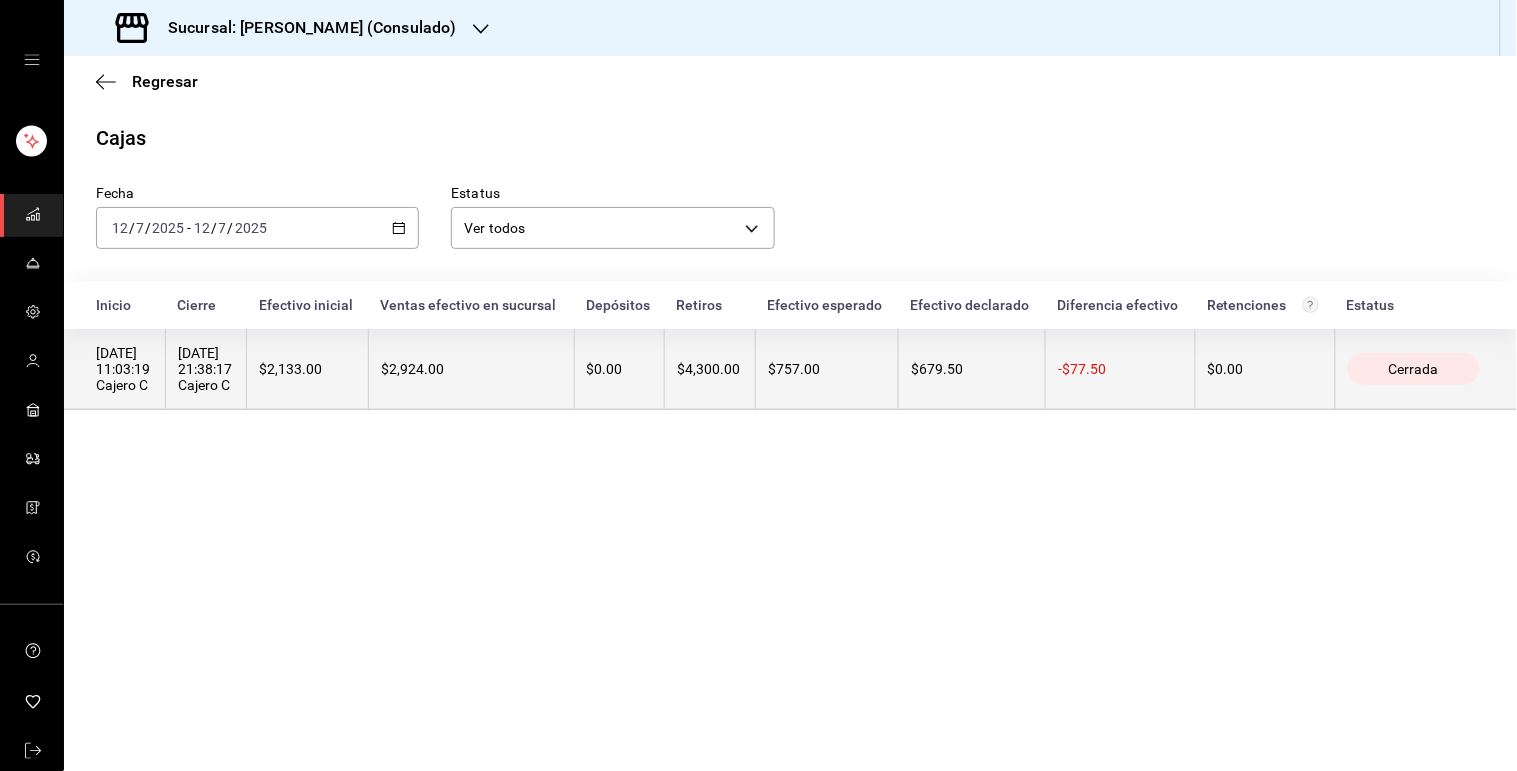 click on "$2,924.00" at bounding box center (471, 369) 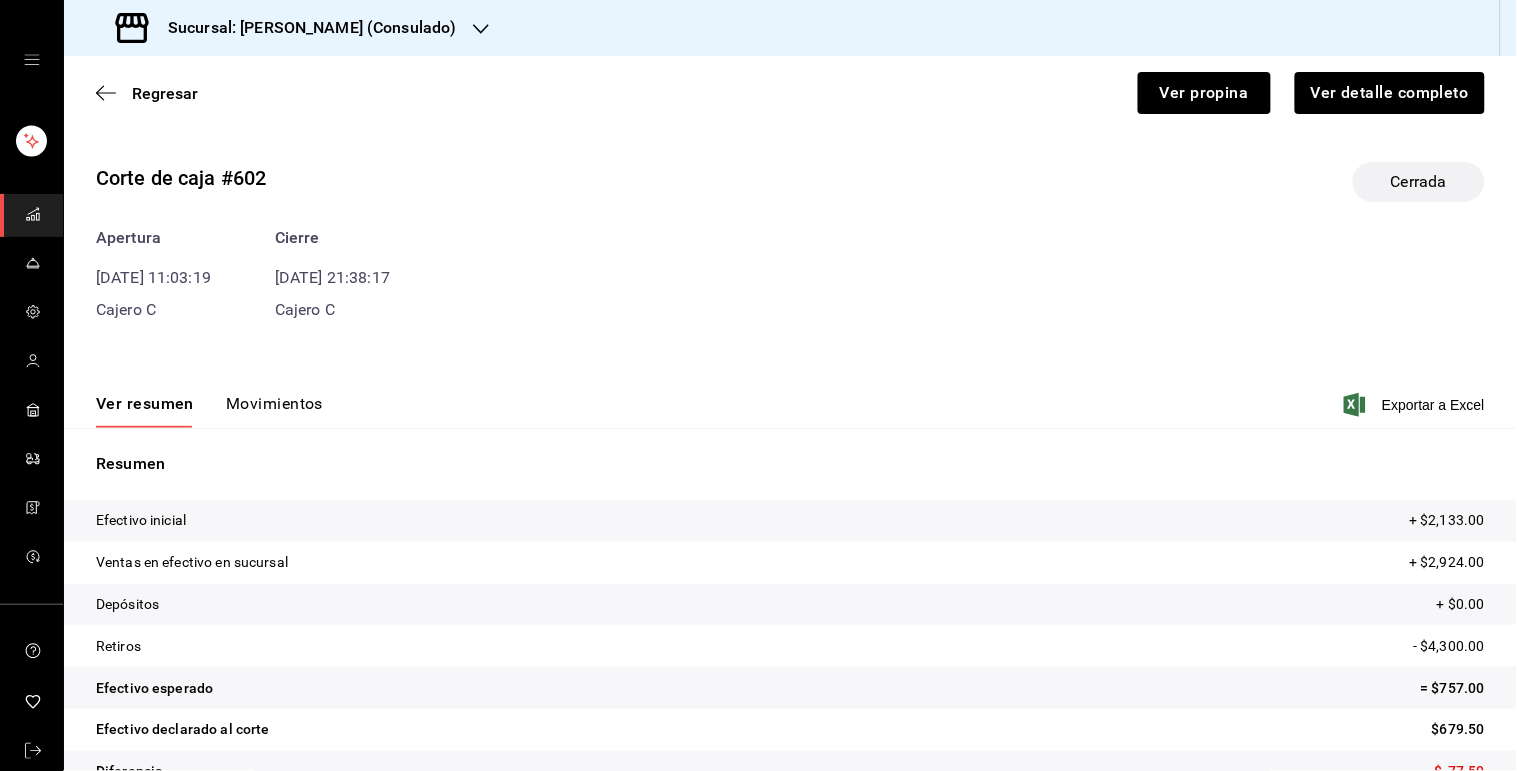 click on "Movimientos" at bounding box center [274, 411] 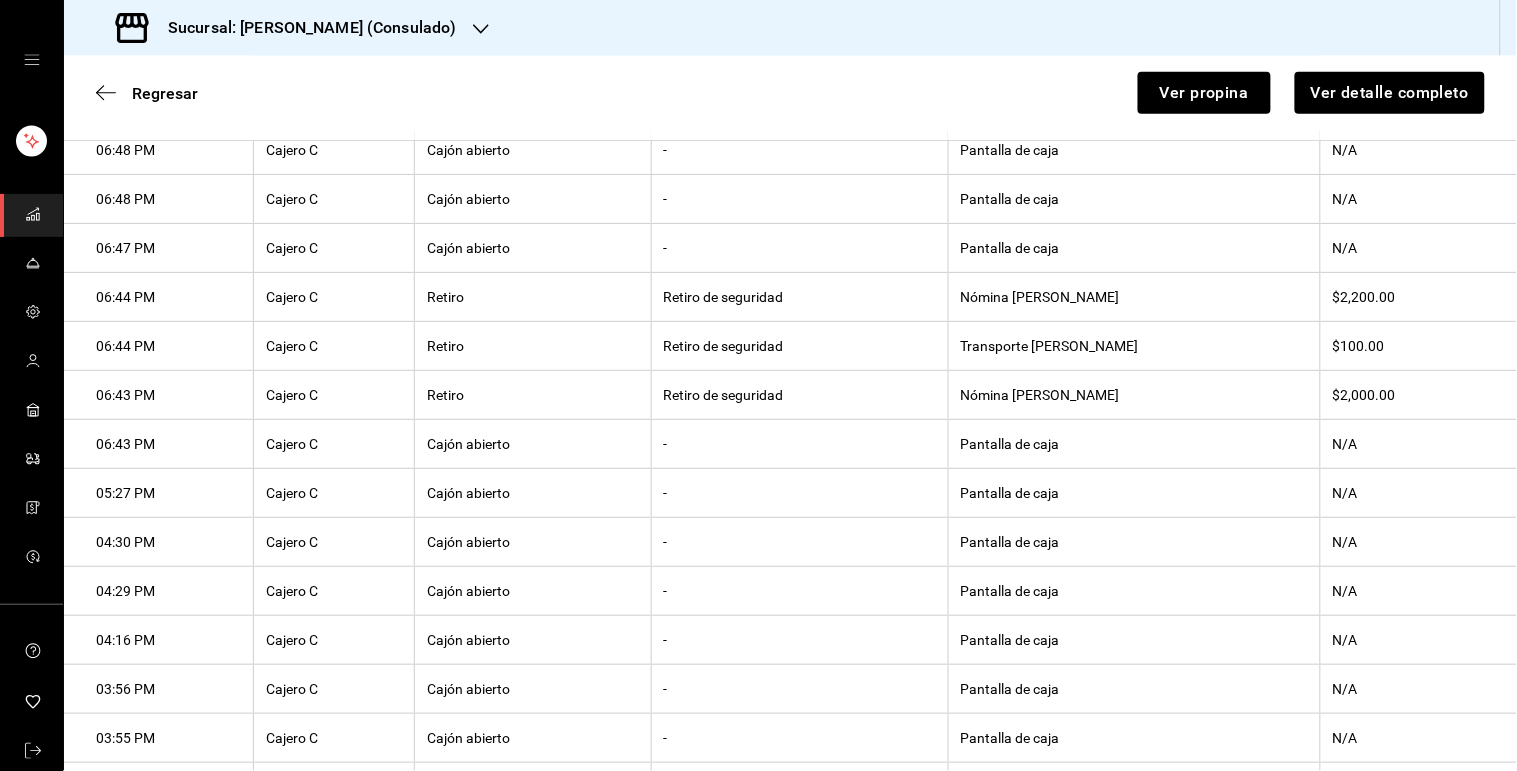 scroll, scrollTop: 532, scrollLeft: 0, axis: vertical 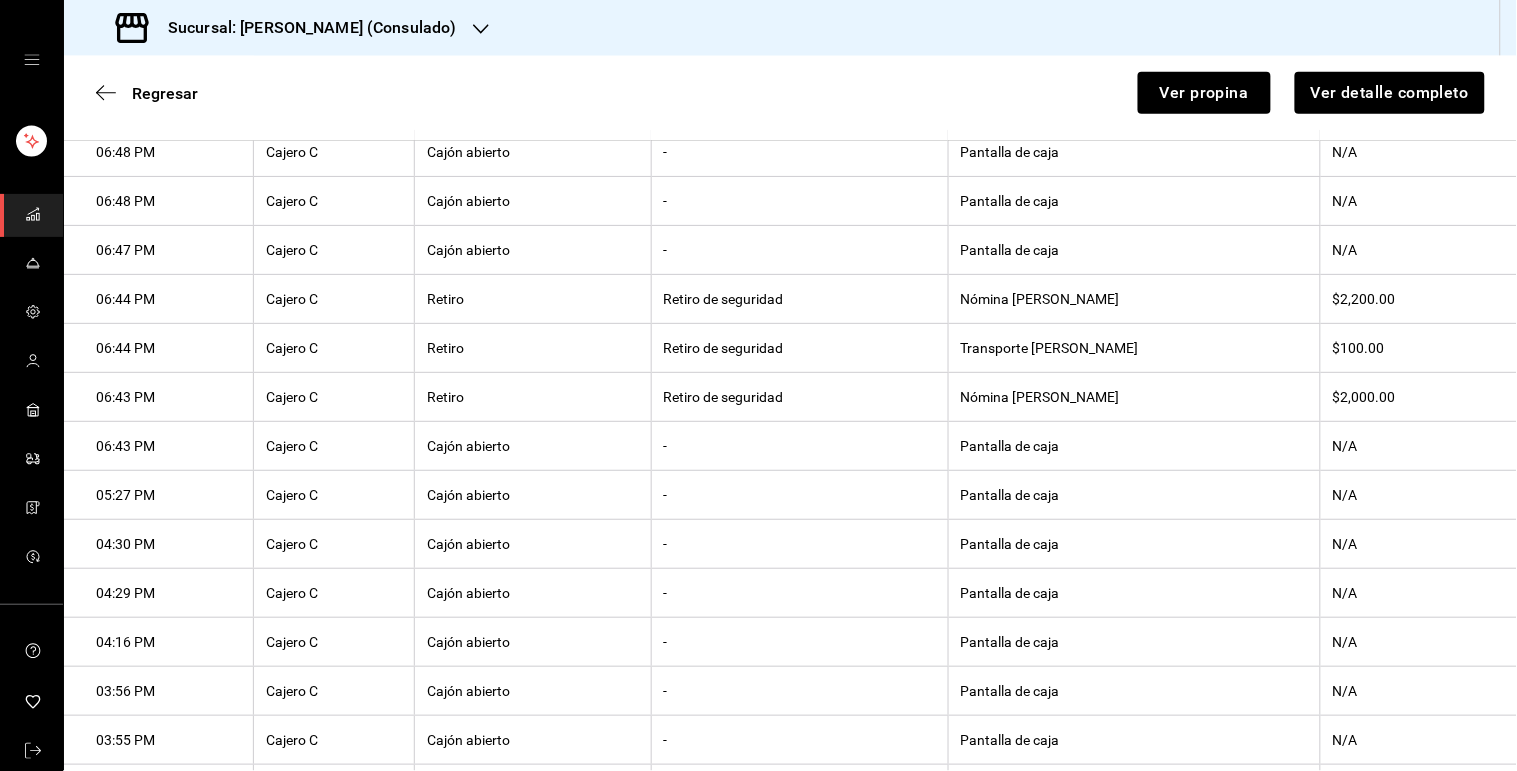 type 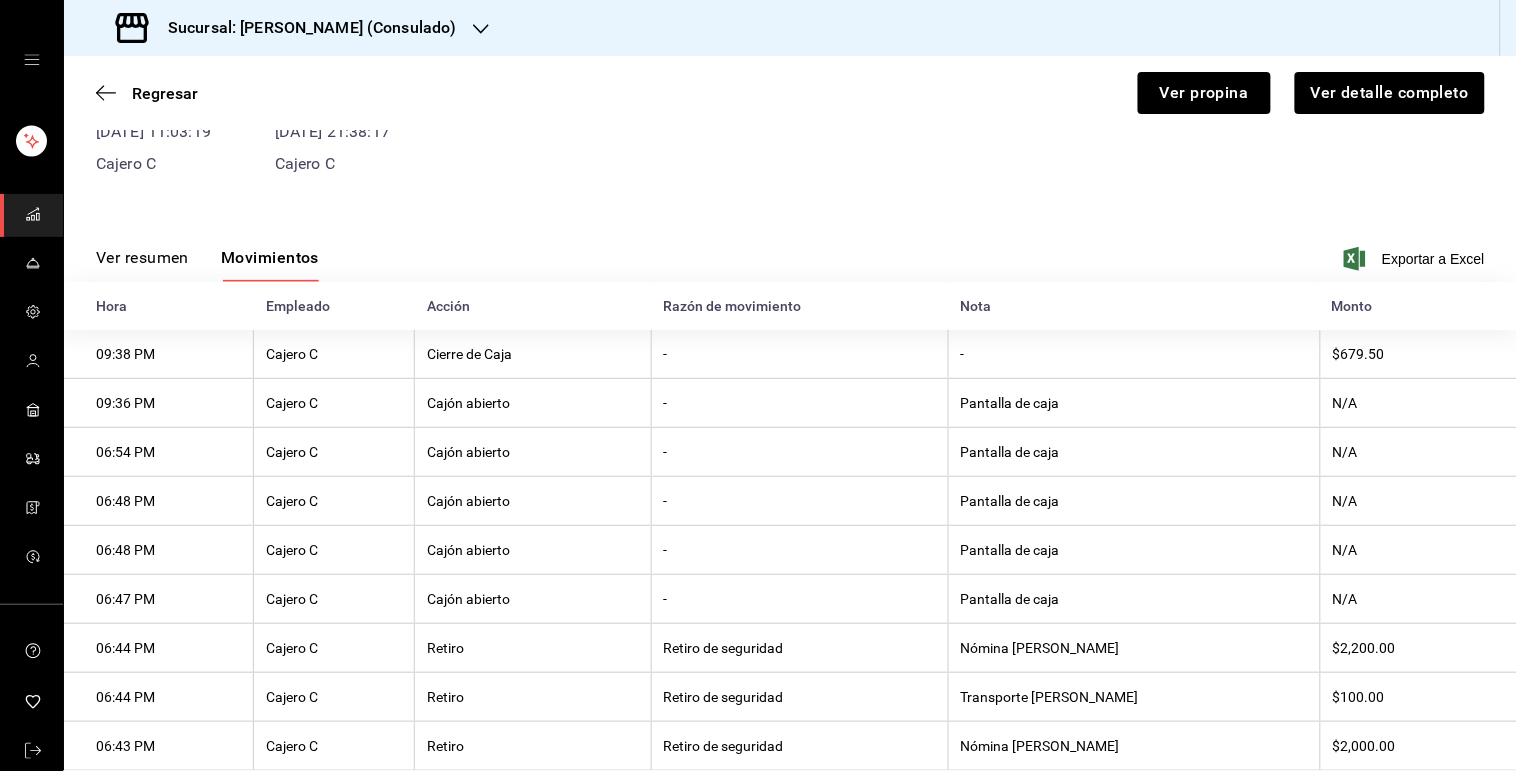scroll, scrollTop: 143, scrollLeft: 0, axis: vertical 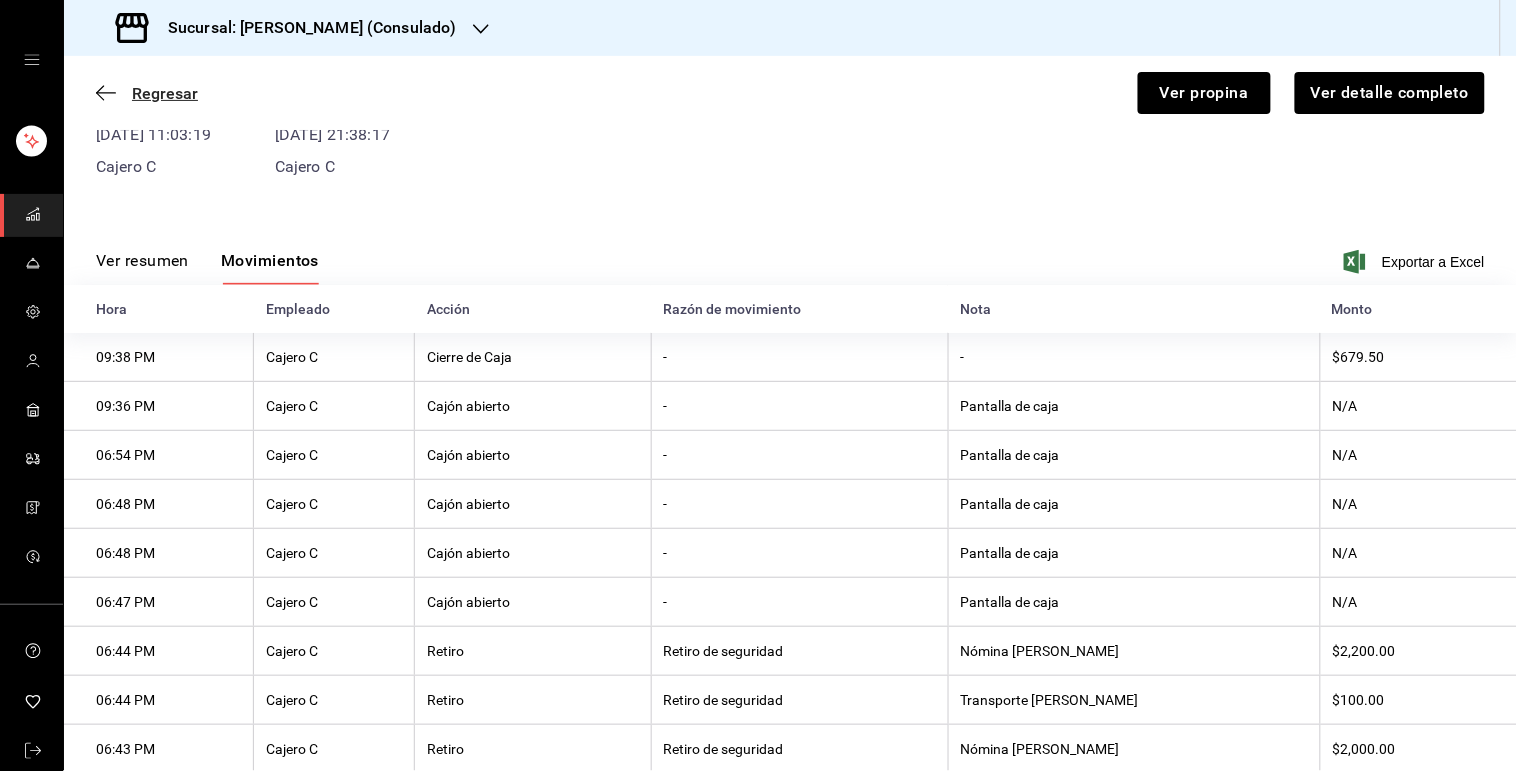 click on "Regresar" at bounding box center [147, 93] 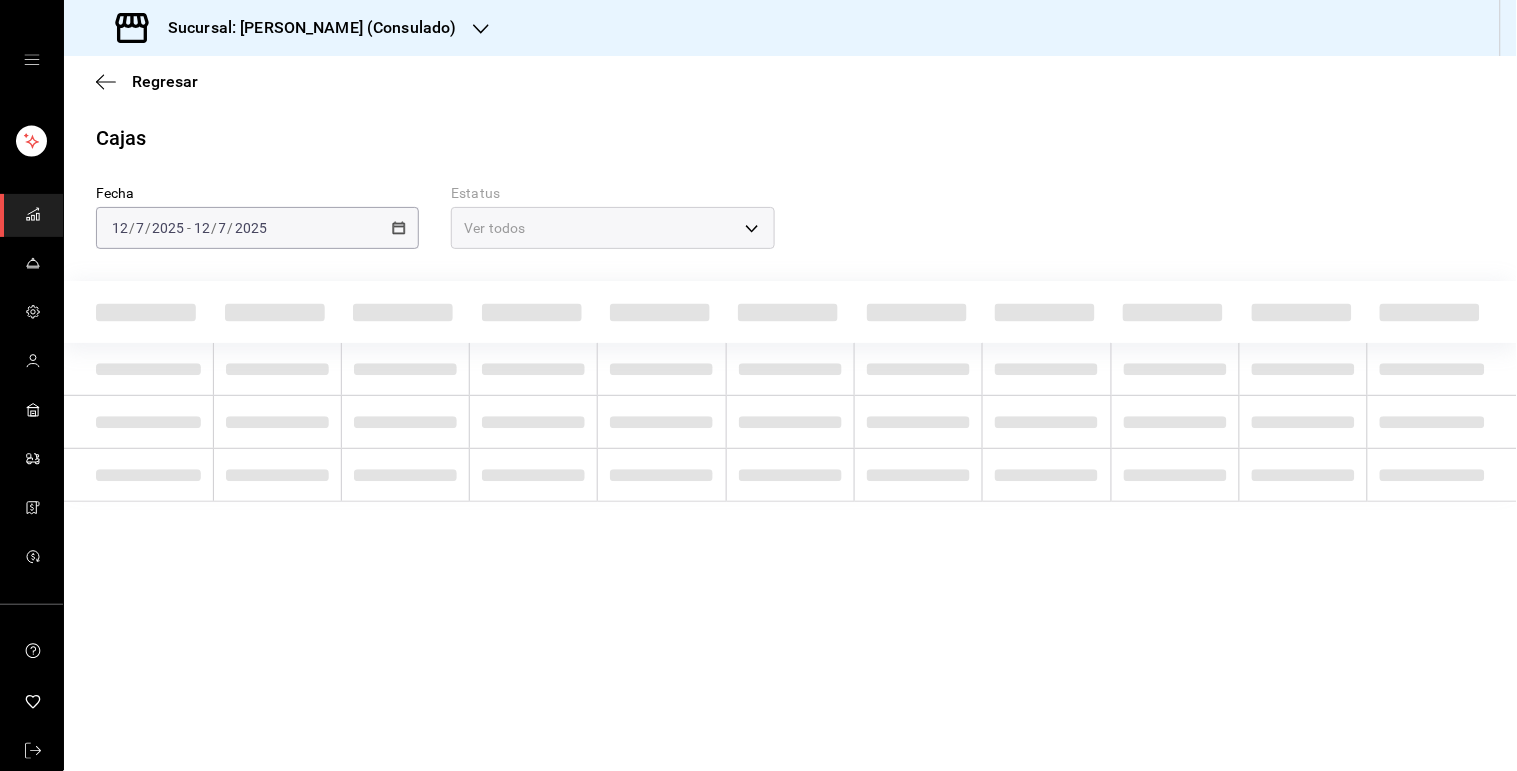 scroll, scrollTop: 0, scrollLeft: 0, axis: both 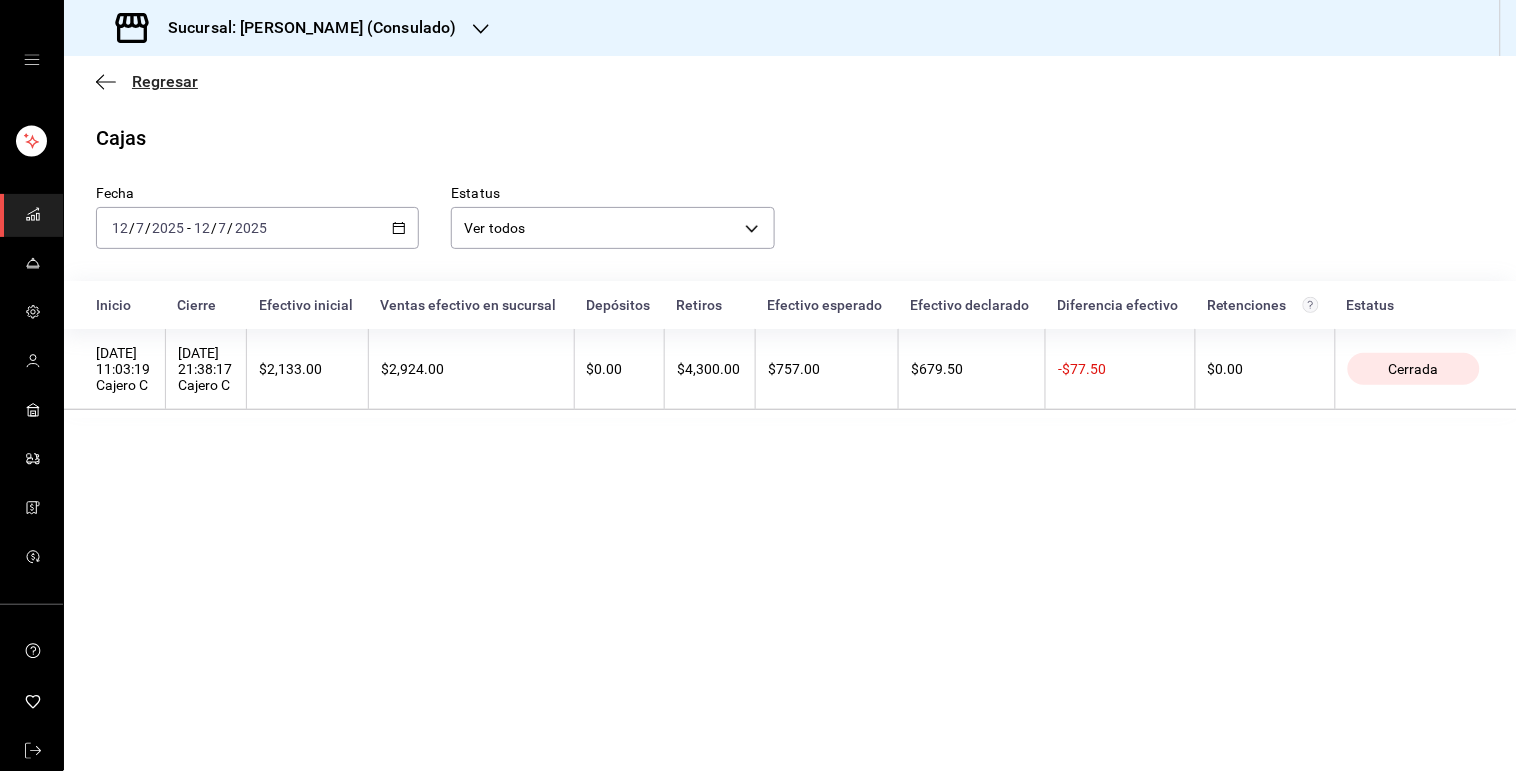 click on "Regresar" at bounding box center (165, 81) 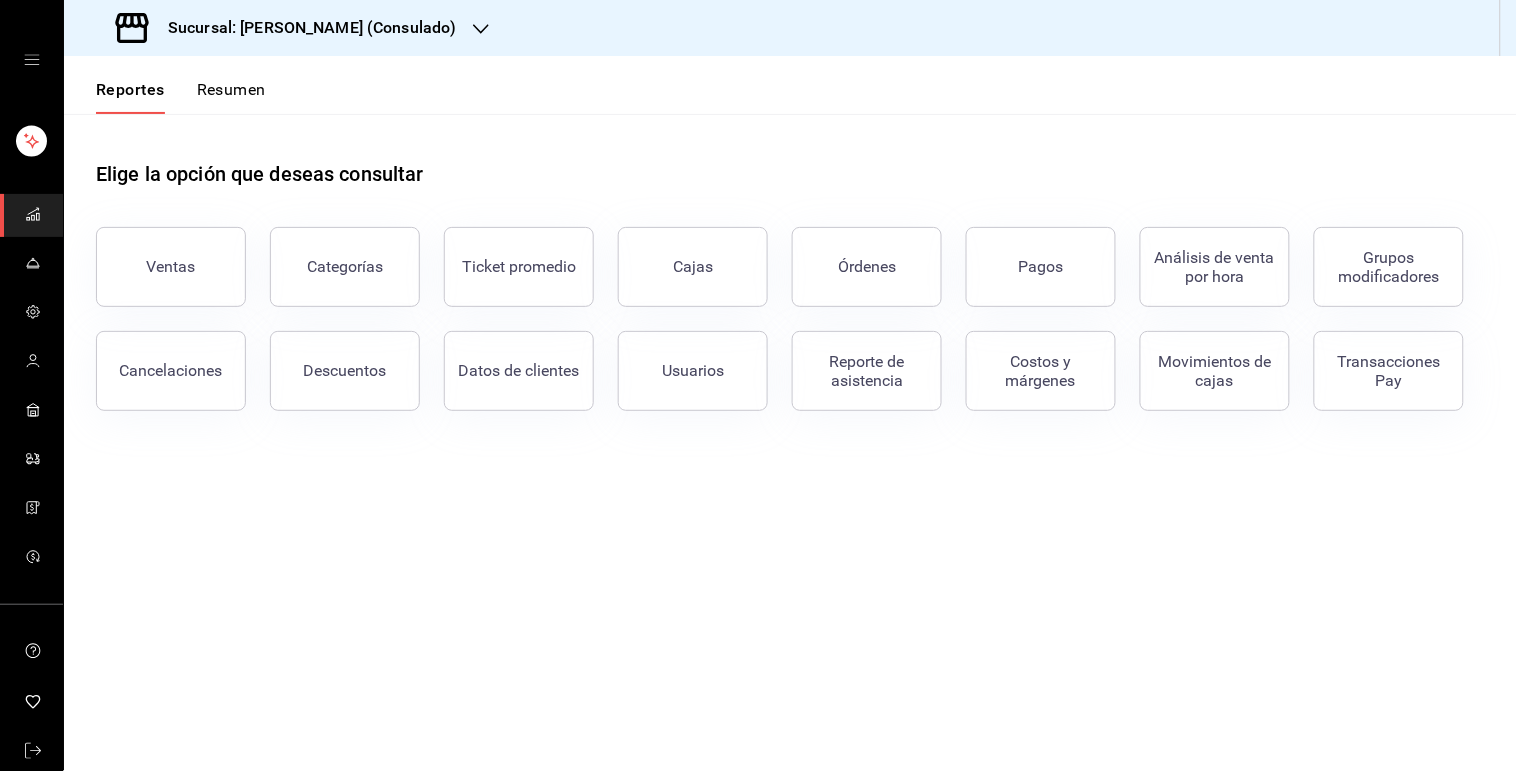 click on "Resumen" at bounding box center (231, 97) 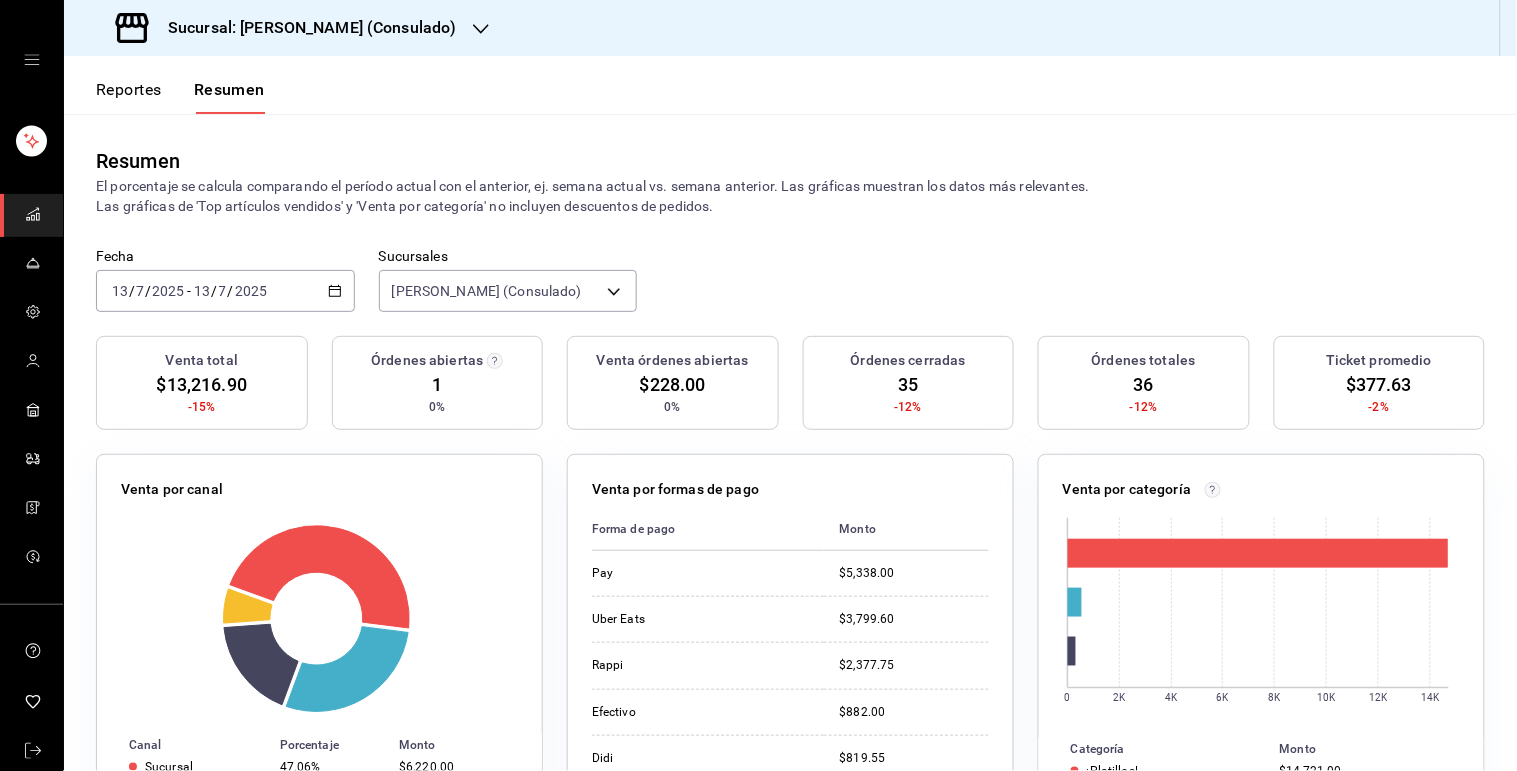 click 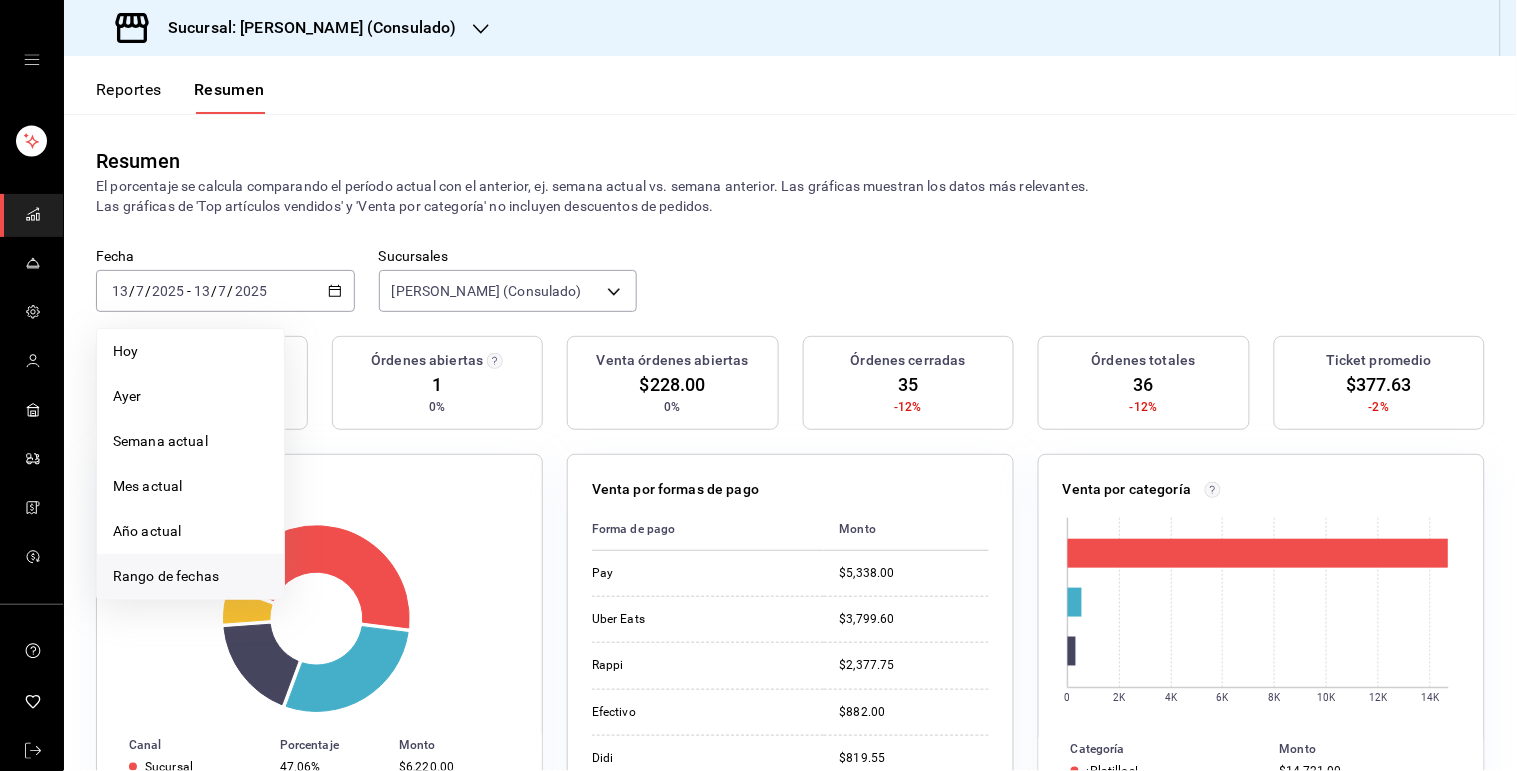 click on "Rango de fechas" at bounding box center (190, 576) 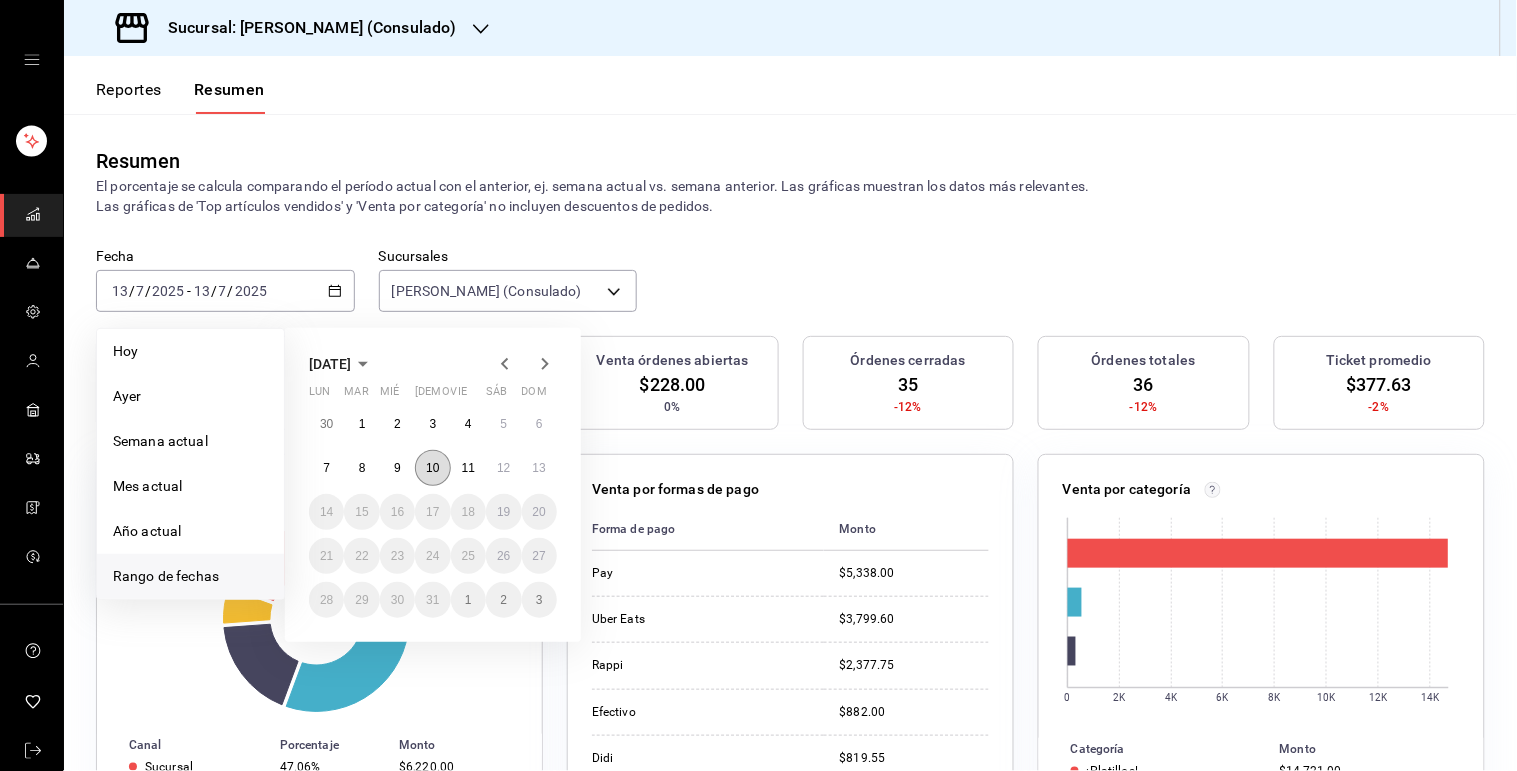 click on "10" at bounding box center (432, 468) 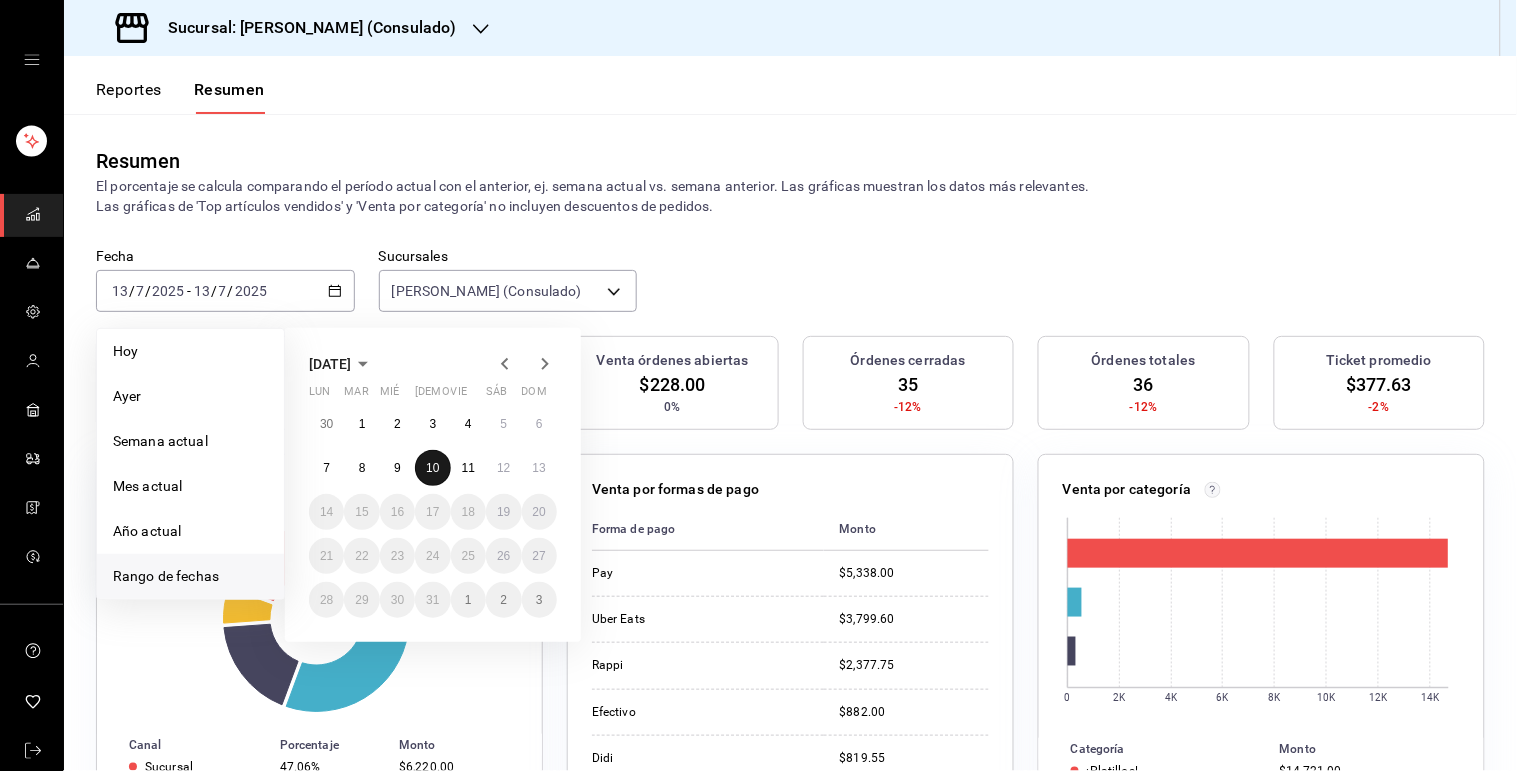 click on "10" at bounding box center [432, 468] 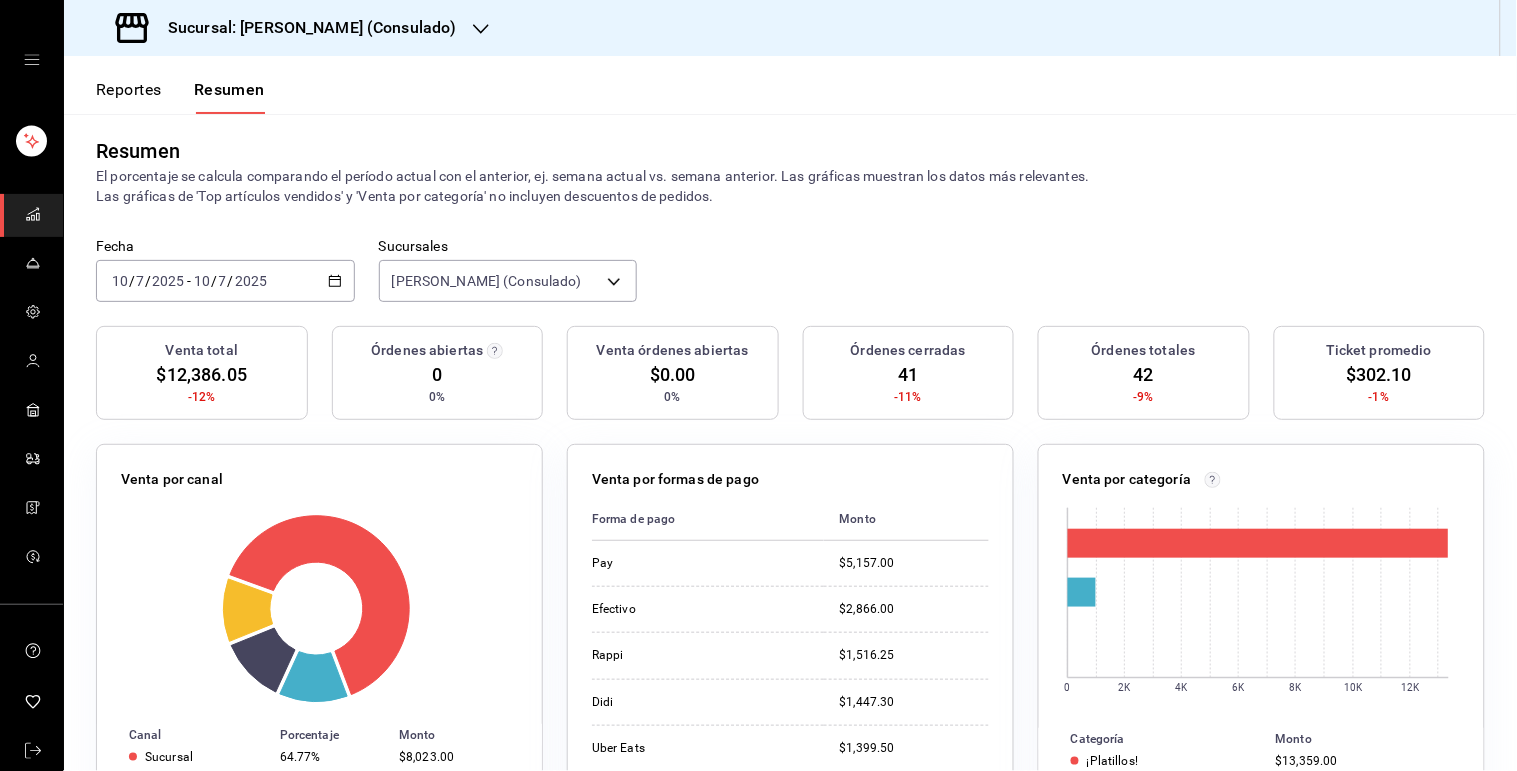 scroll, scrollTop: 0, scrollLeft: 0, axis: both 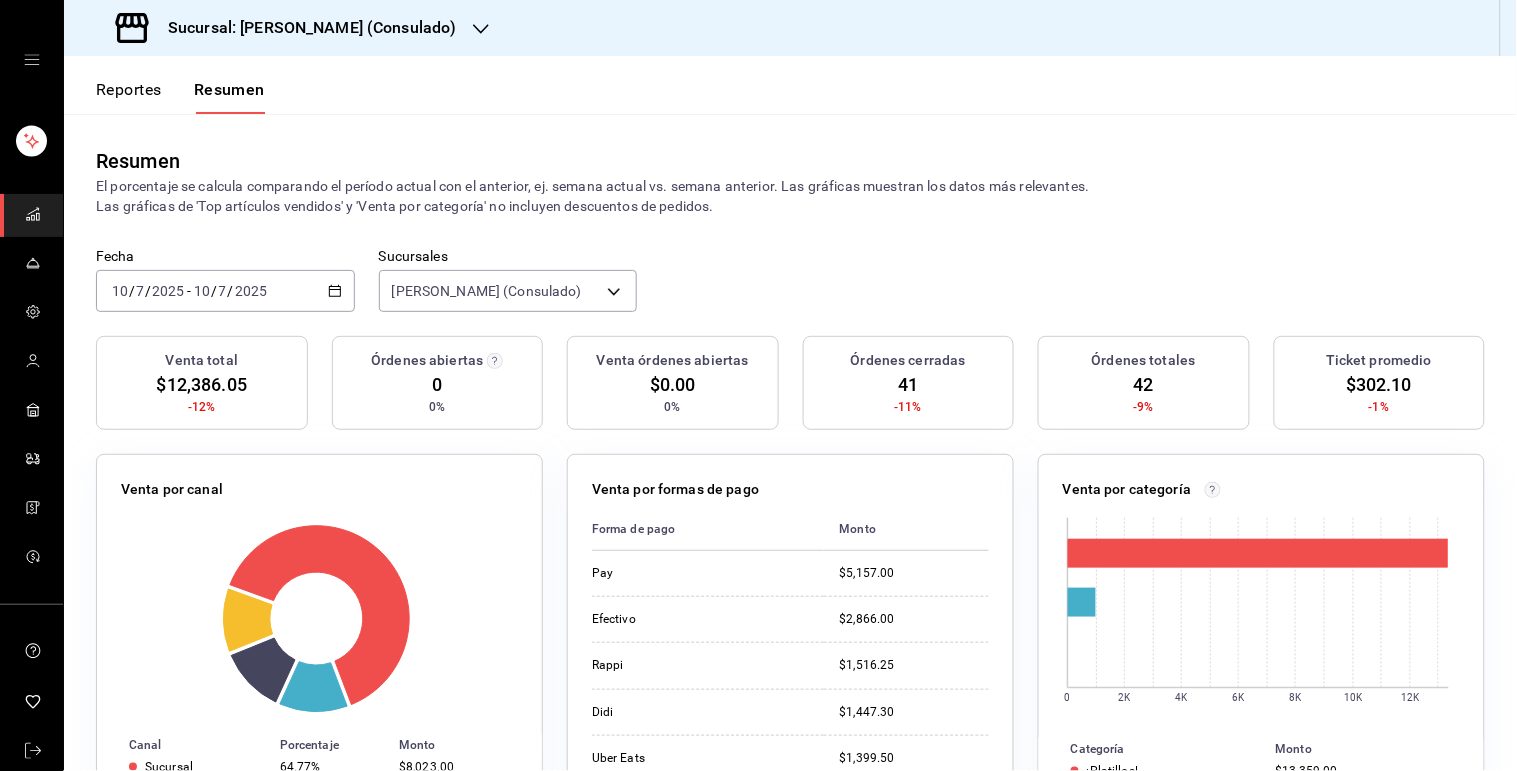 click on "[DATE] [DATE] - [DATE] [DATE]" at bounding box center [225, 291] 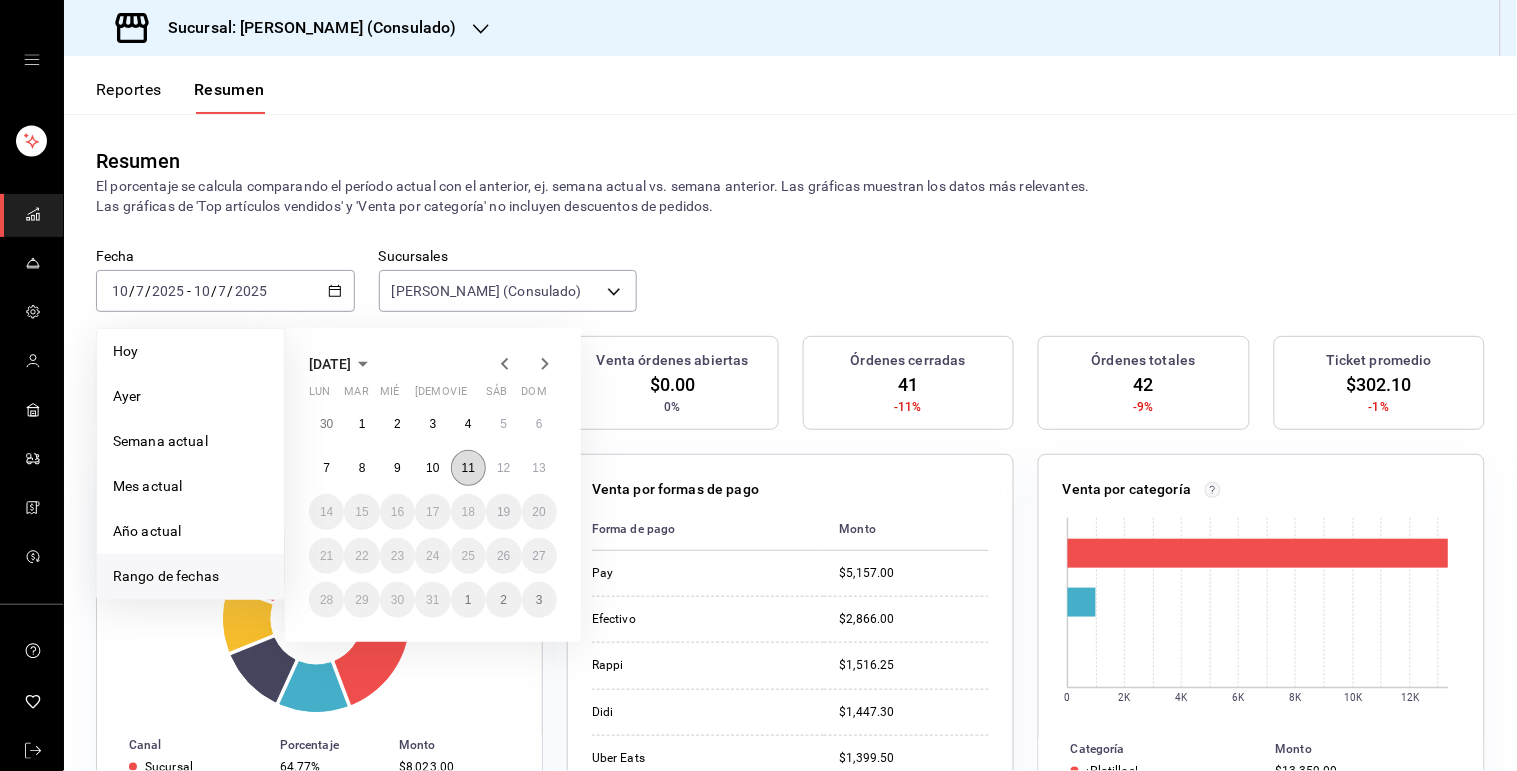 click on "11" at bounding box center (468, 468) 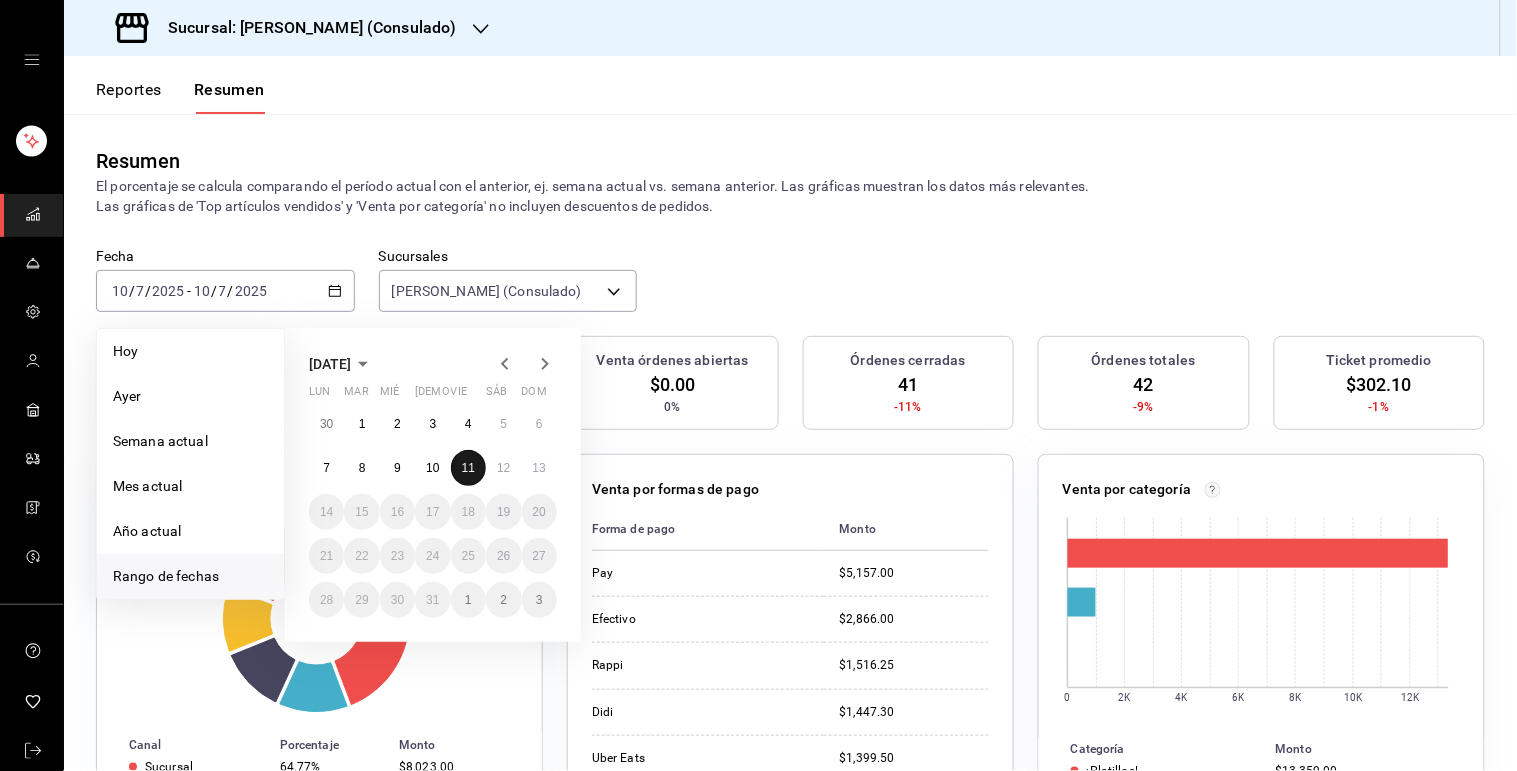click on "11" at bounding box center (468, 468) 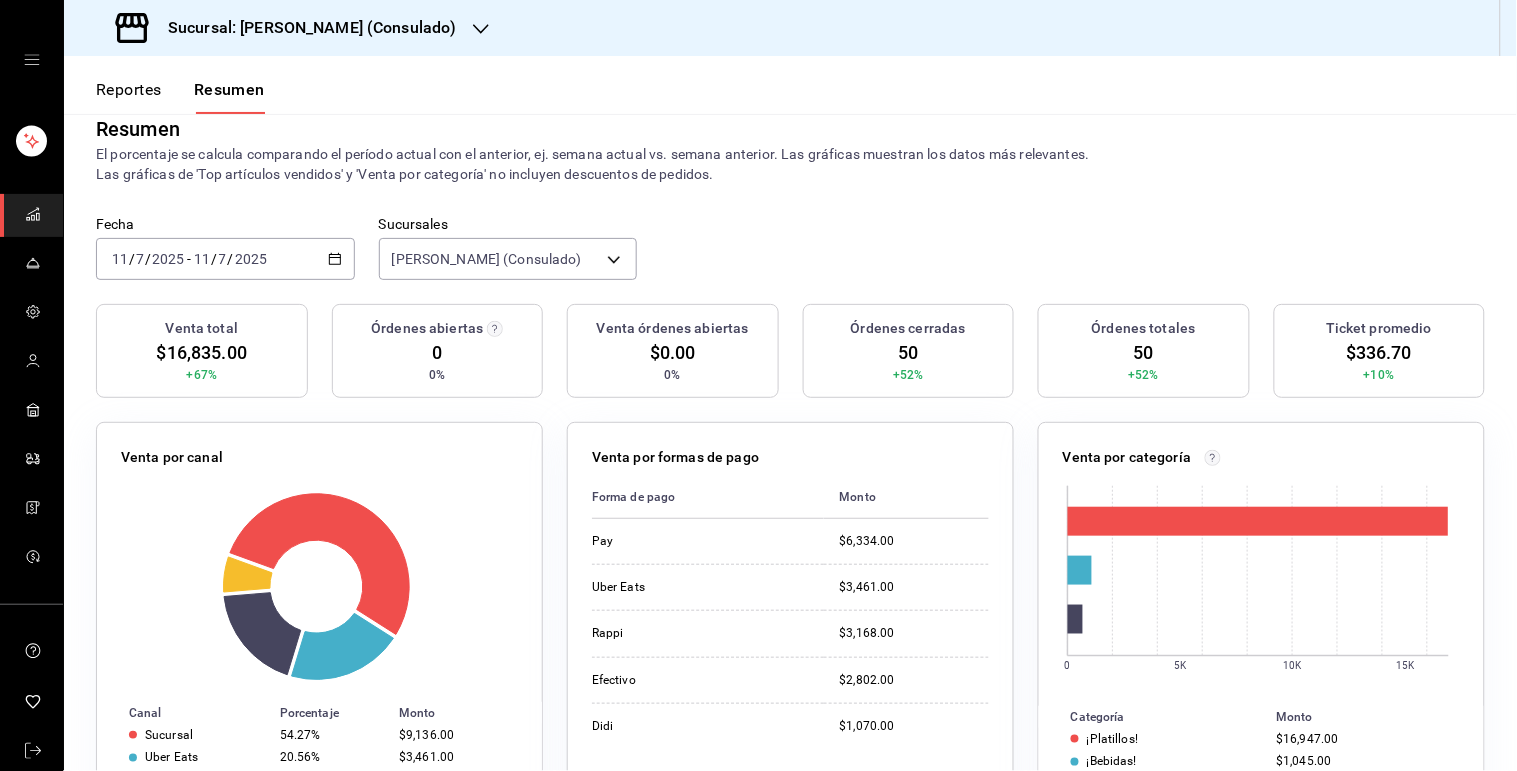 scroll, scrollTop: 0, scrollLeft: 0, axis: both 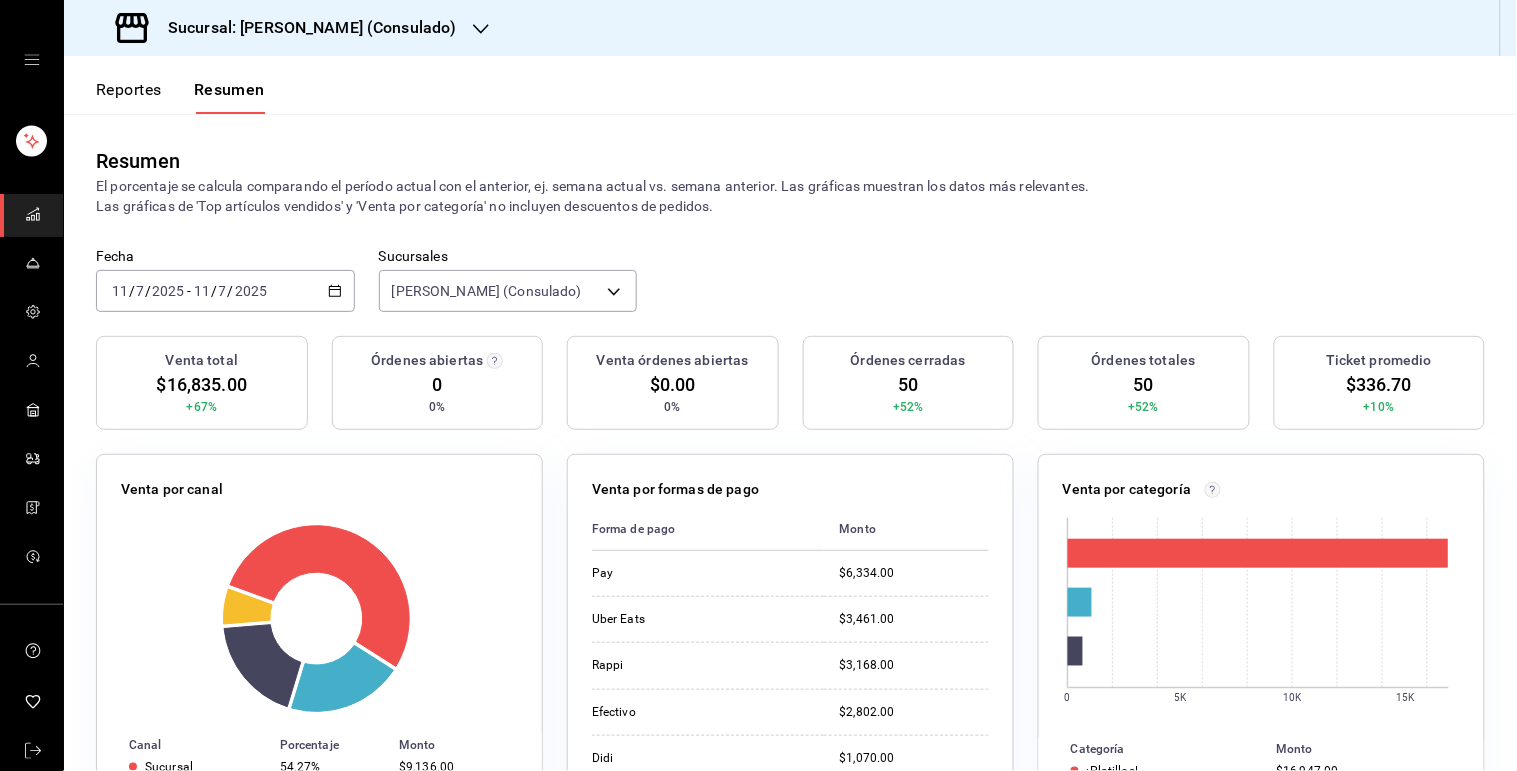 click on "[DATE] [DATE] - [DATE] [DATE]" at bounding box center (225, 291) 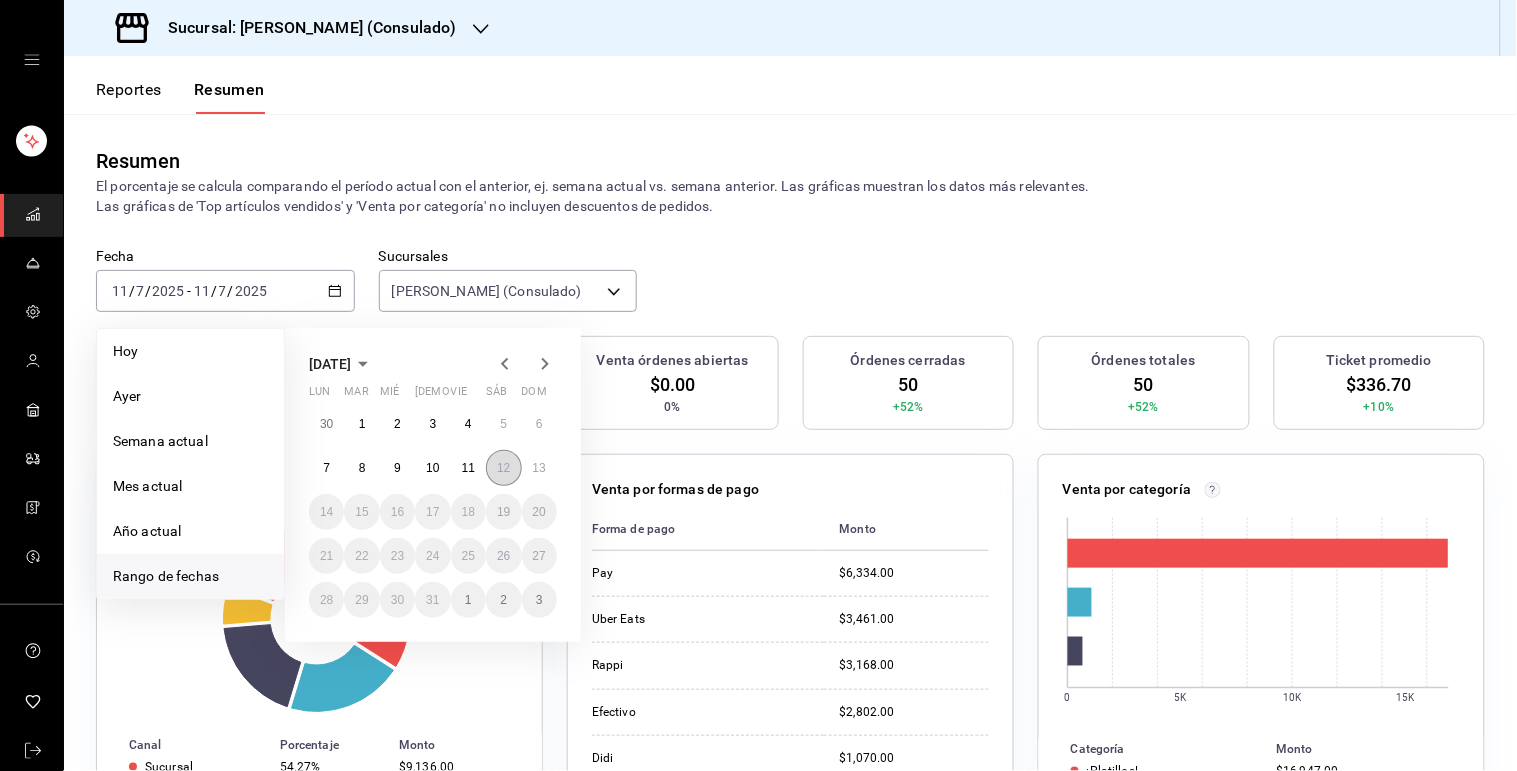 click on "12" at bounding box center [503, 468] 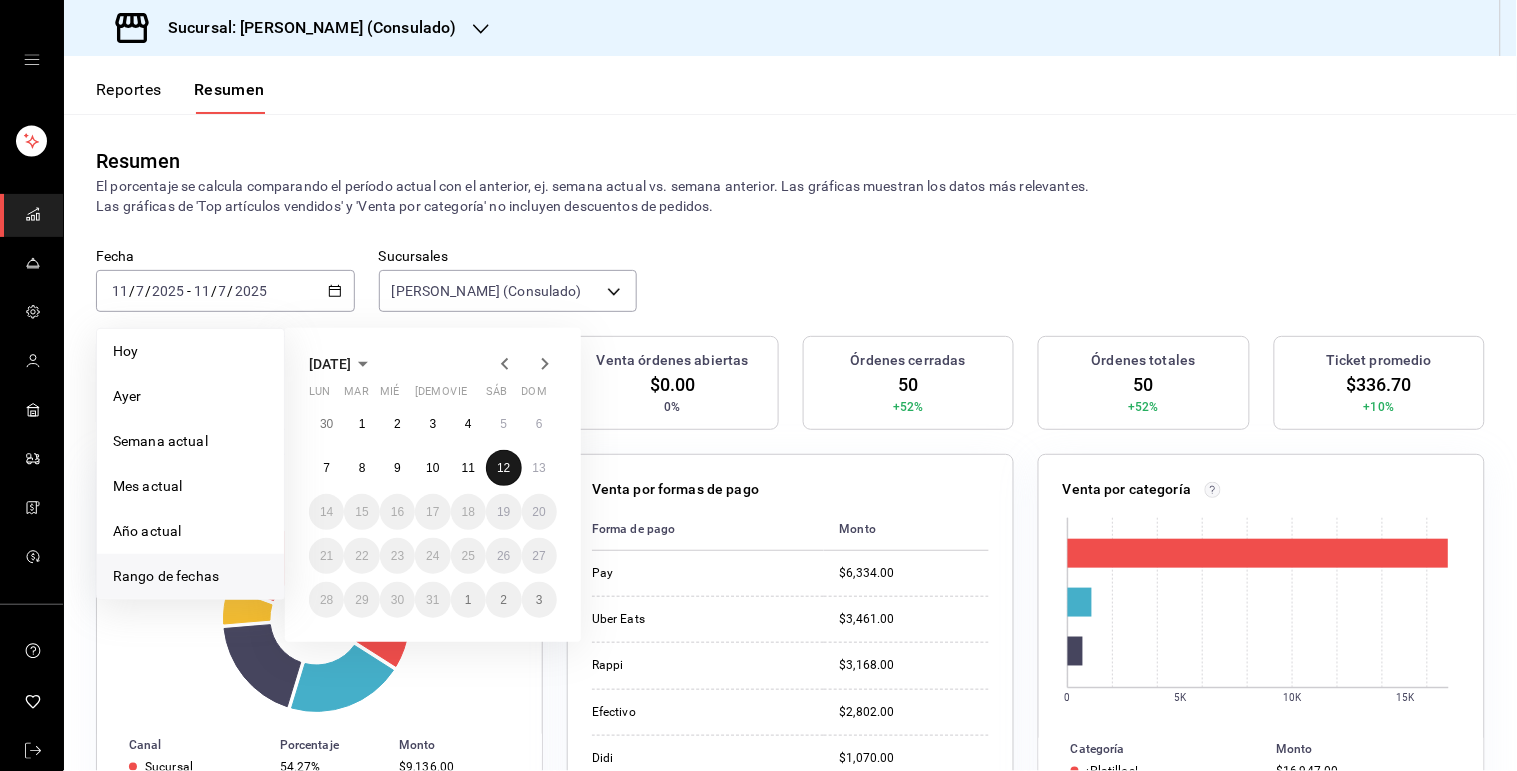 click on "12" at bounding box center [503, 468] 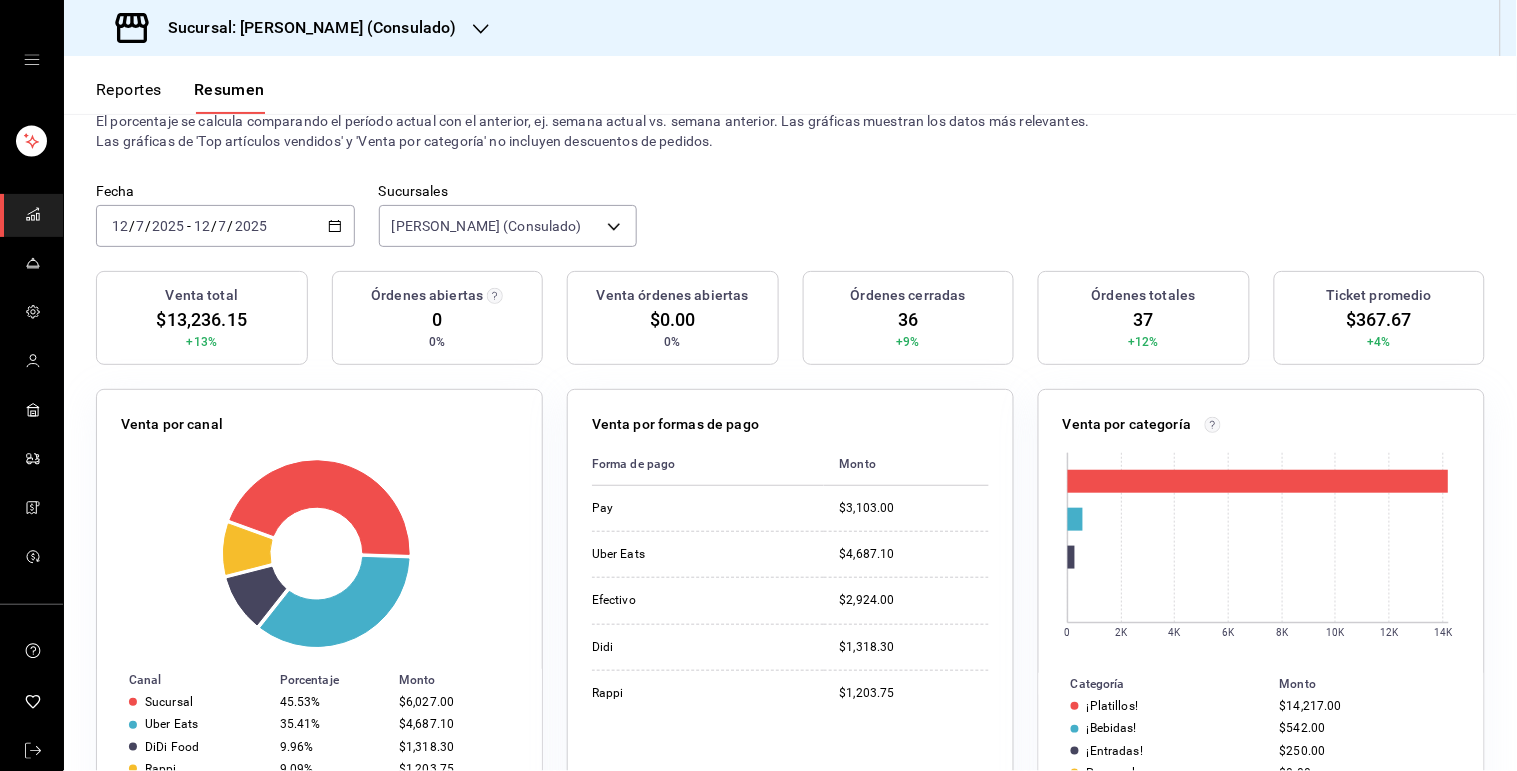 scroll, scrollTop: 61, scrollLeft: 0, axis: vertical 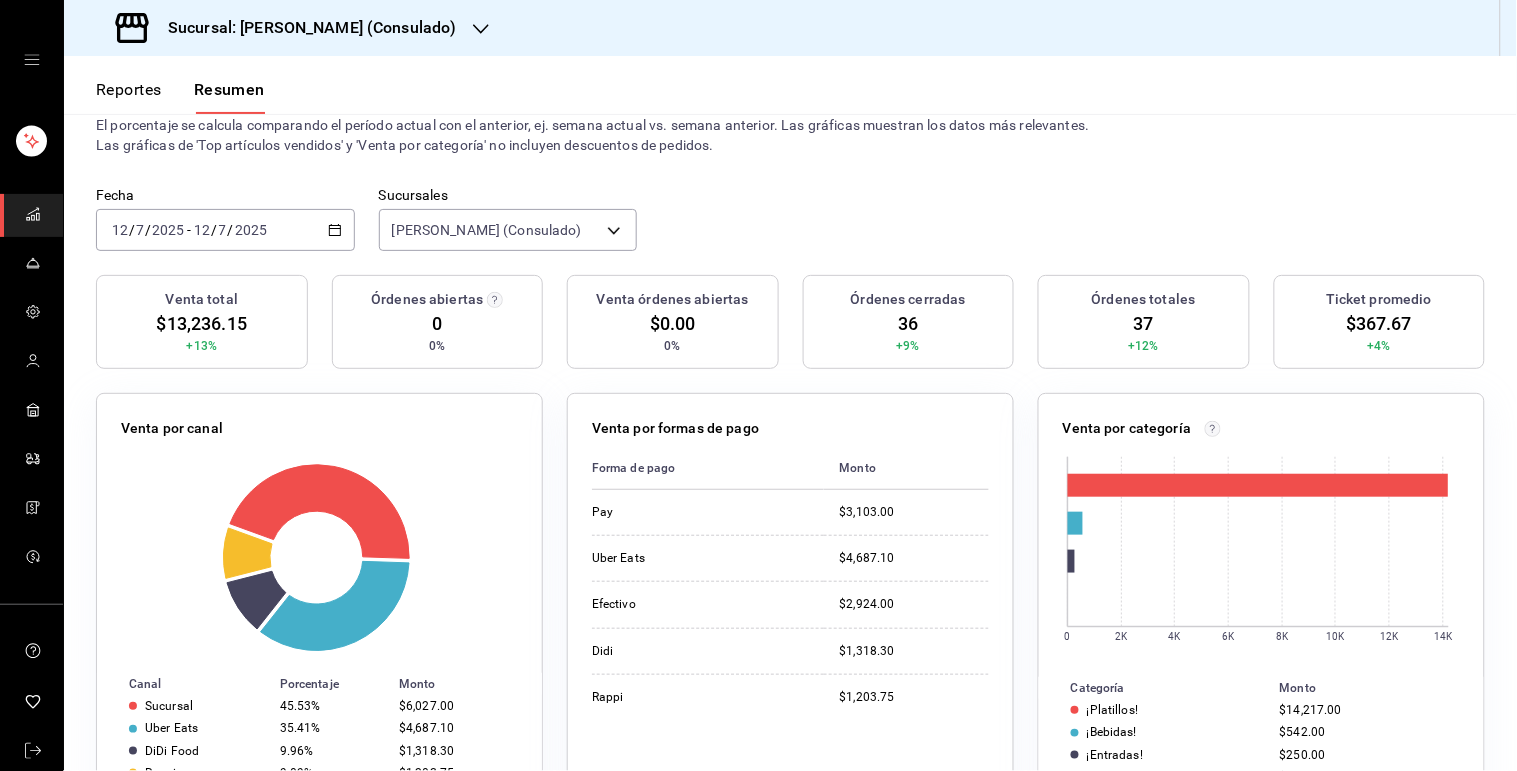 click on "Reportes" at bounding box center (129, 97) 